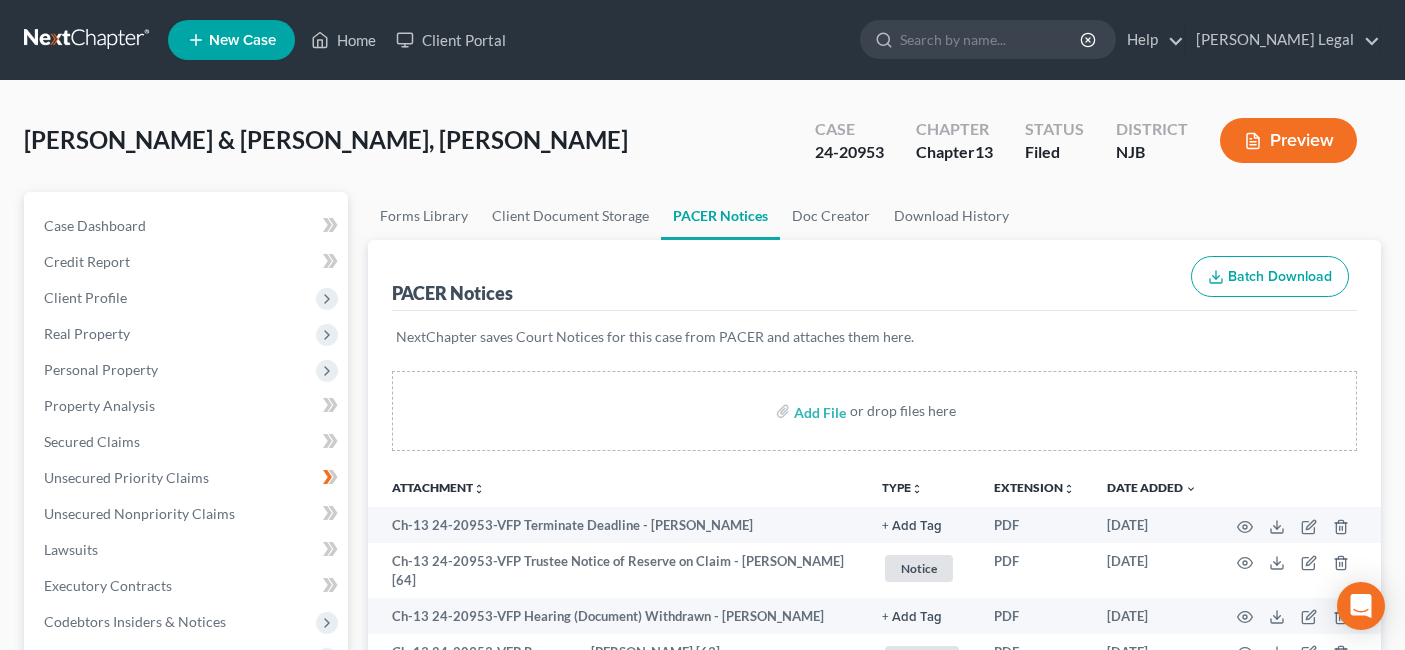 scroll, scrollTop: 0, scrollLeft: 0, axis: both 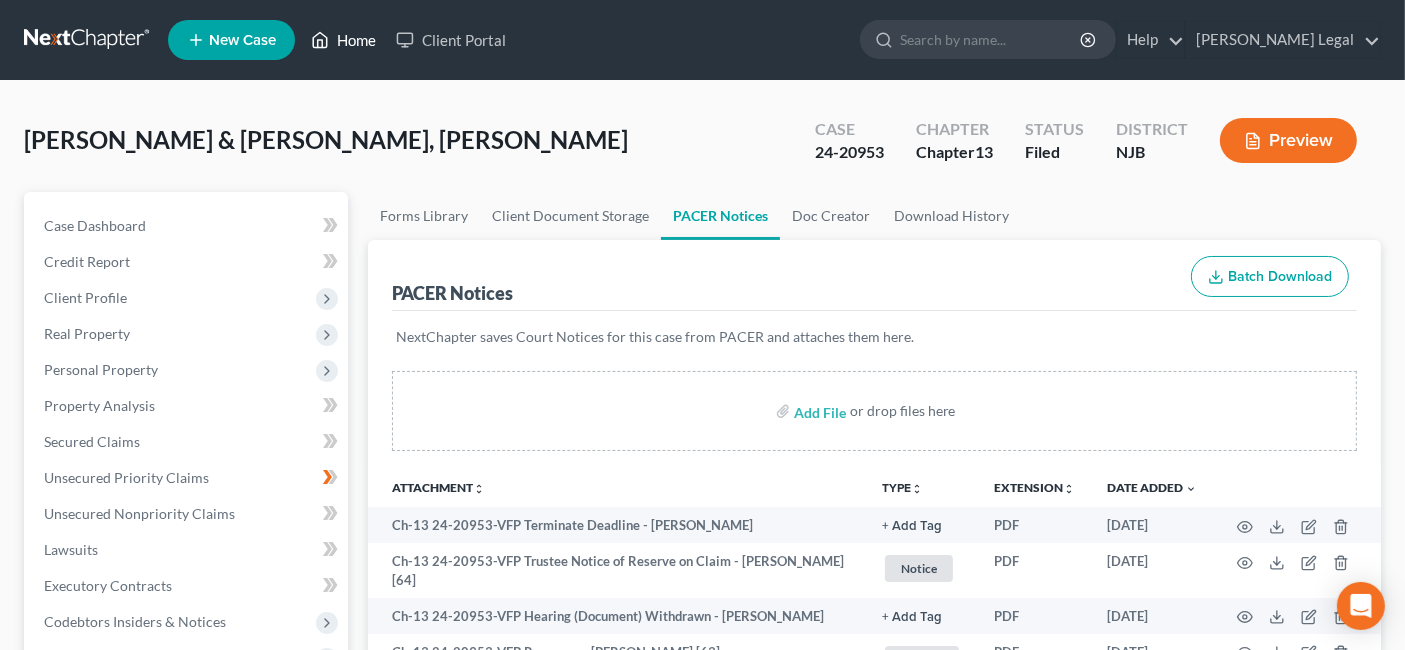 click on "Home" at bounding box center (343, 40) 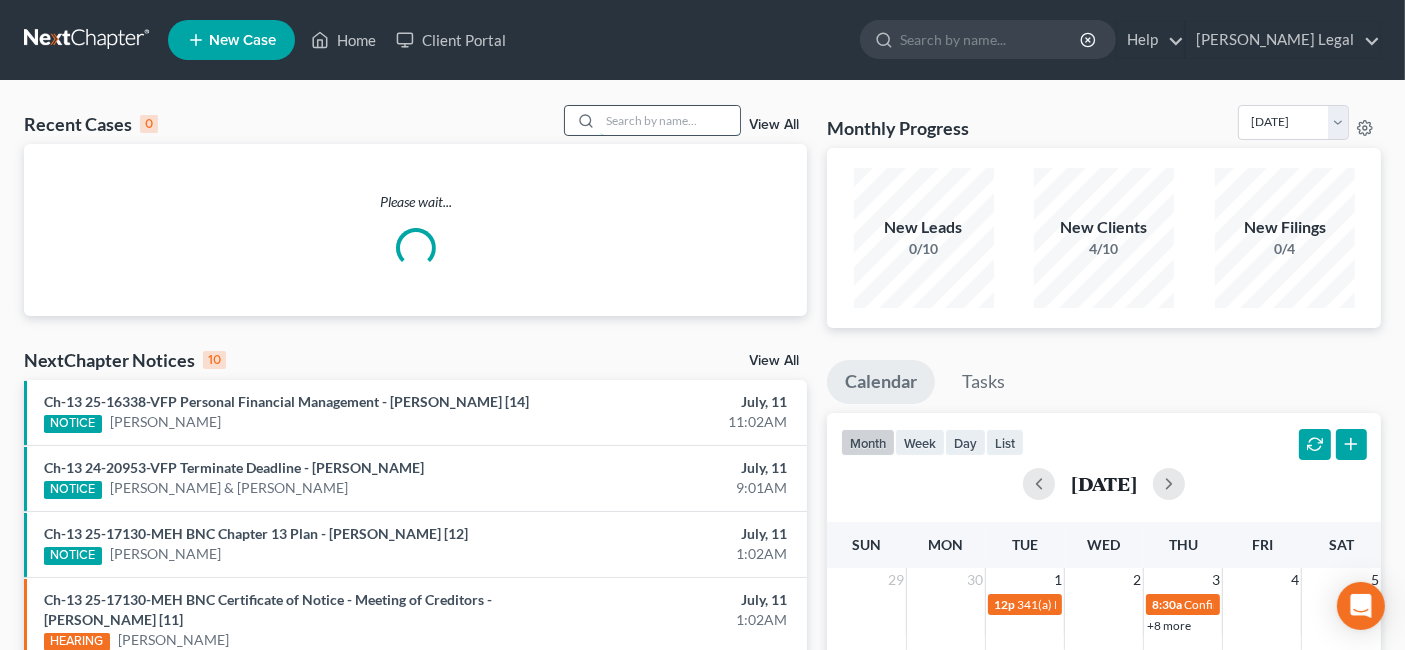 click at bounding box center [670, 120] 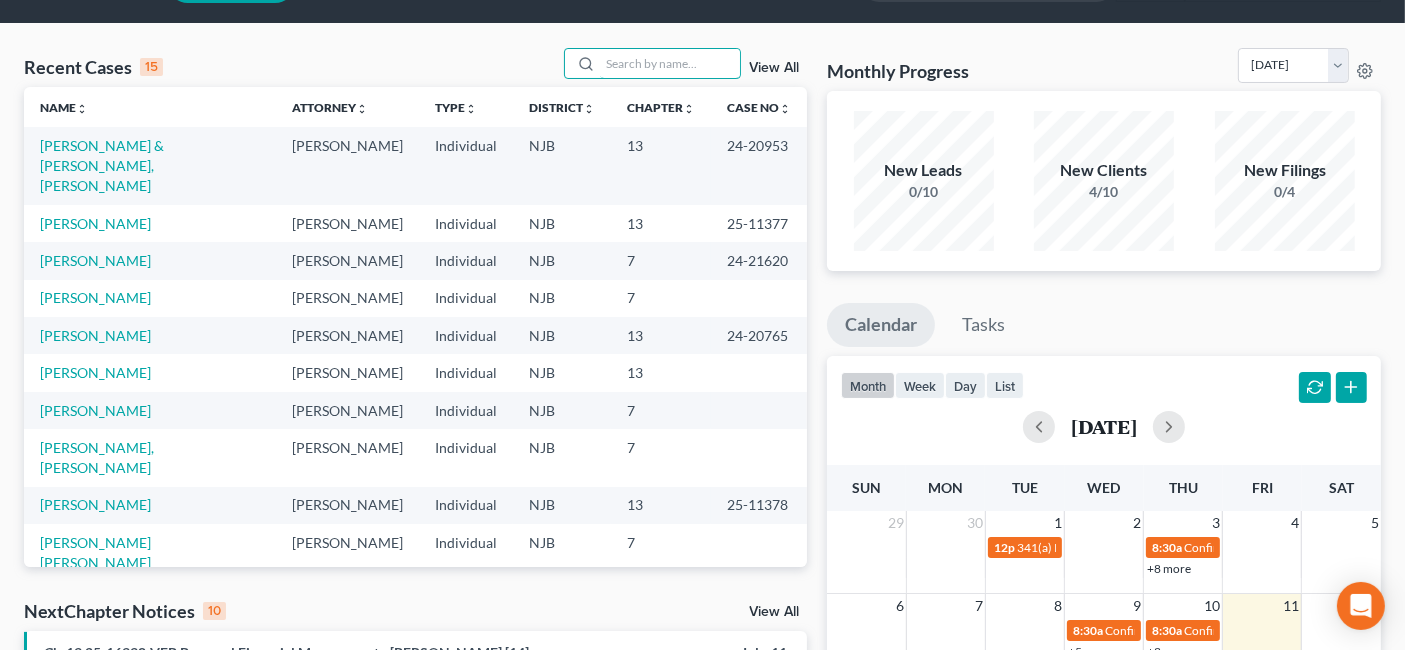 scroll, scrollTop: 0, scrollLeft: 0, axis: both 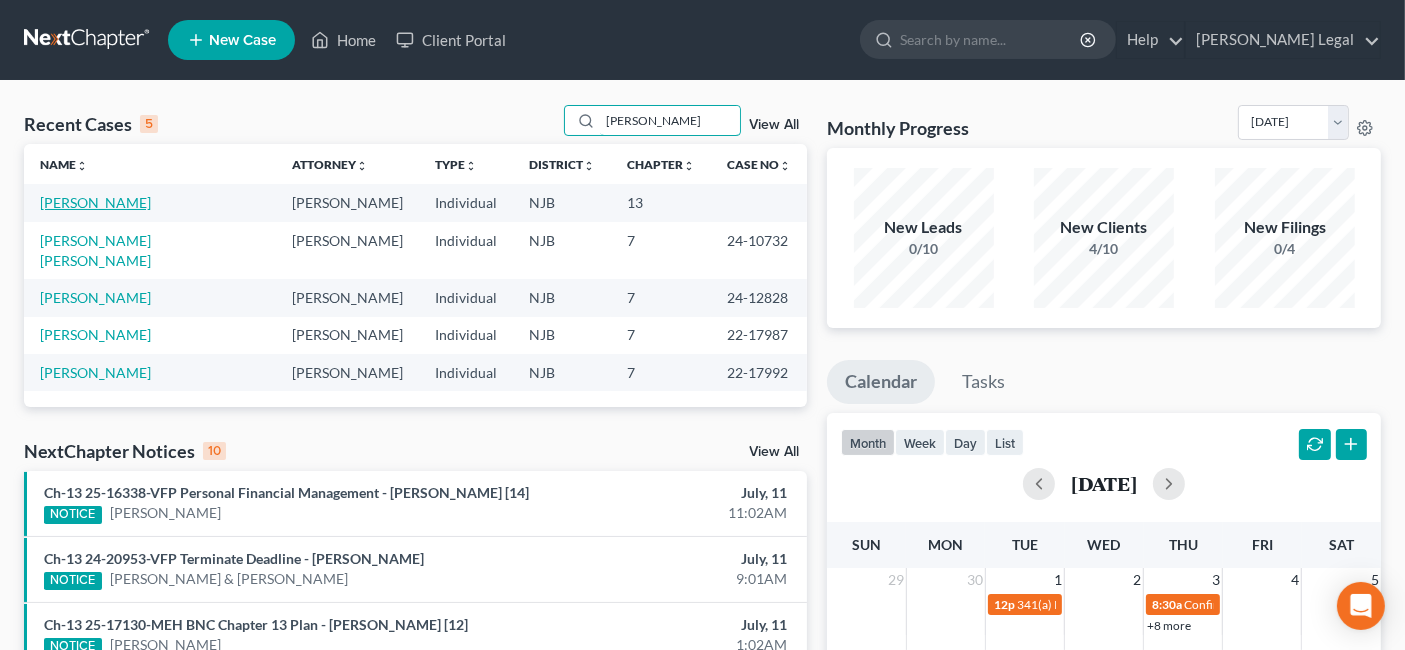 type on "[PERSON_NAME]" 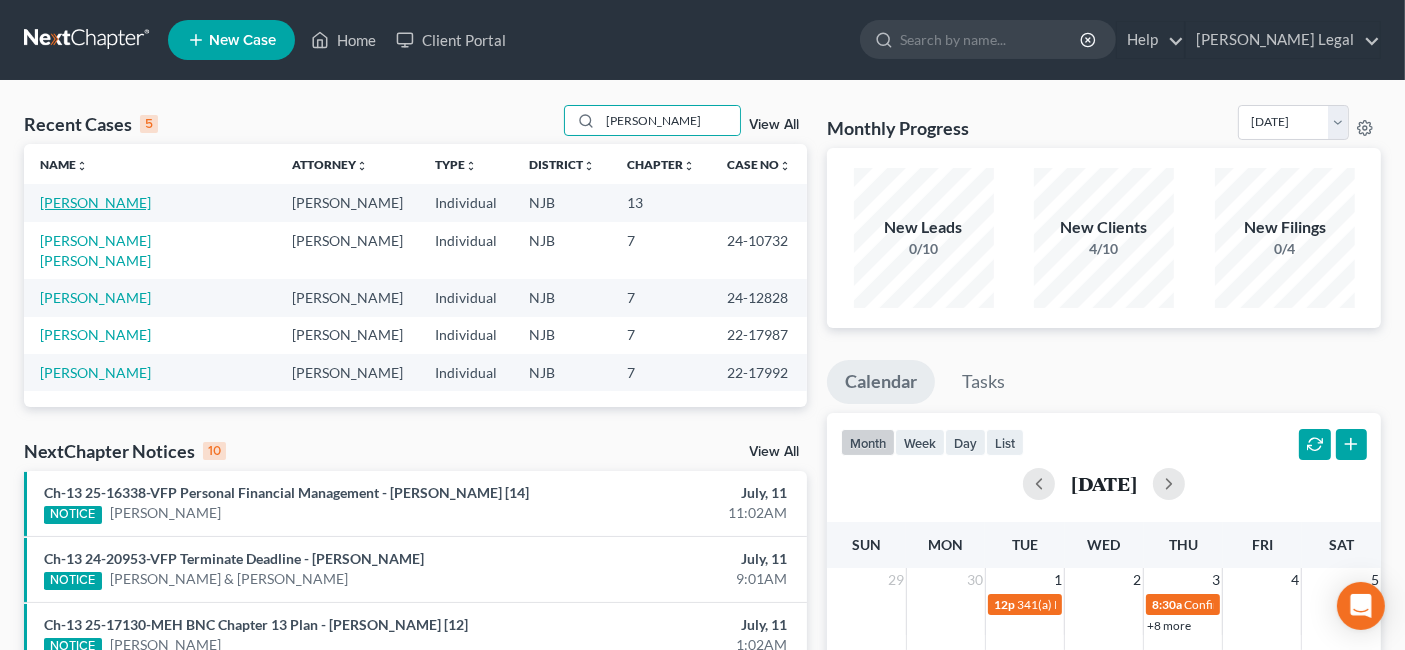 click on "[PERSON_NAME]" at bounding box center [95, 202] 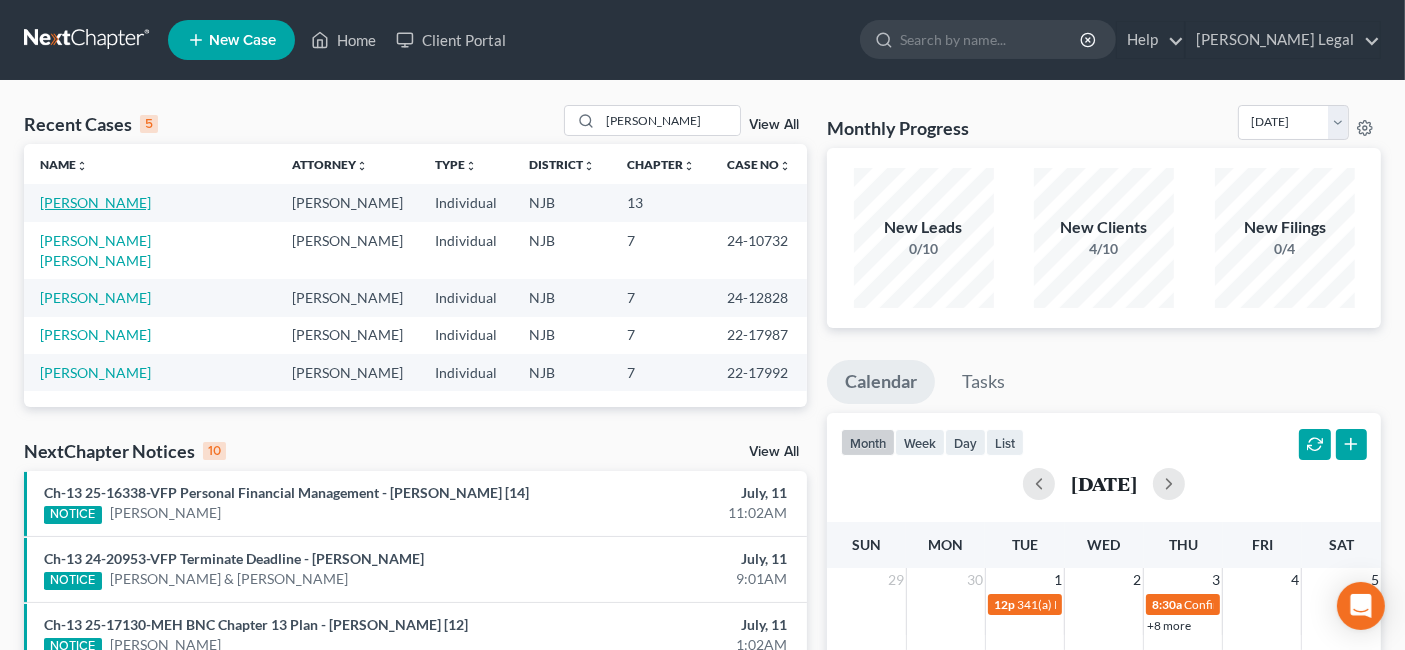 select on "5" 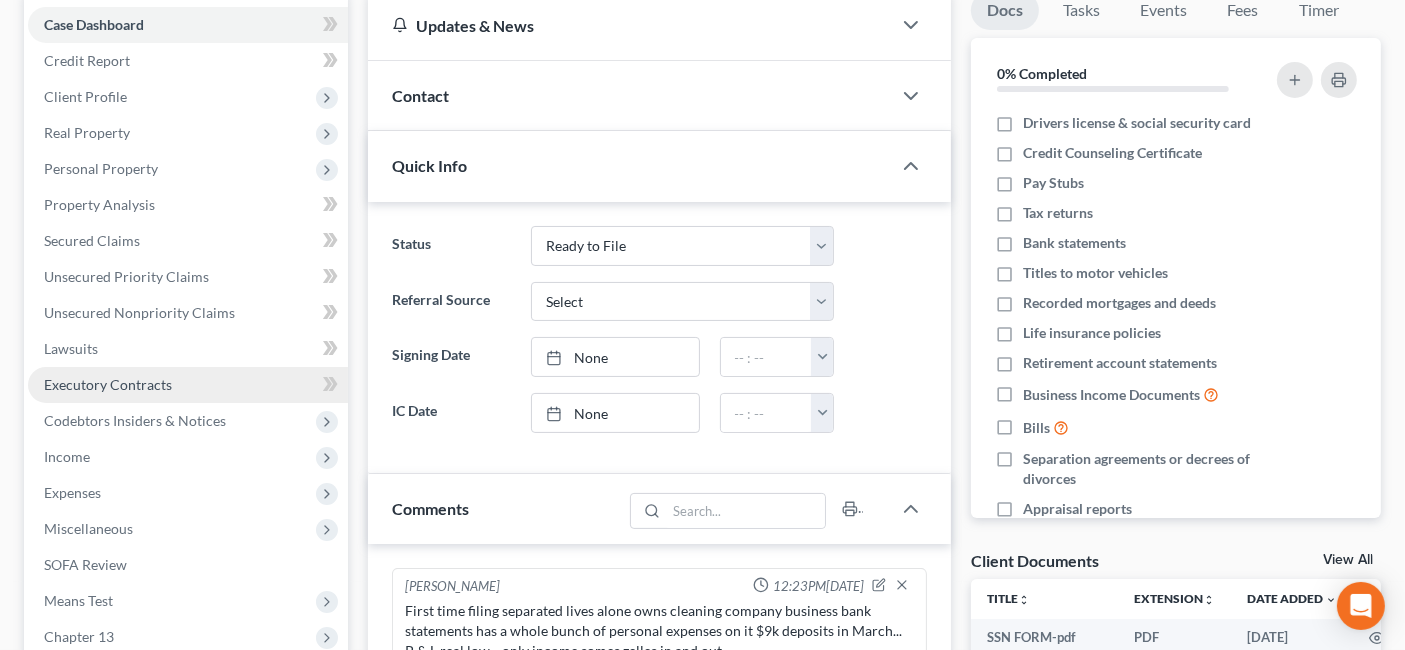 scroll, scrollTop: 222, scrollLeft: 0, axis: vertical 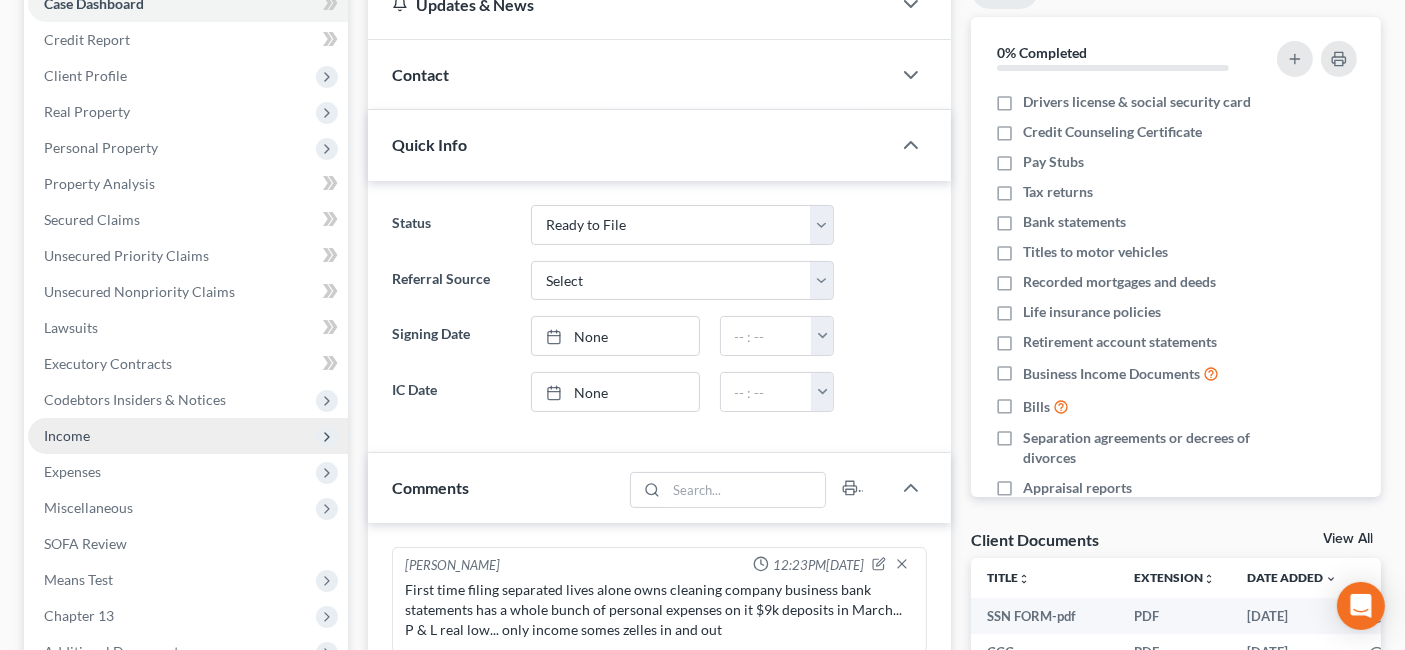click on "Income" at bounding box center (188, 436) 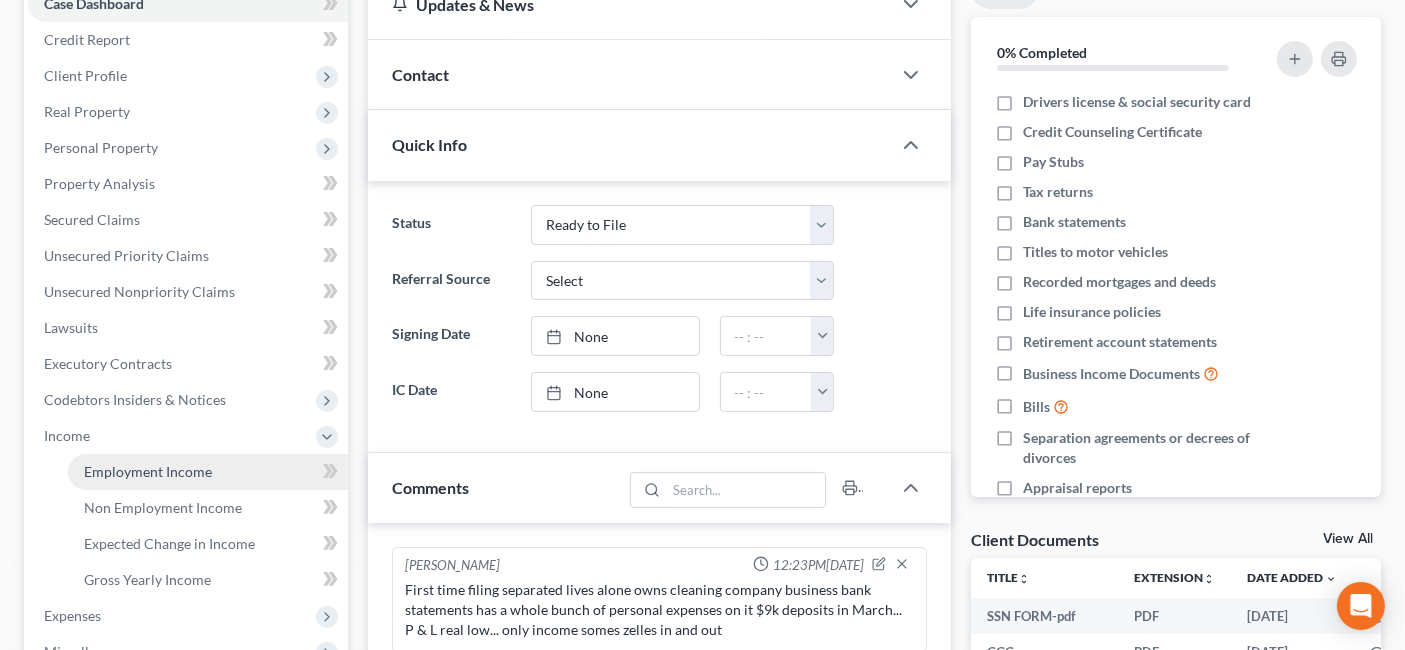click on "Employment Income" at bounding box center (148, 471) 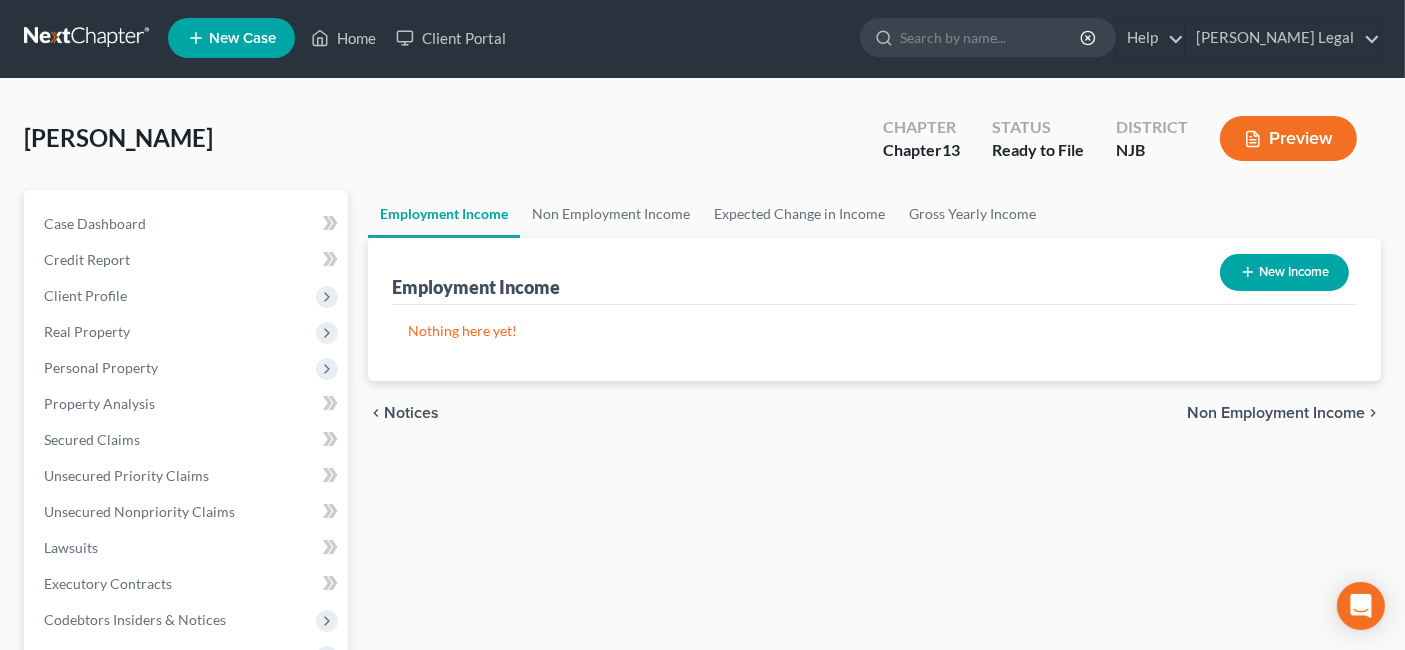 scroll, scrollTop: 0, scrollLeft: 0, axis: both 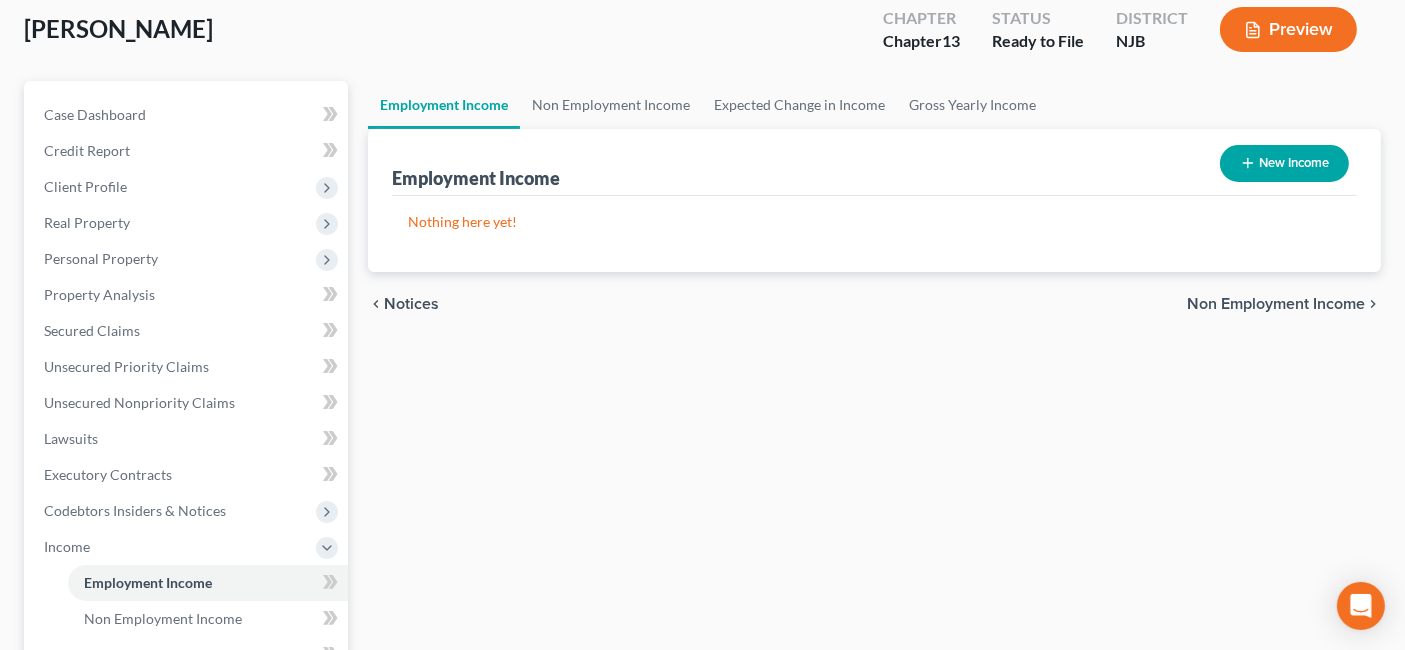 click on "Non Employment Income" at bounding box center (1276, 304) 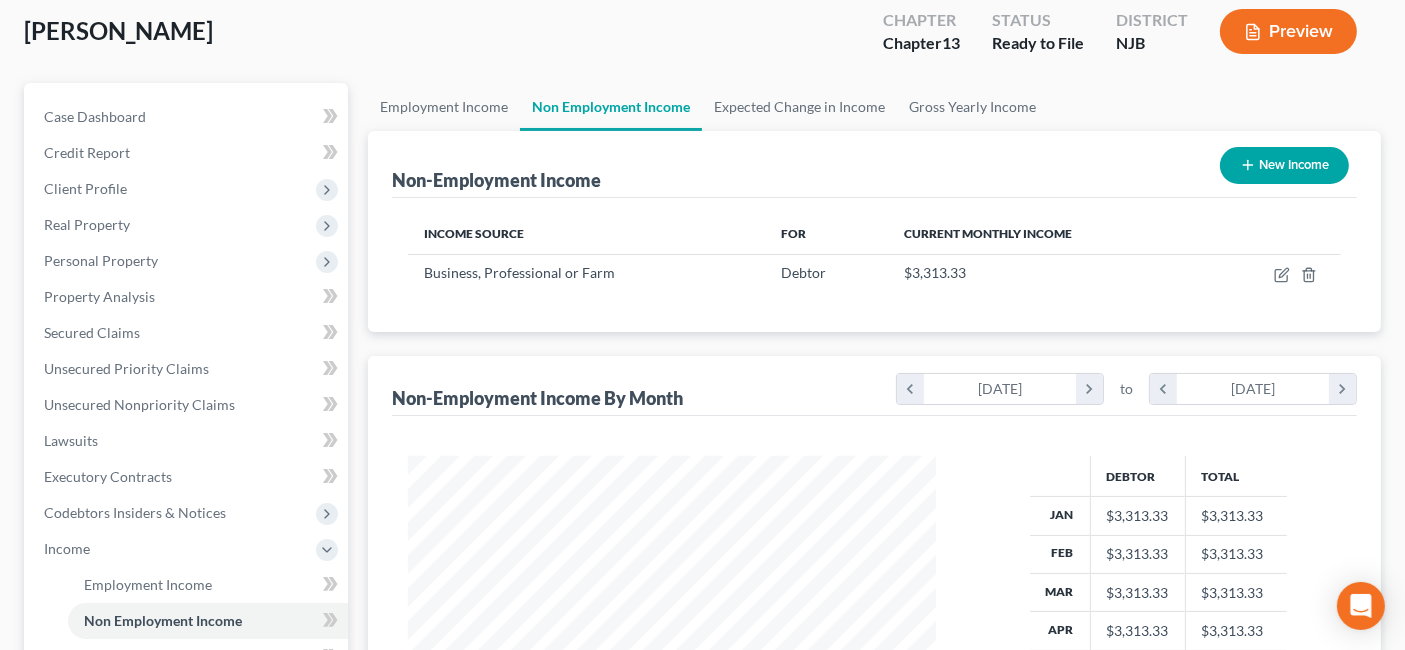 scroll, scrollTop: 0, scrollLeft: 0, axis: both 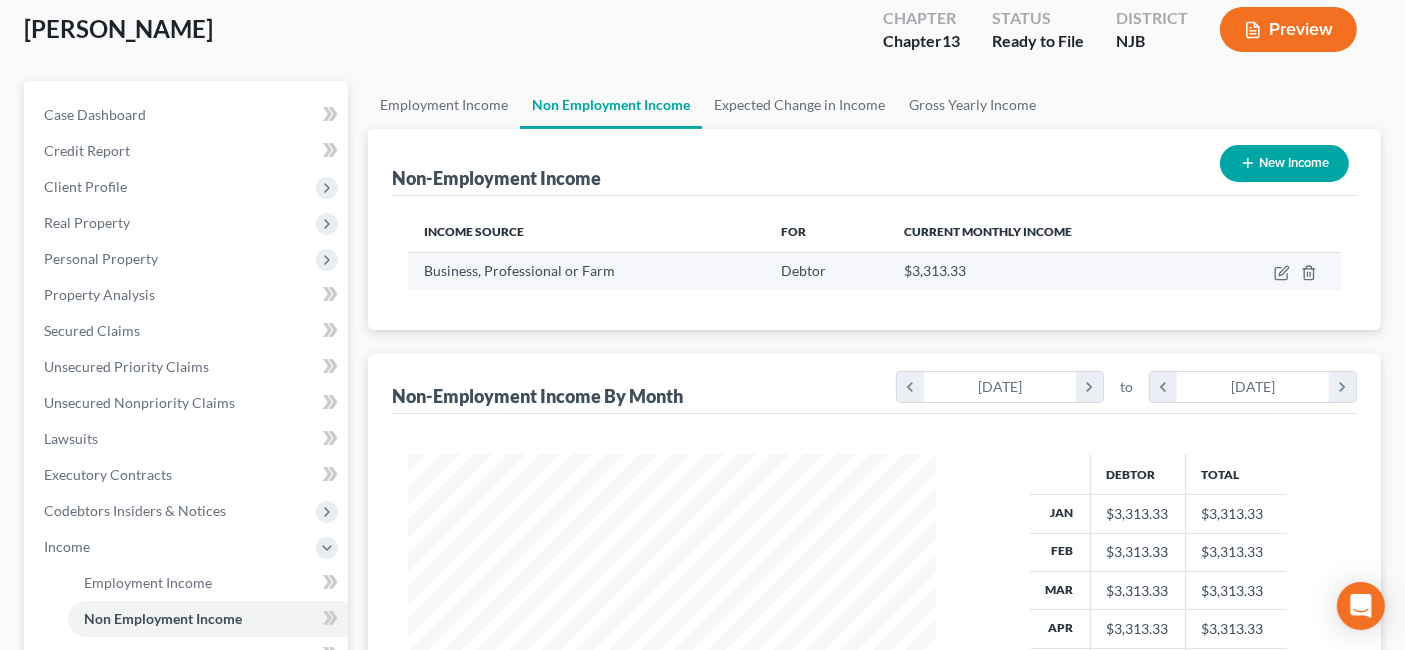 click at bounding box center [1274, 271] 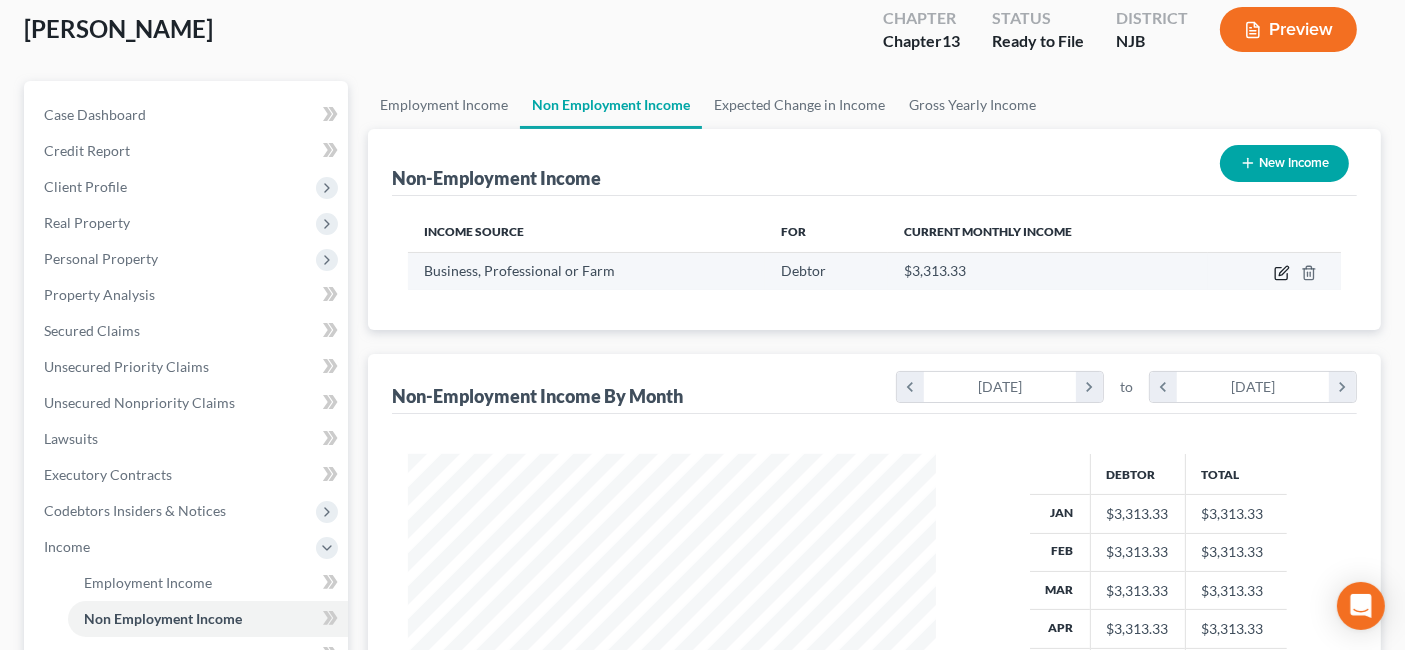 click 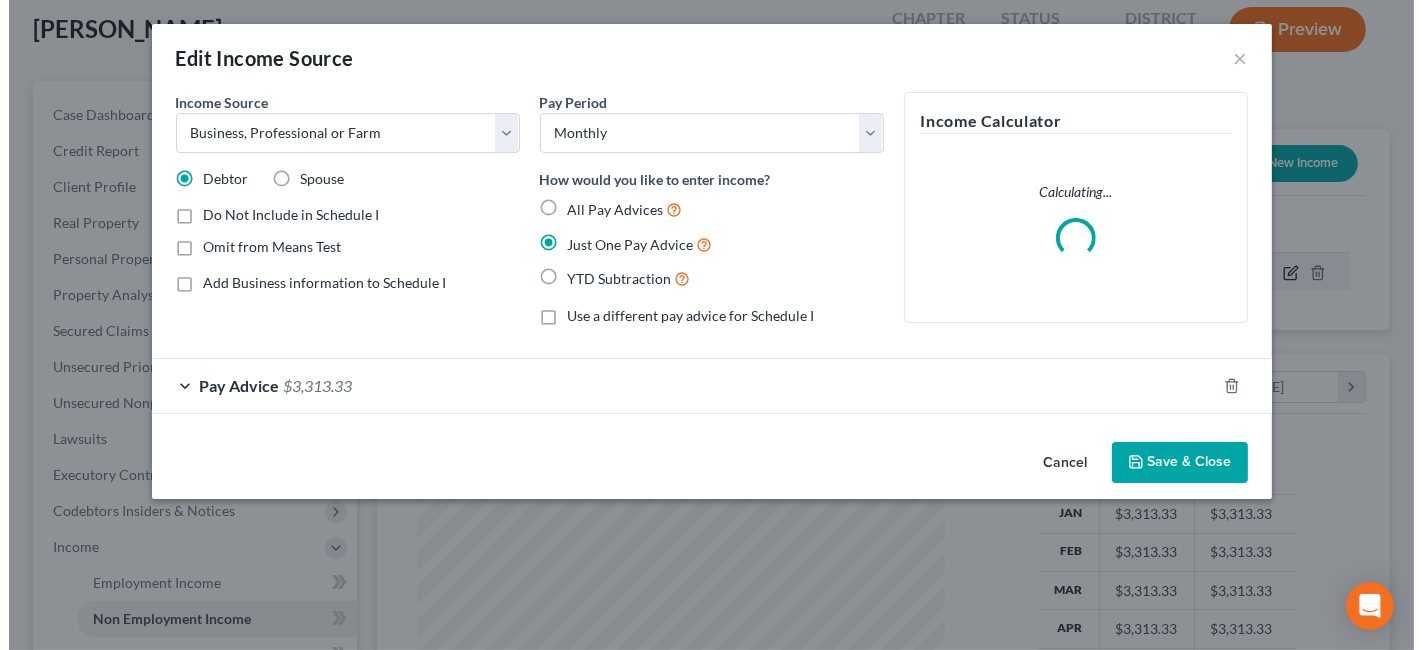 scroll, scrollTop: 999643, scrollLeft: 999425, axis: both 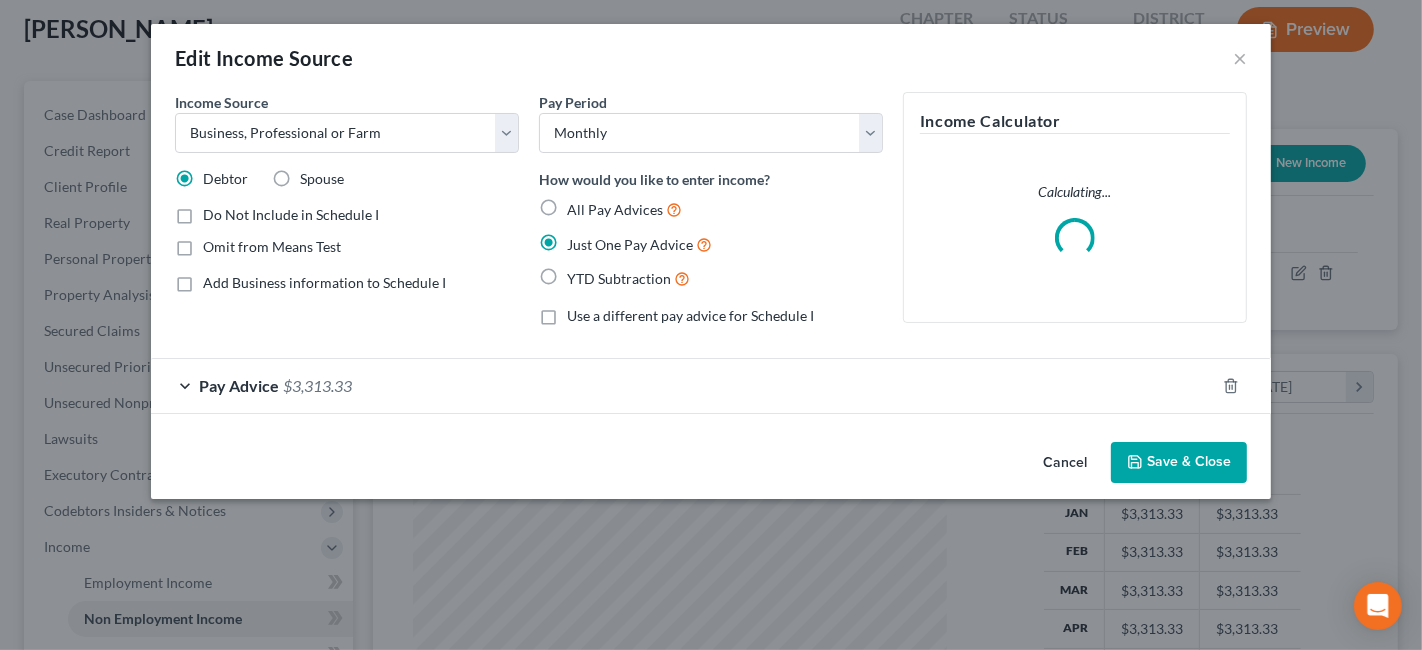 click on "Pay Advice $3,313.33" at bounding box center (683, 385) 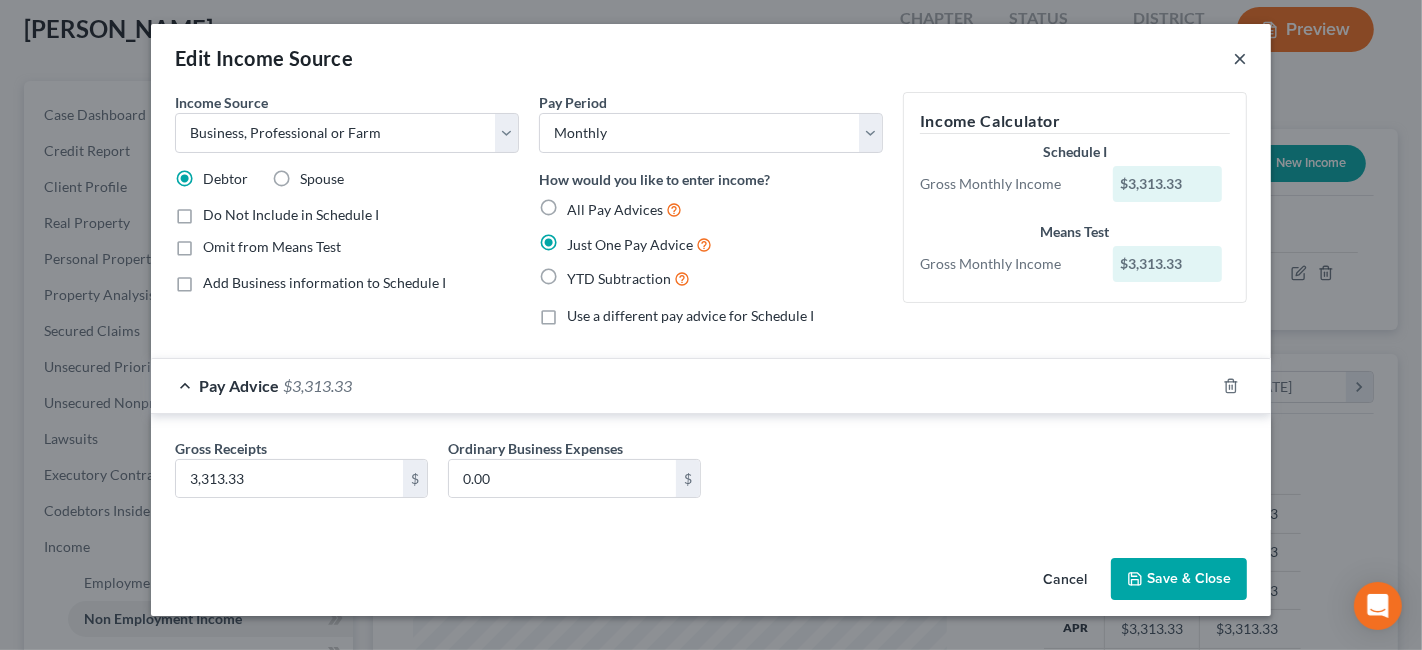 click on "×" at bounding box center (1240, 58) 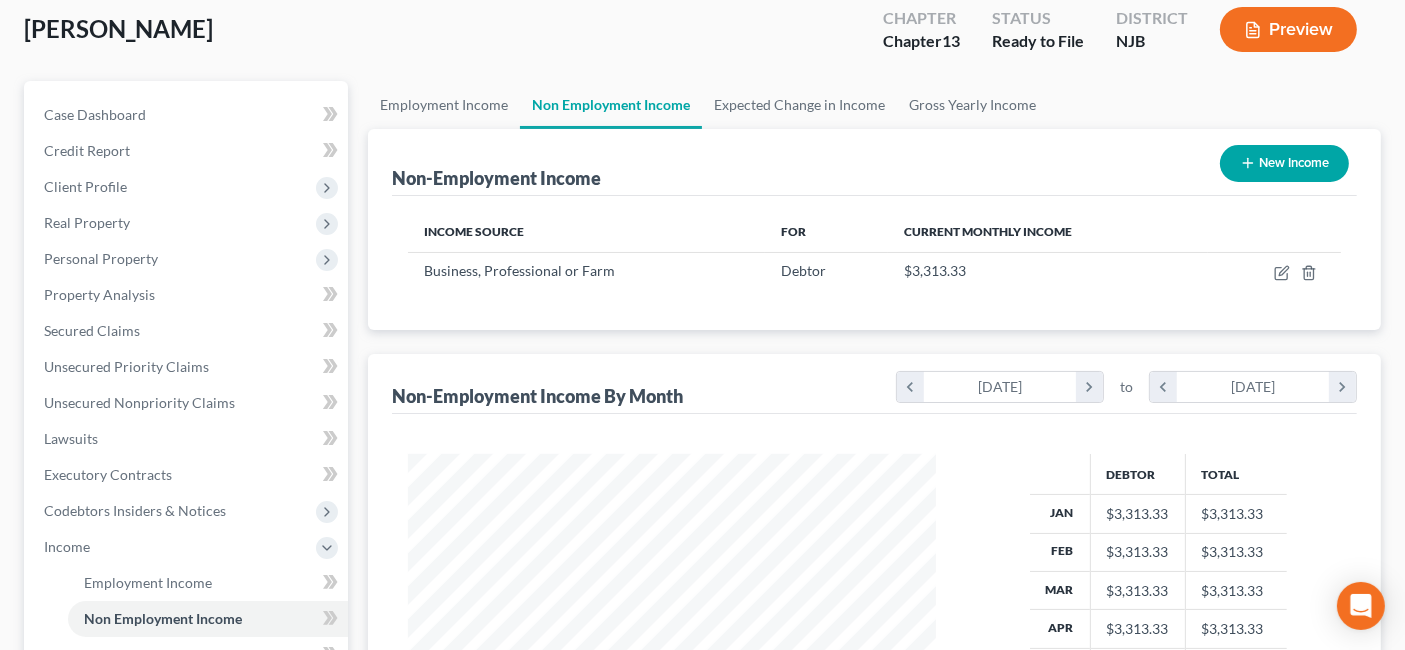 scroll, scrollTop: 356, scrollLeft: 567, axis: both 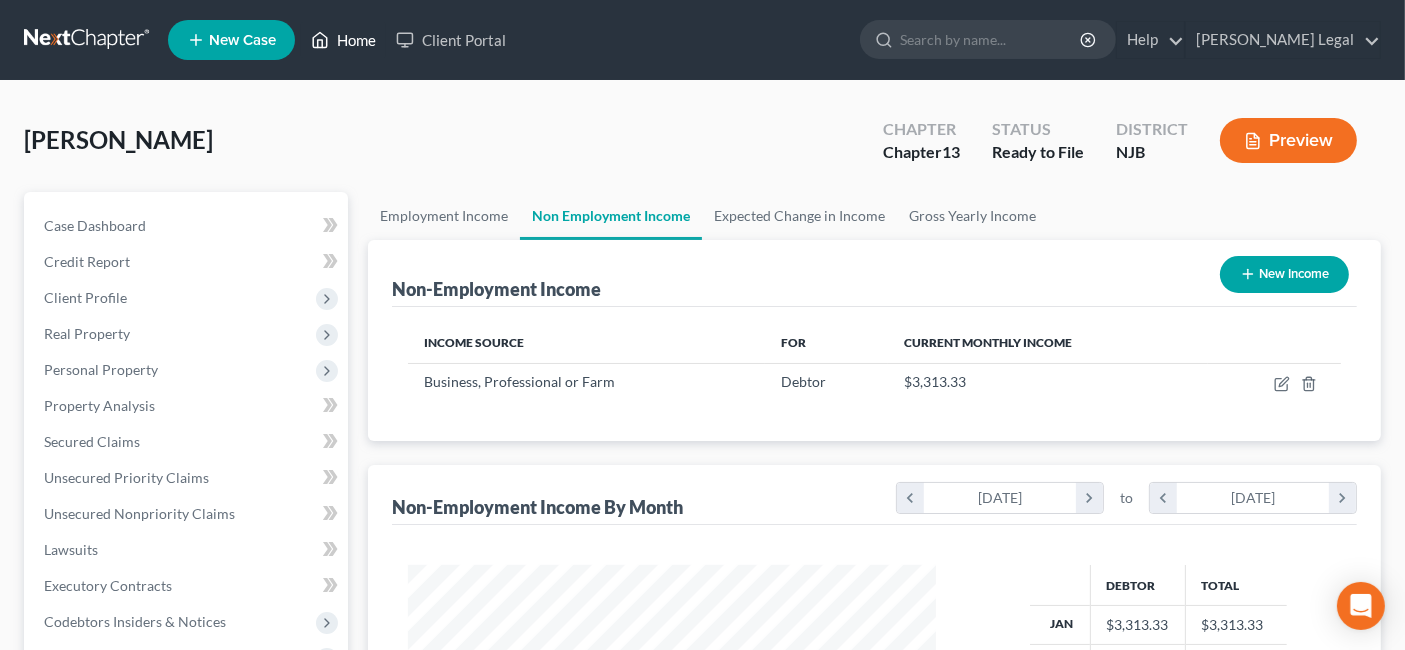 click on "Home" at bounding box center [343, 40] 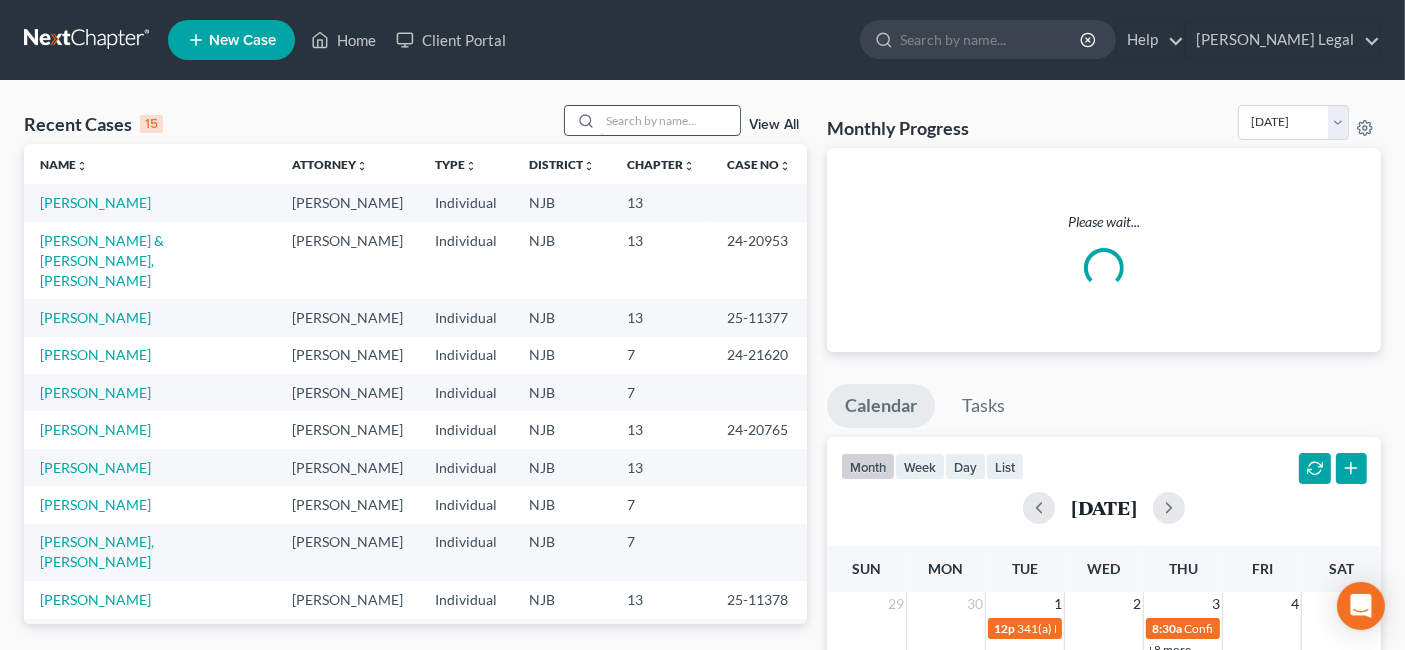 click at bounding box center [670, 120] 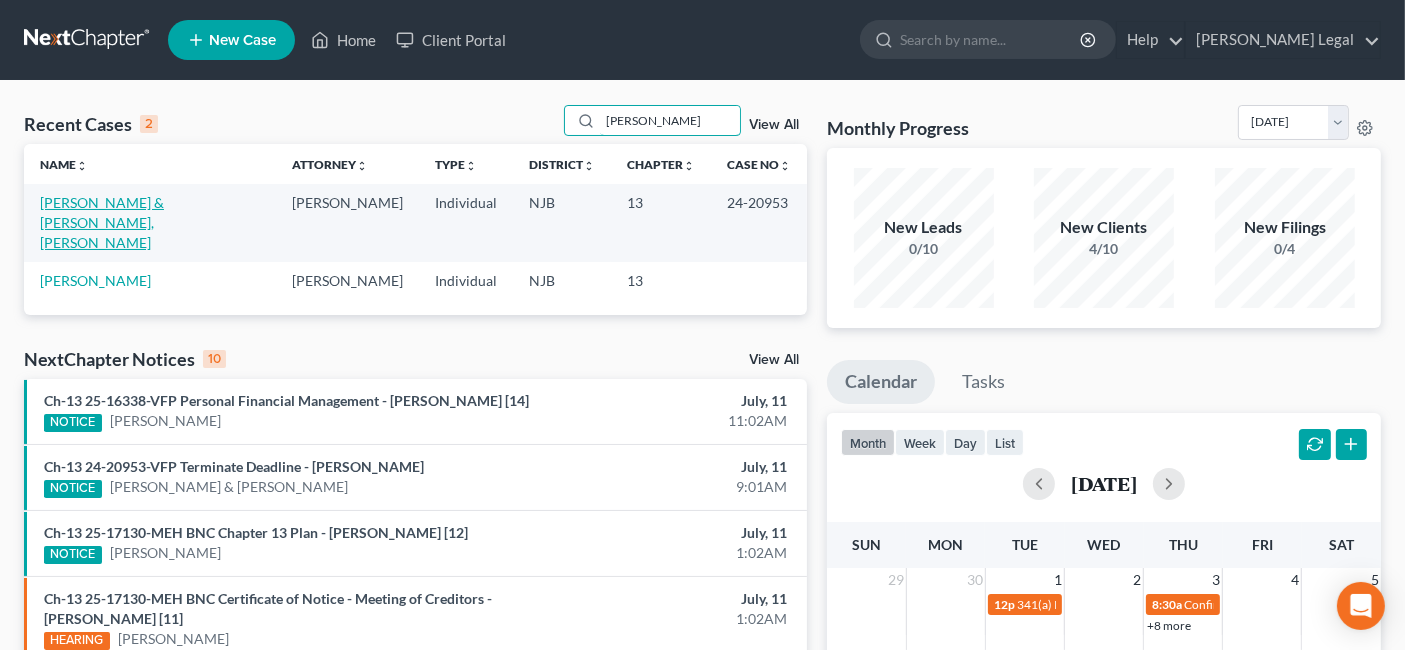 type on "[PERSON_NAME]" 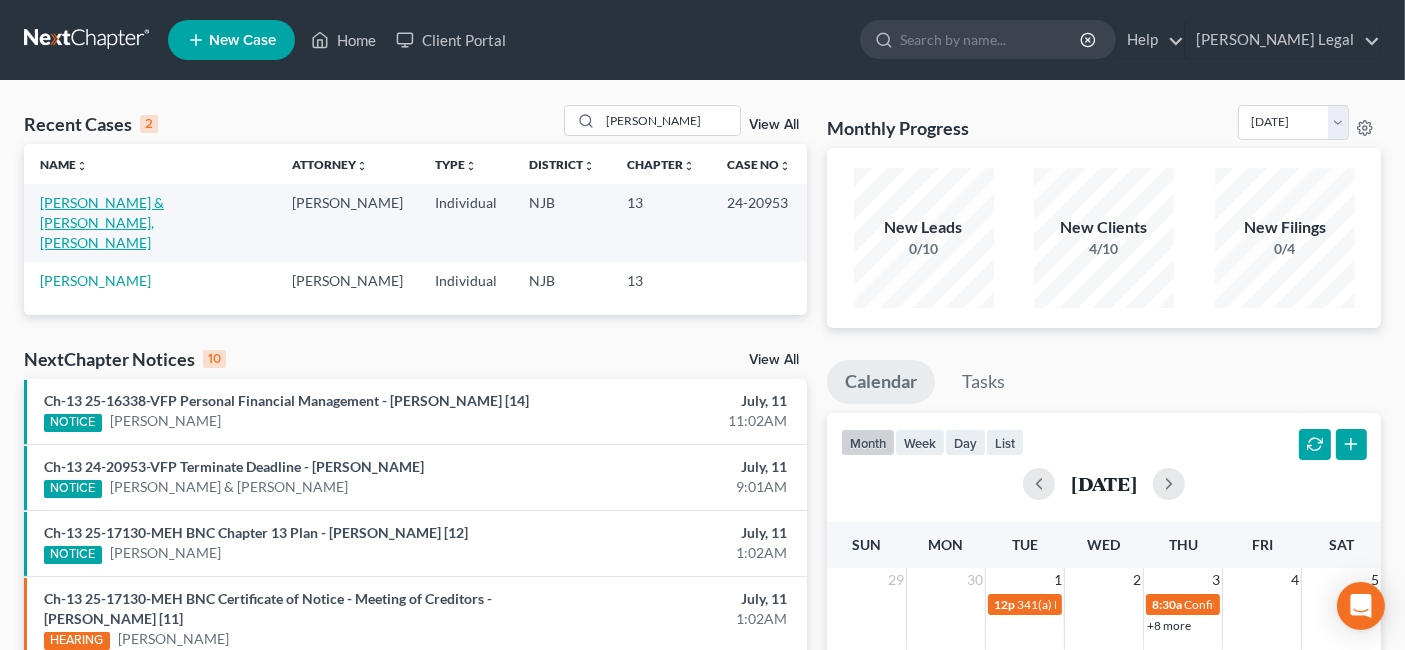 click on "[PERSON_NAME] & [PERSON_NAME], [PERSON_NAME]" at bounding box center (102, 222) 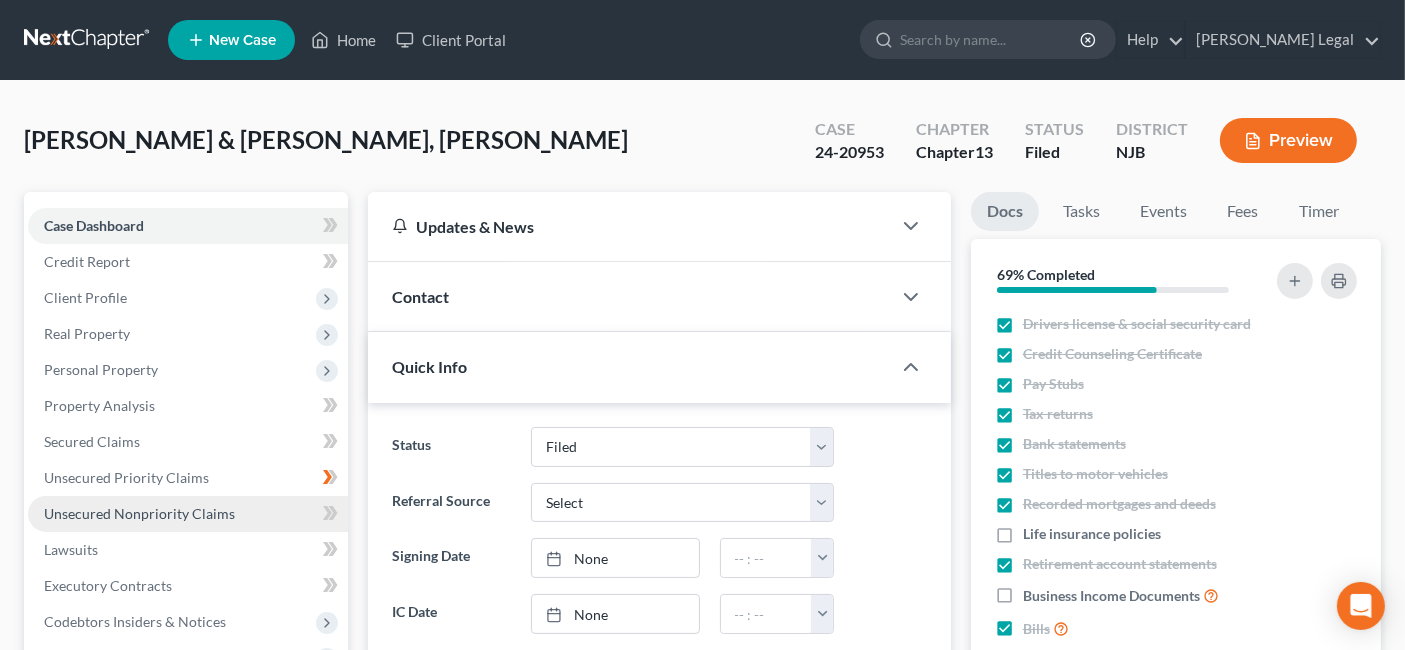scroll, scrollTop: 111, scrollLeft: 0, axis: vertical 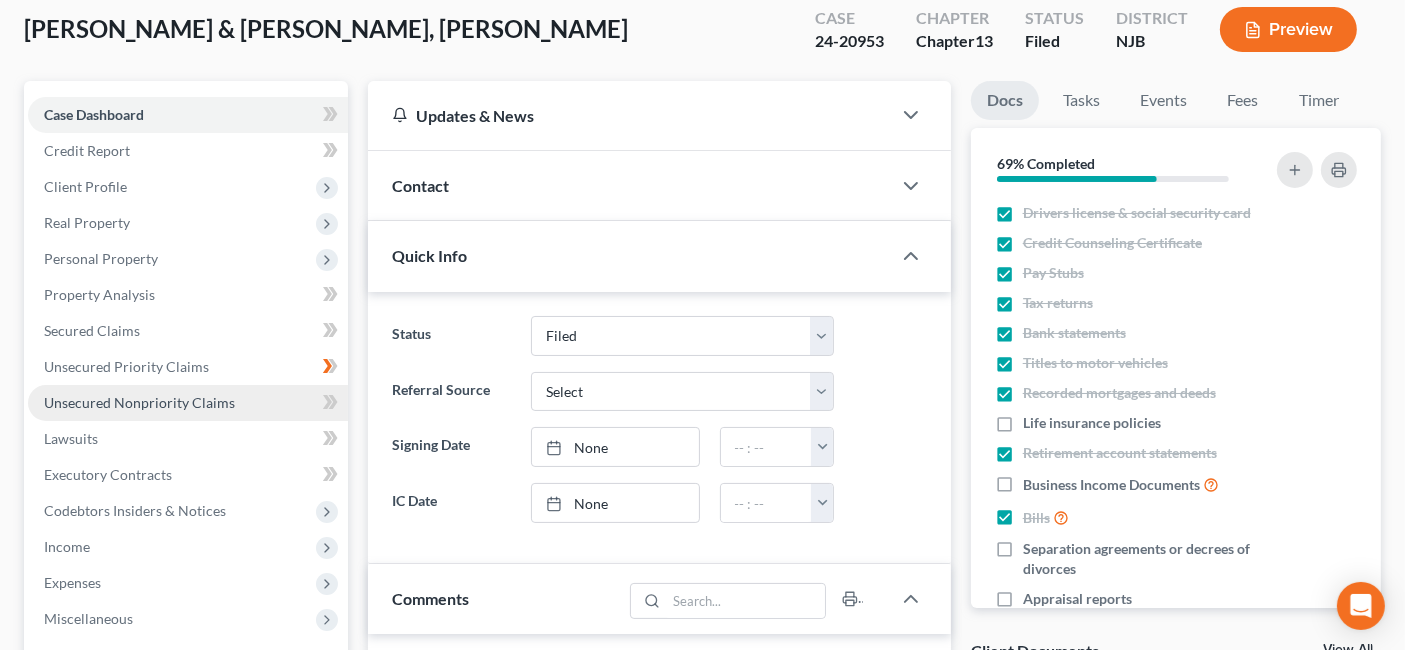 click on "Unsecured Nonpriority Claims" at bounding box center (188, 403) 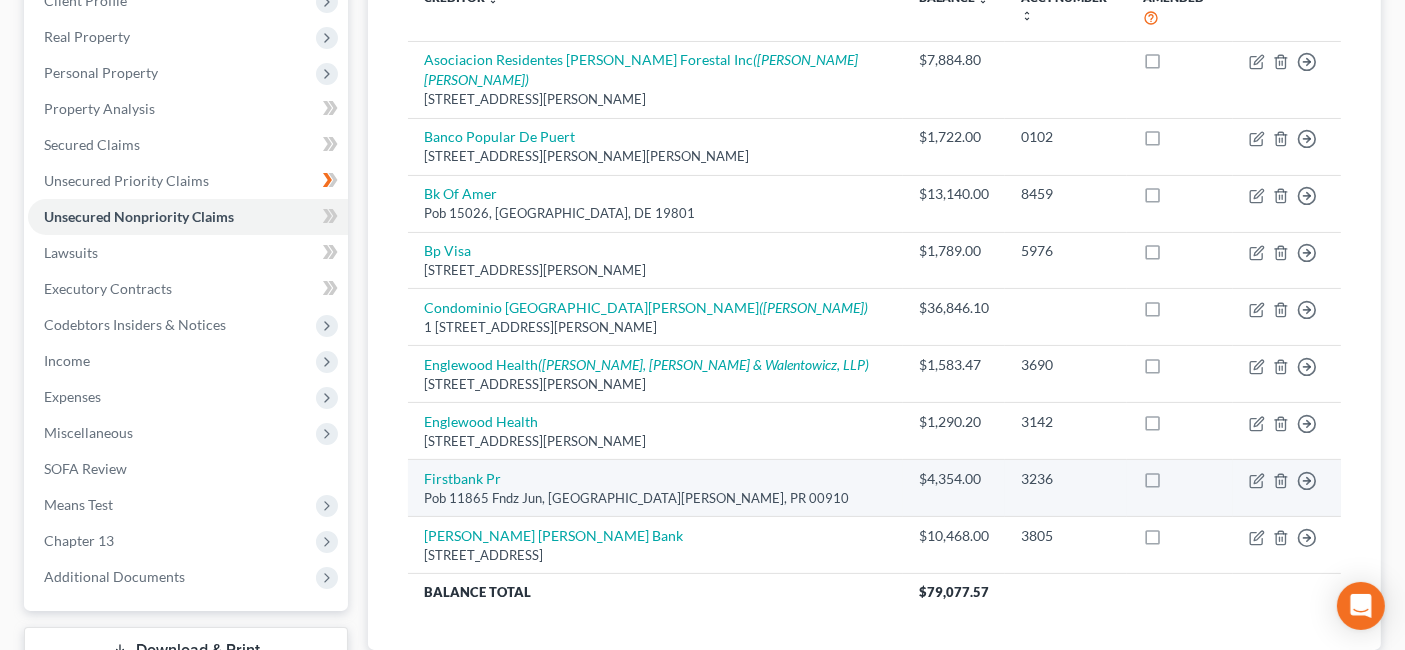 scroll, scrollTop: 333, scrollLeft: 0, axis: vertical 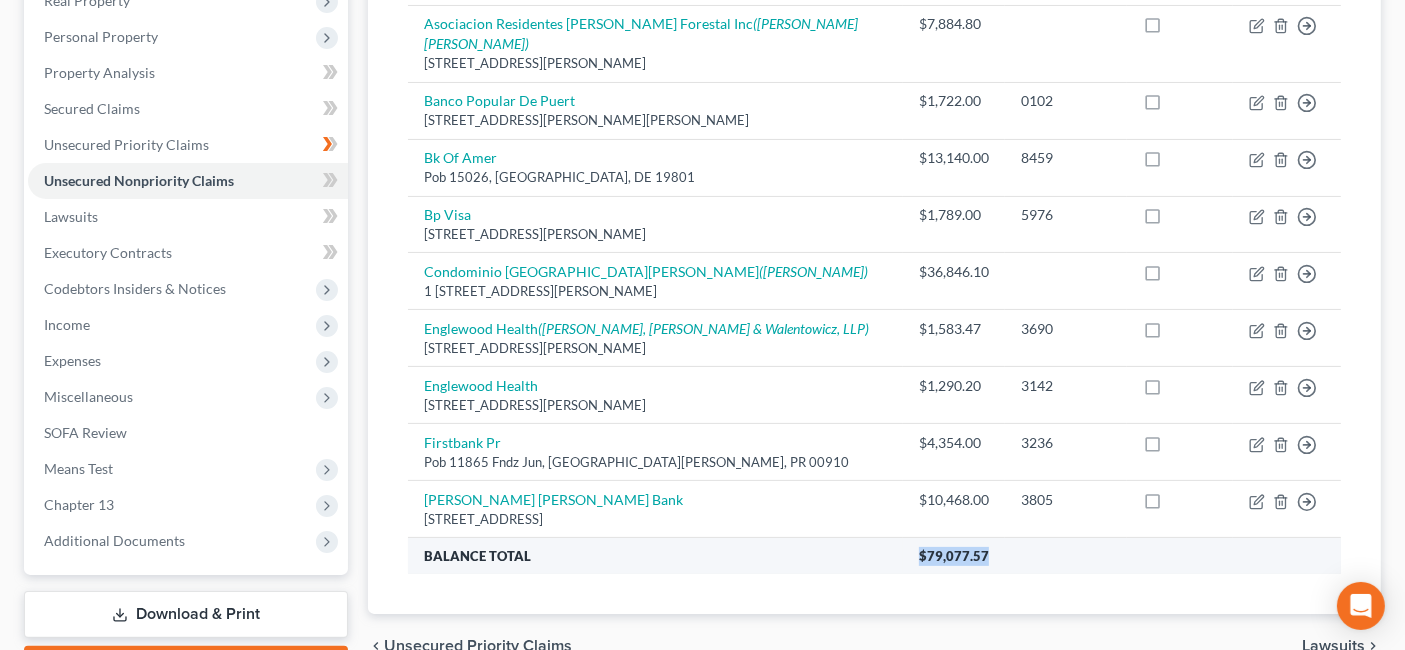 drag, startPoint x: 955, startPoint y: 518, endPoint x: 883, endPoint y: 524, distance: 72.249565 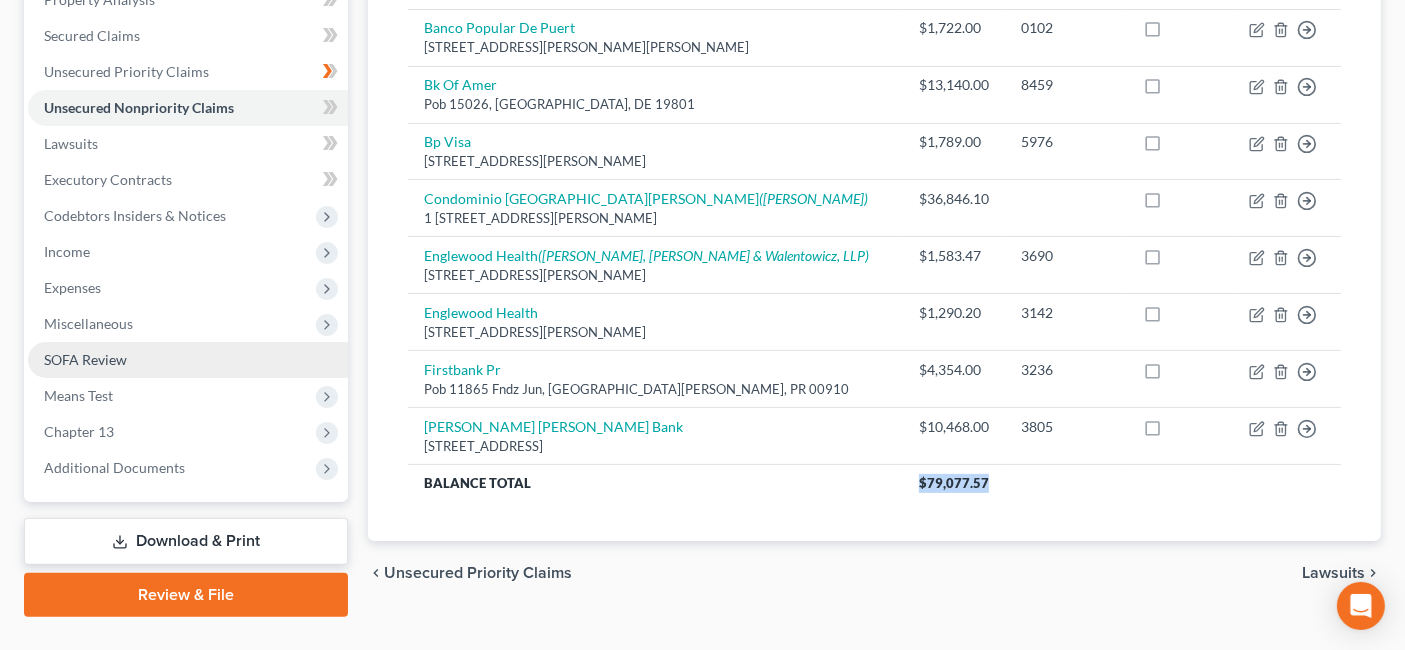 scroll, scrollTop: 445, scrollLeft: 0, axis: vertical 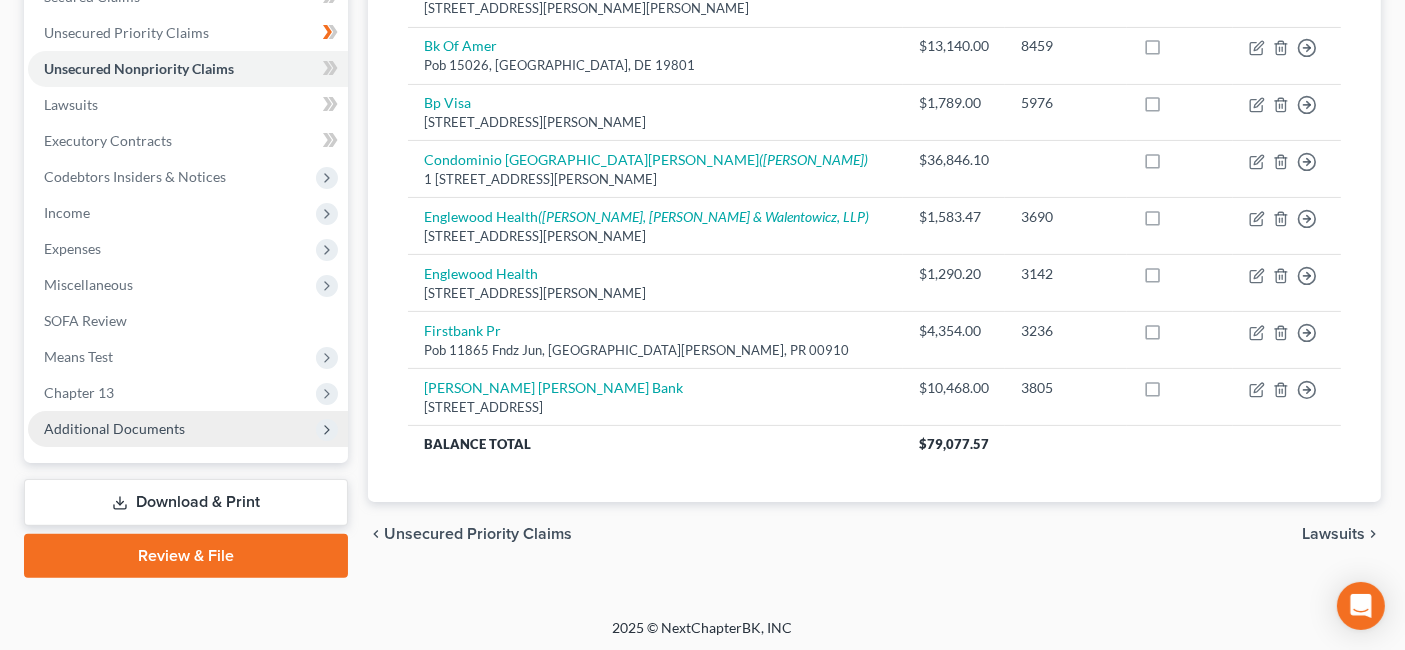click on "Additional Documents" at bounding box center (114, 428) 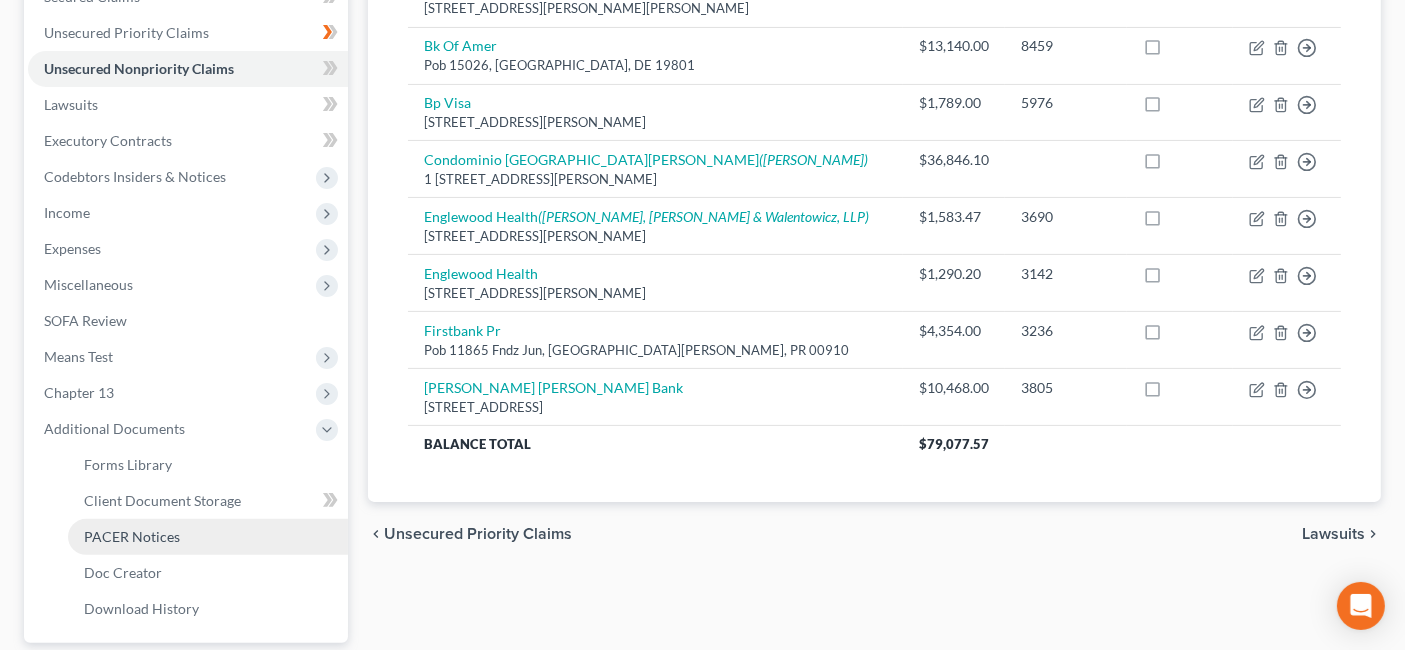 click on "PACER Notices" at bounding box center [132, 536] 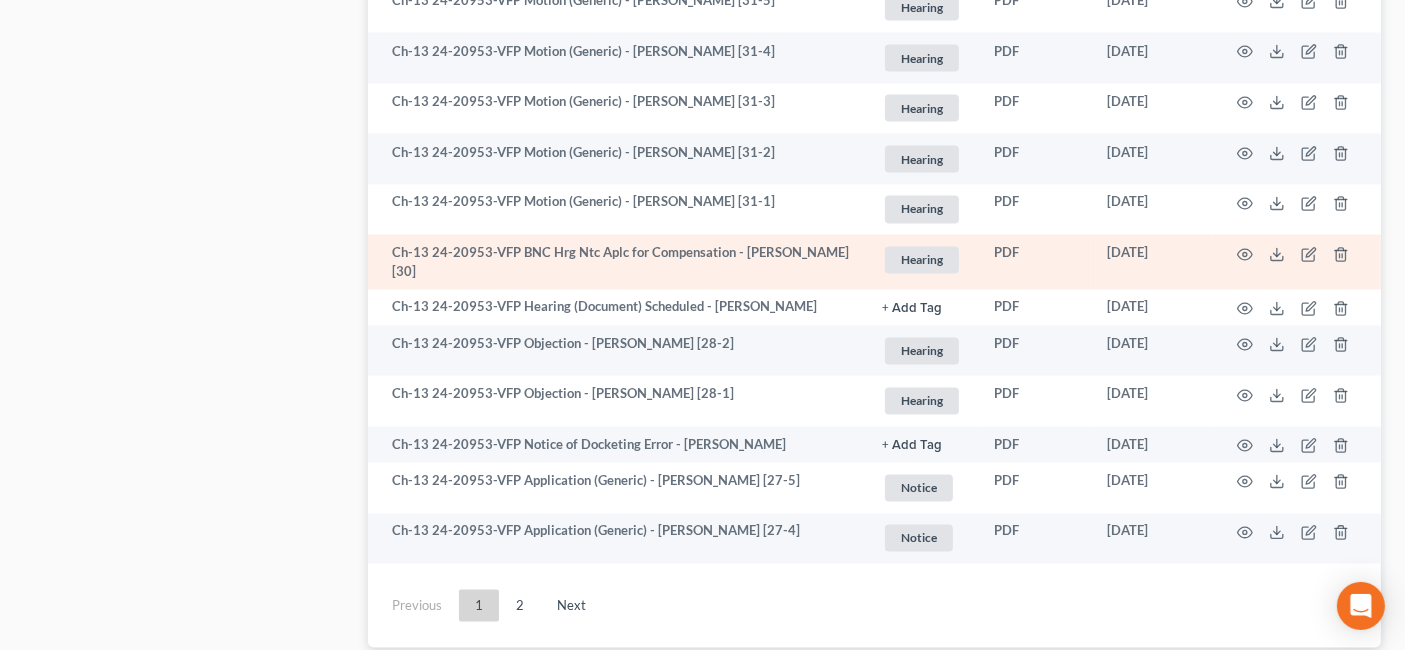 scroll, scrollTop: 3672, scrollLeft: 0, axis: vertical 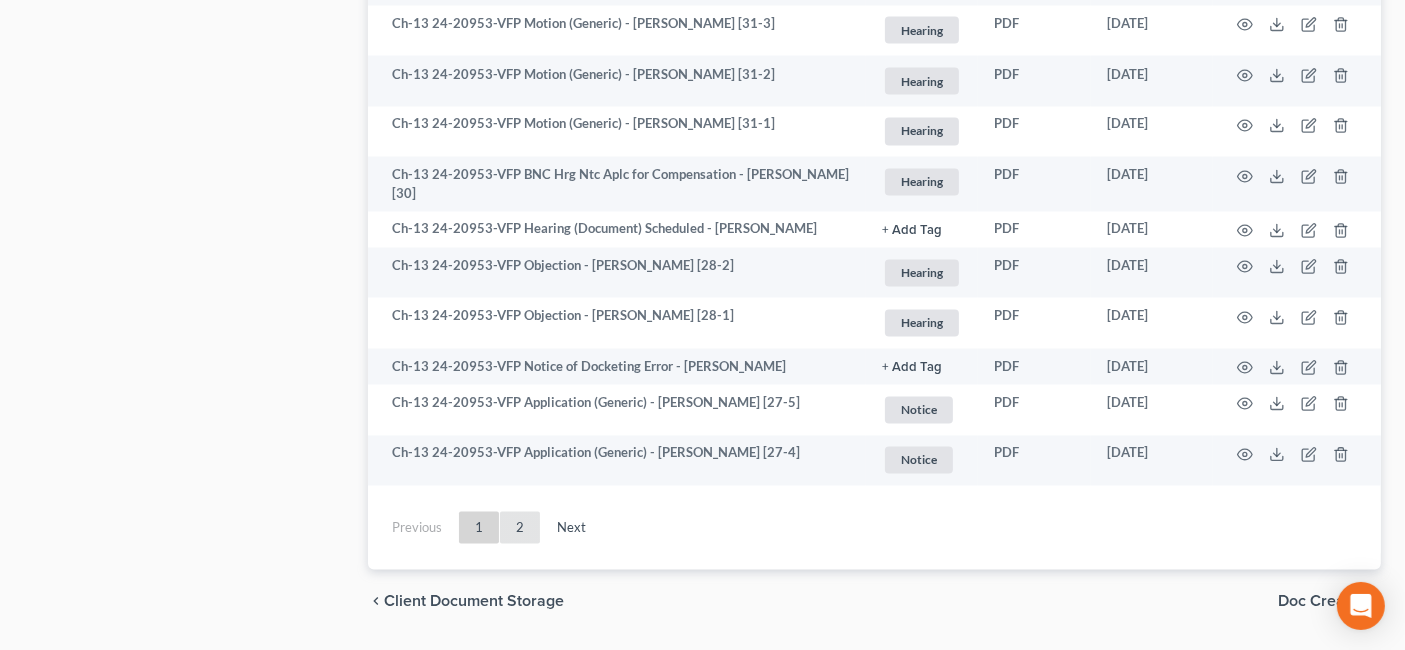 click on "2" at bounding box center (520, 528) 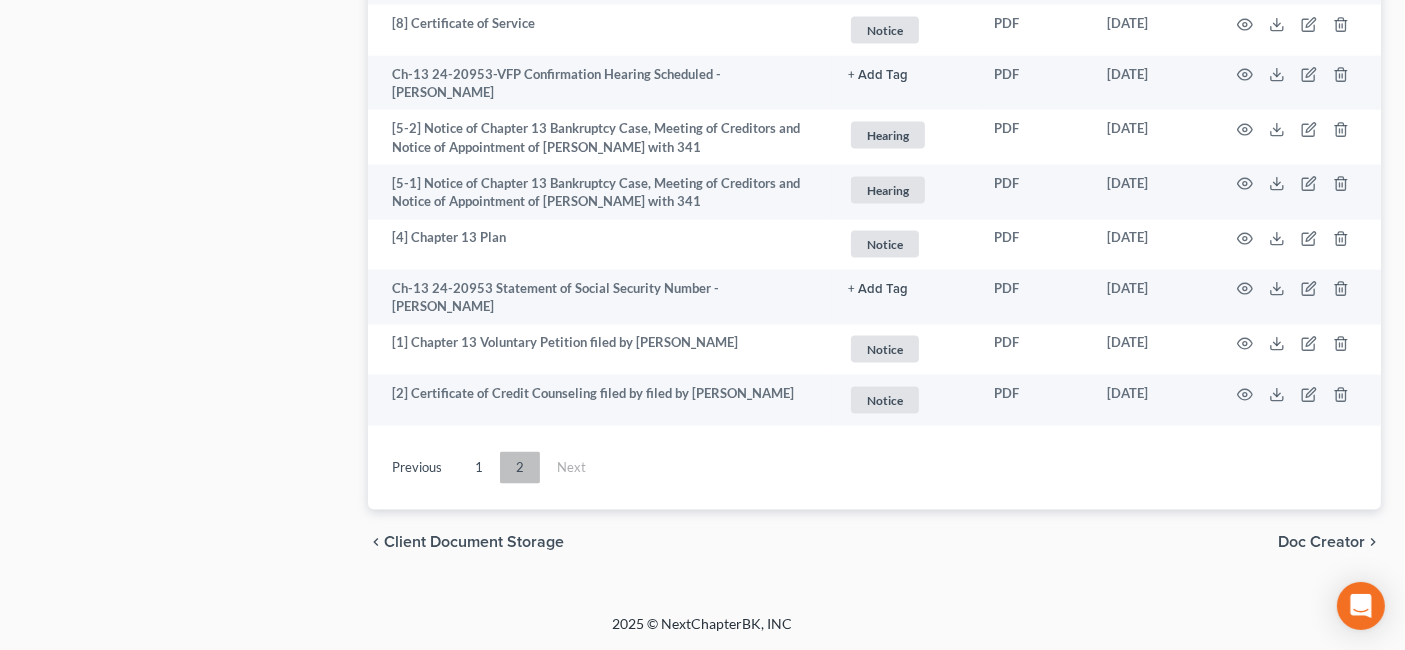 scroll, scrollTop: 2815, scrollLeft: 0, axis: vertical 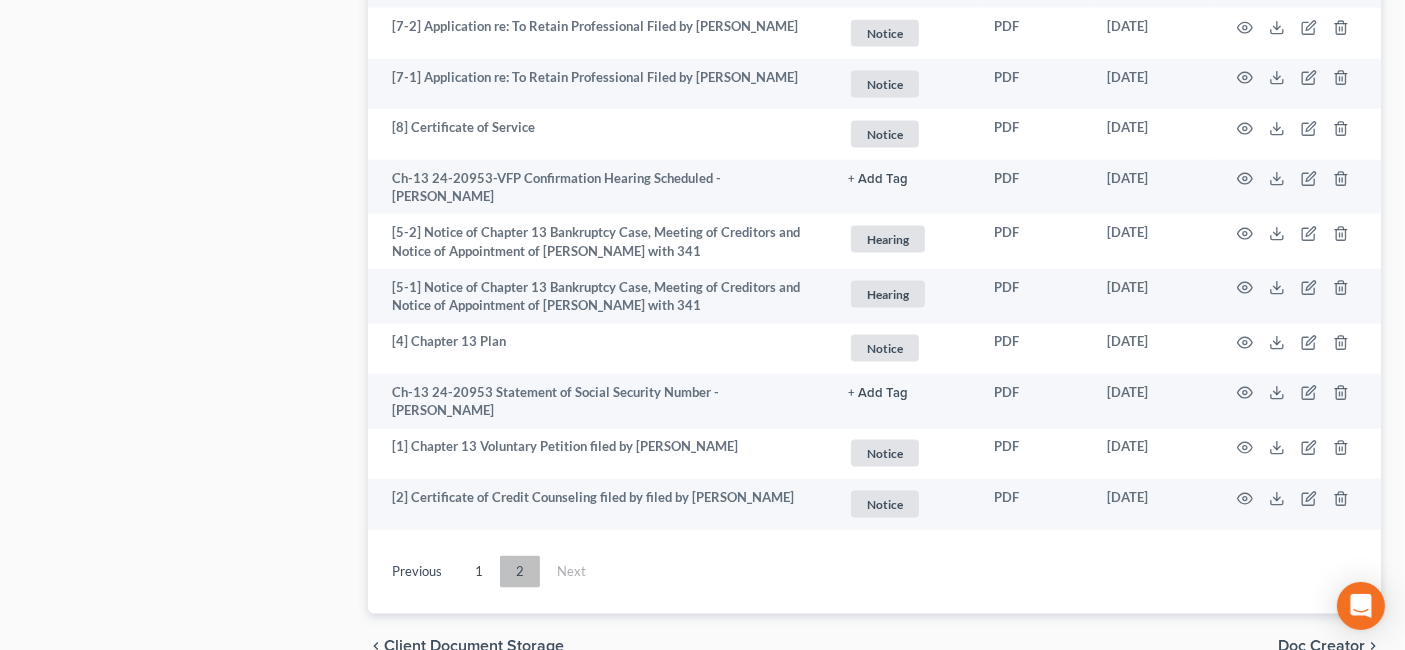 click on "2" at bounding box center [520, 572] 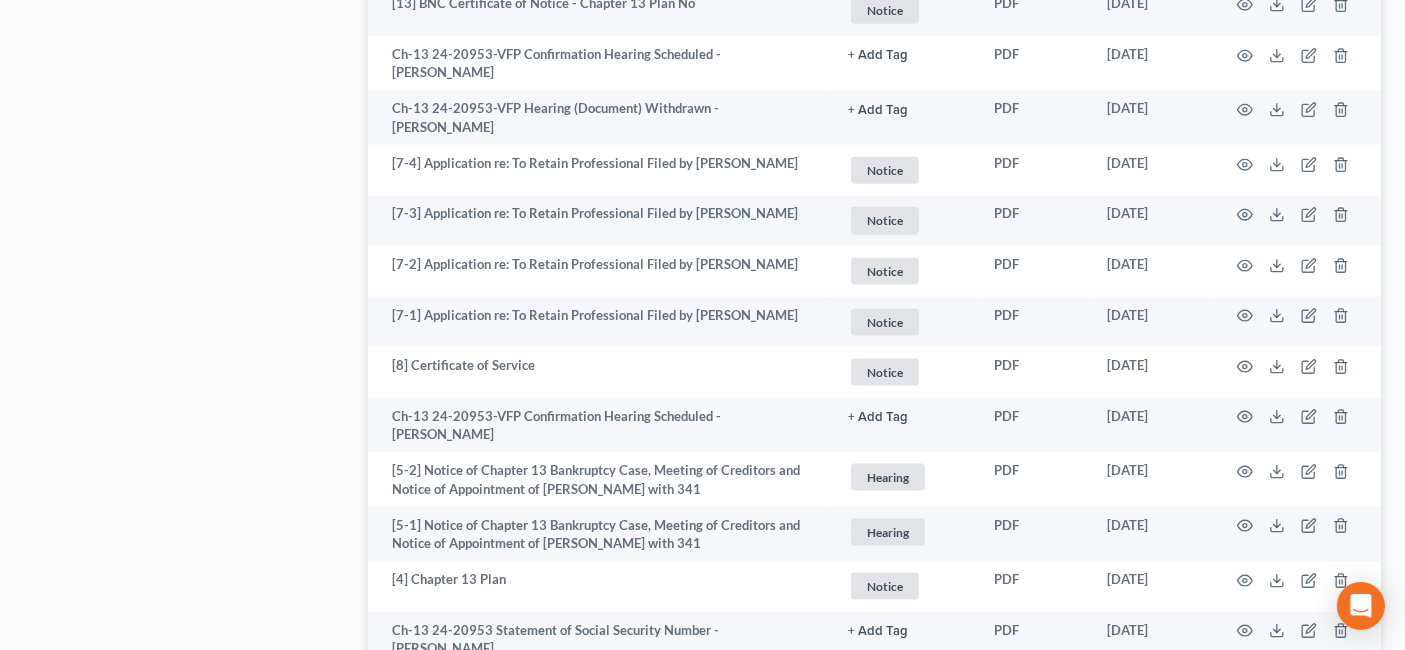 scroll, scrollTop: 2815, scrollLeft: 0, axis: vertical 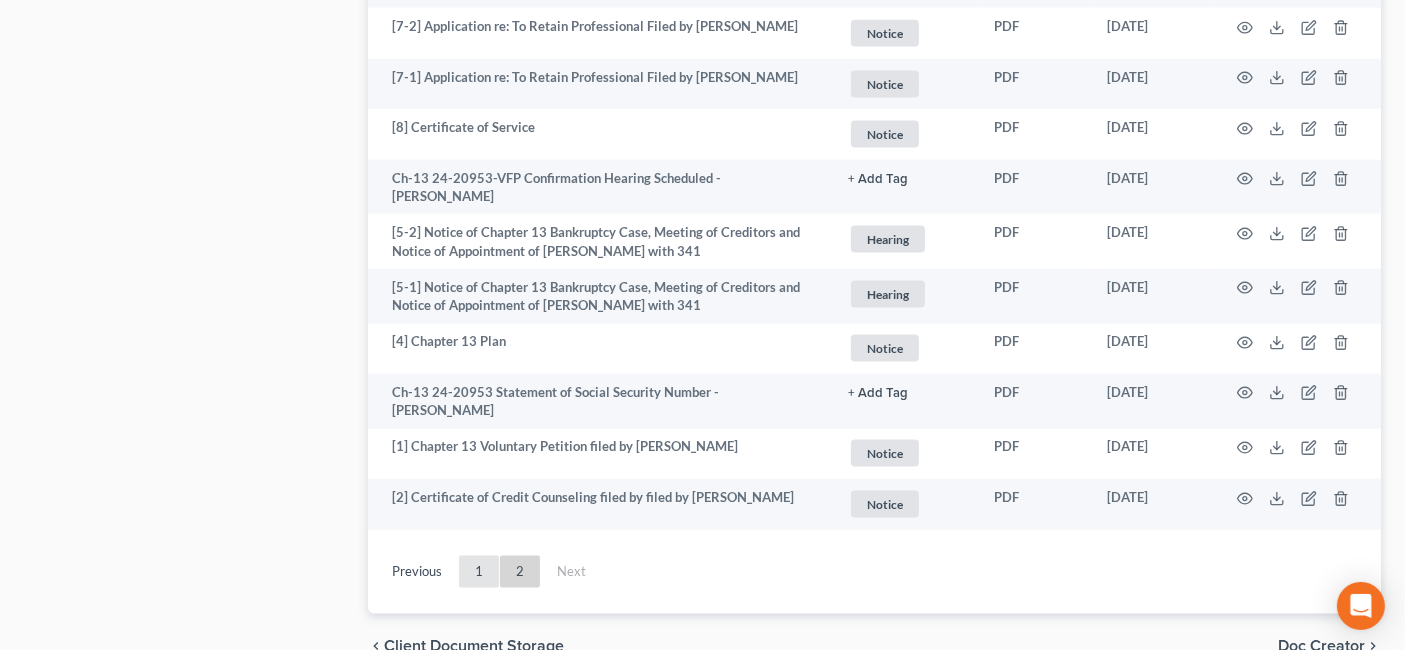 click on "1" at bounding box center [479, 572] 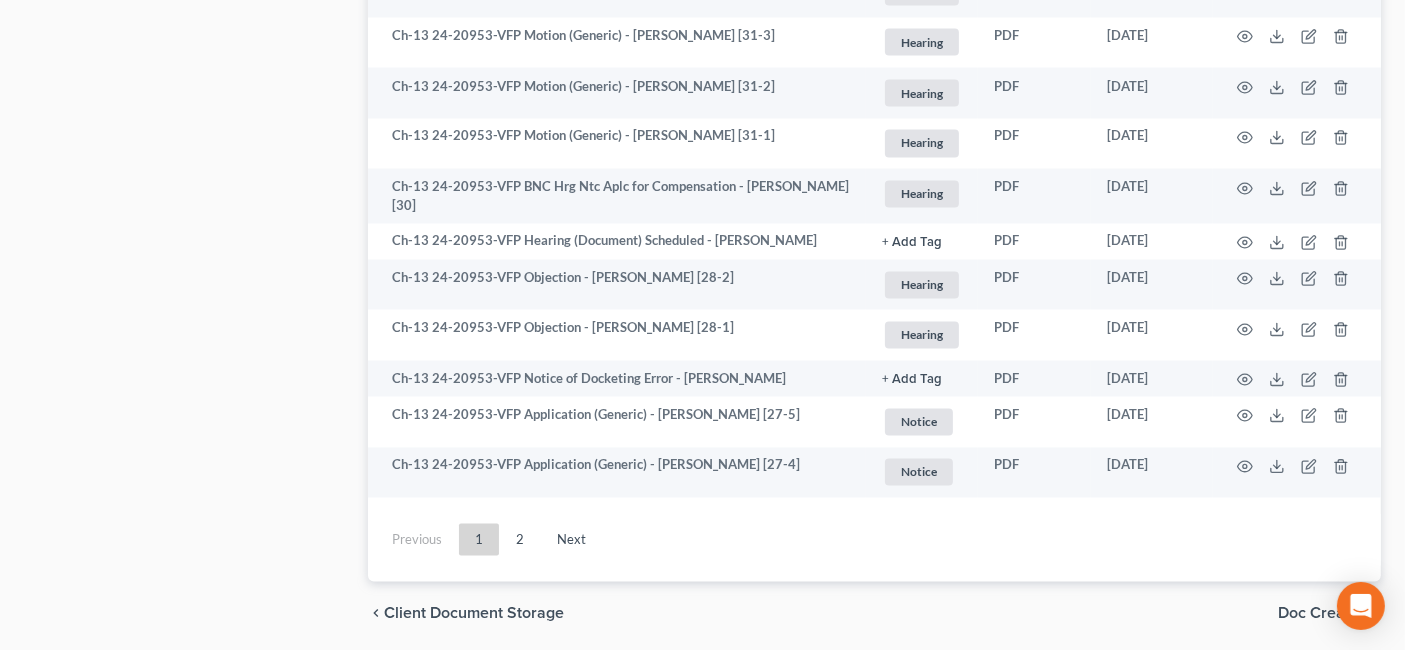 scroll, scrollTop: 3666, scrollLeft: 0, axis: vertical 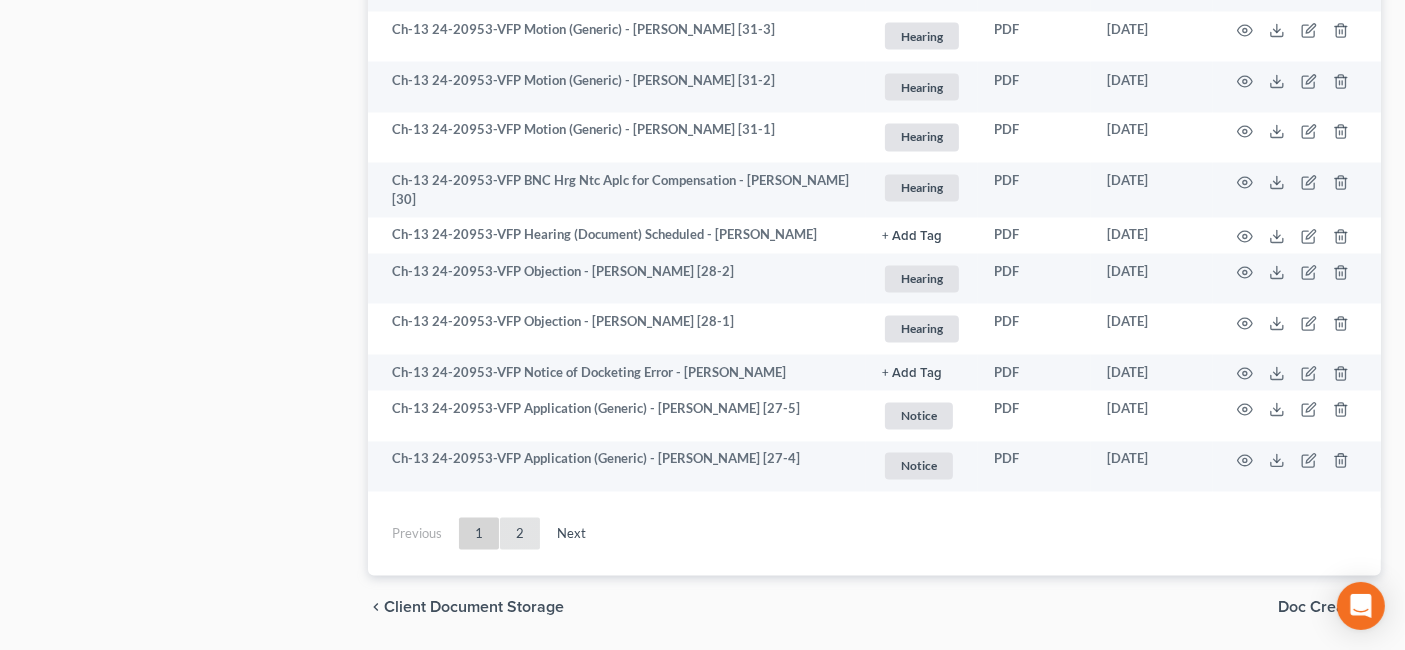 click on "2" at bounding box center (520, 534) 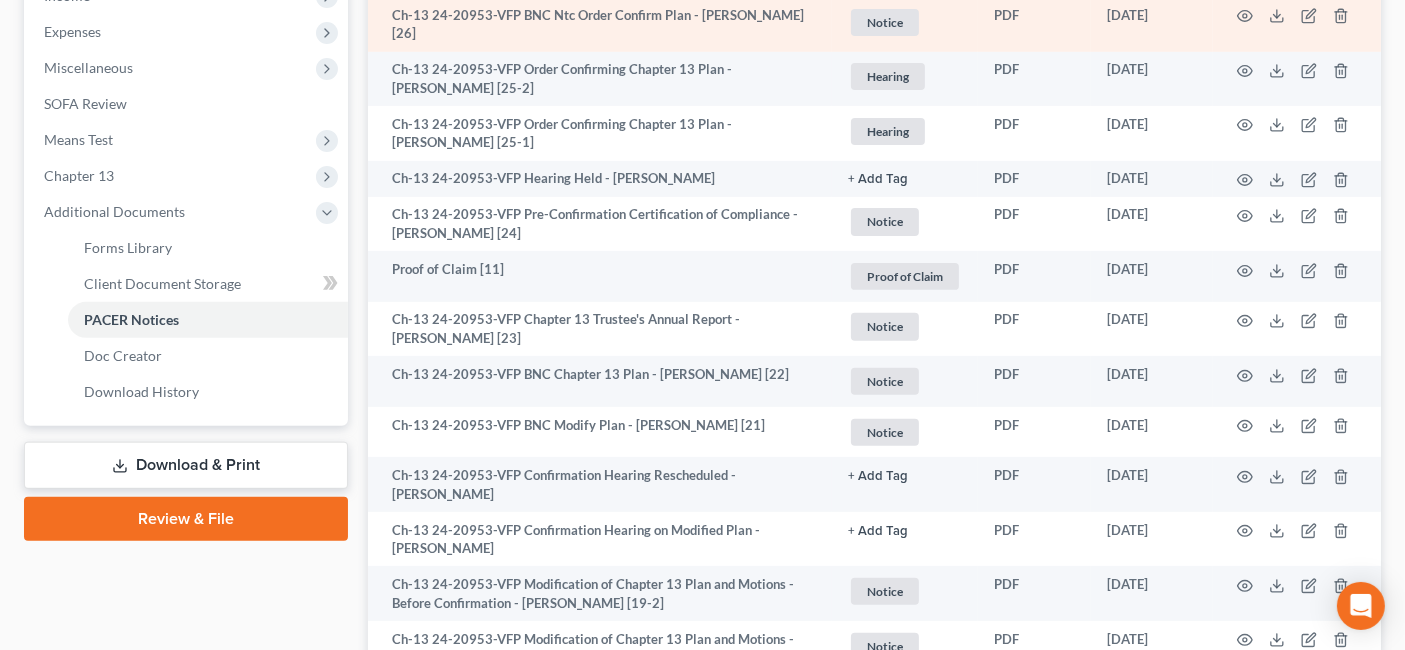 scroll, scrollTop: 666, scrollLeft: 0, axis: vertical 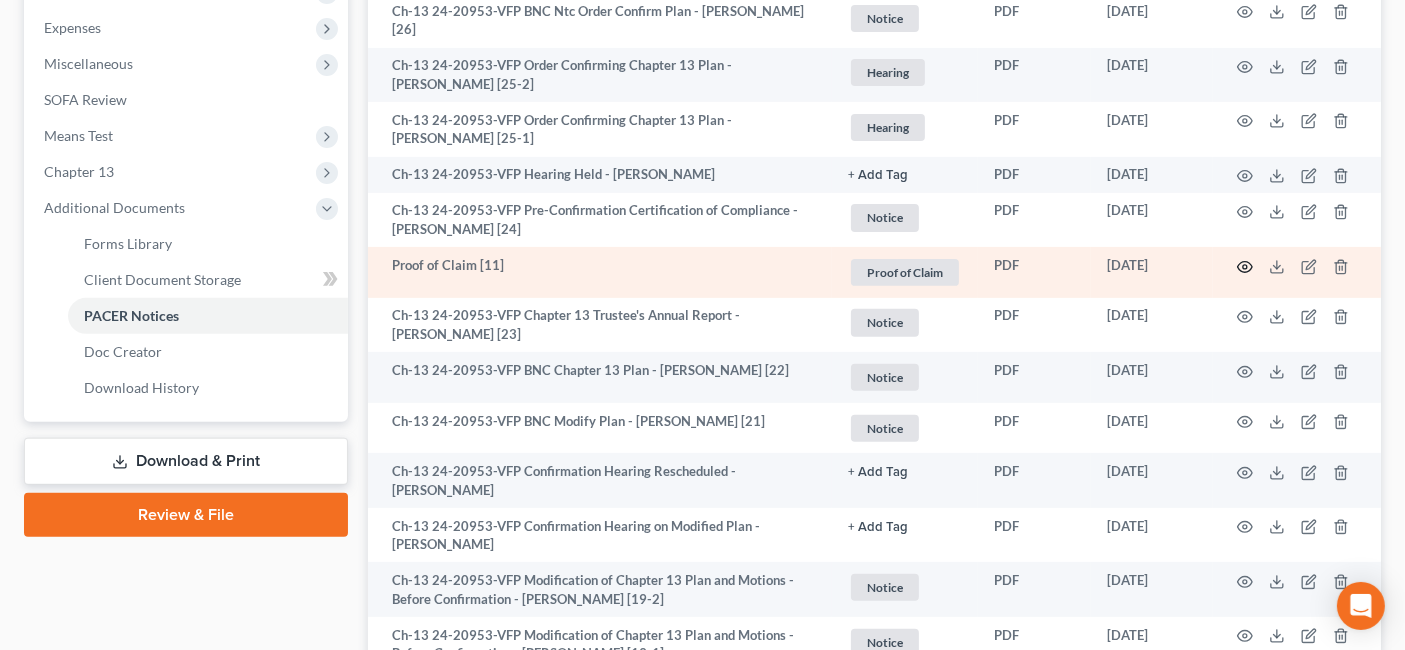 click 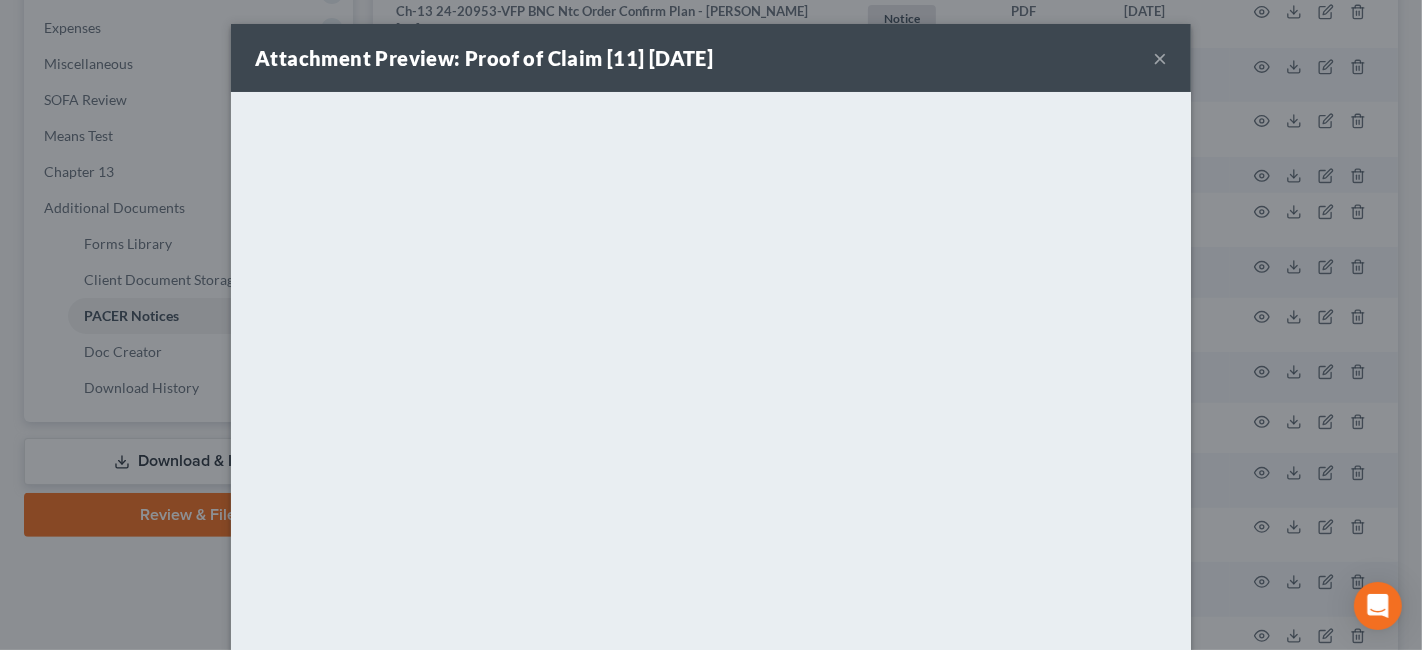 click on "×" at bounding box center [1160, 58] 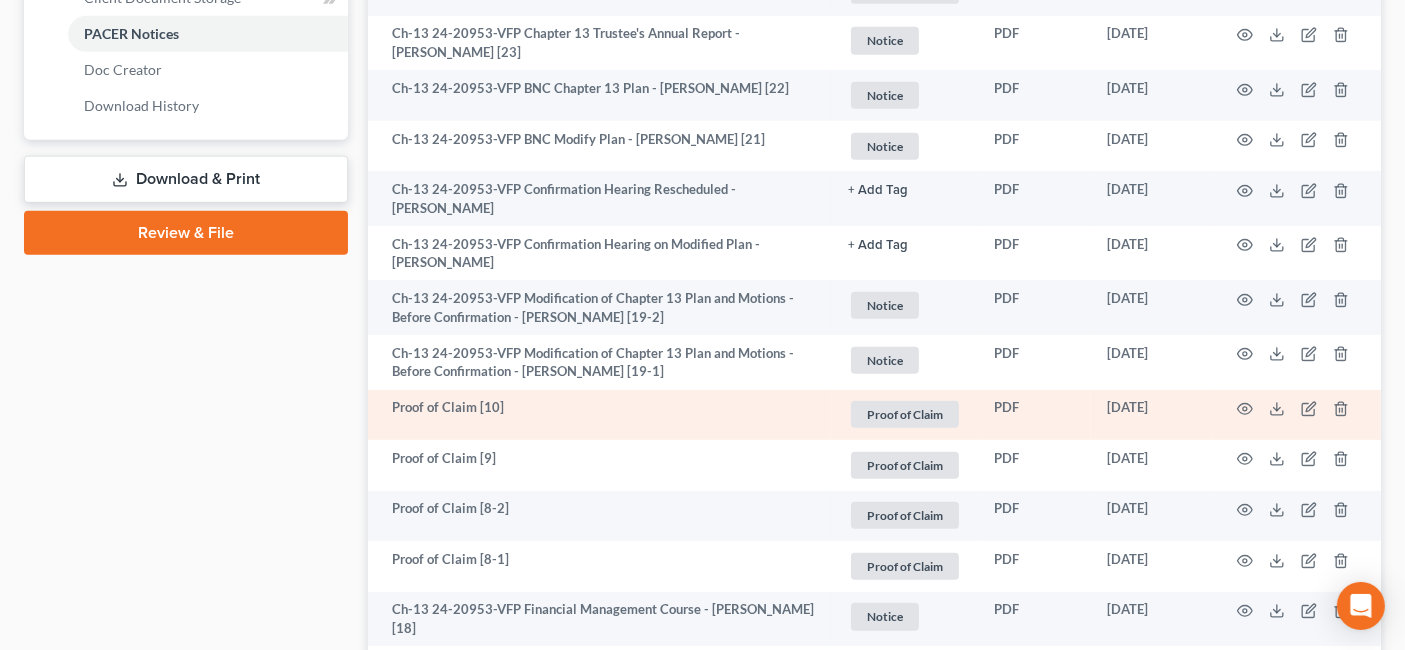 scroll, scrollTop: 1000, scrollLeft: 0, axis: vertical 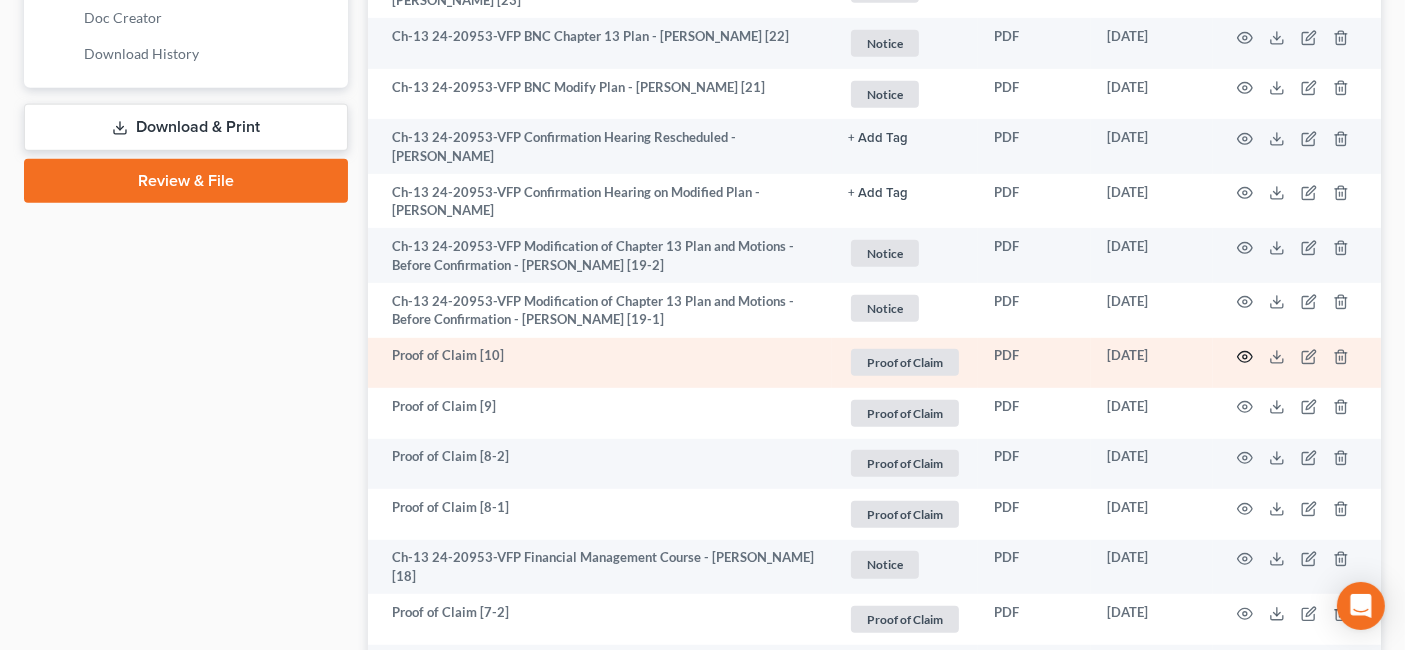 click 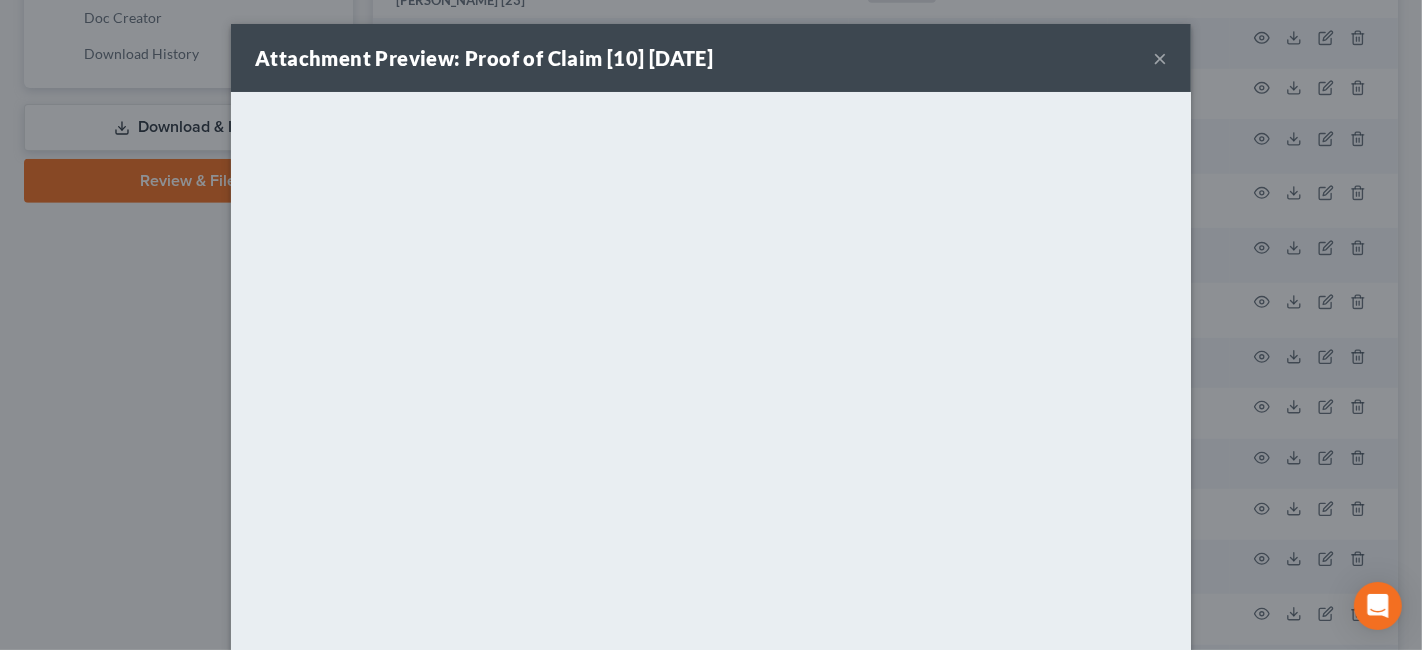 click on "×" at bounding box center (1160, 58) 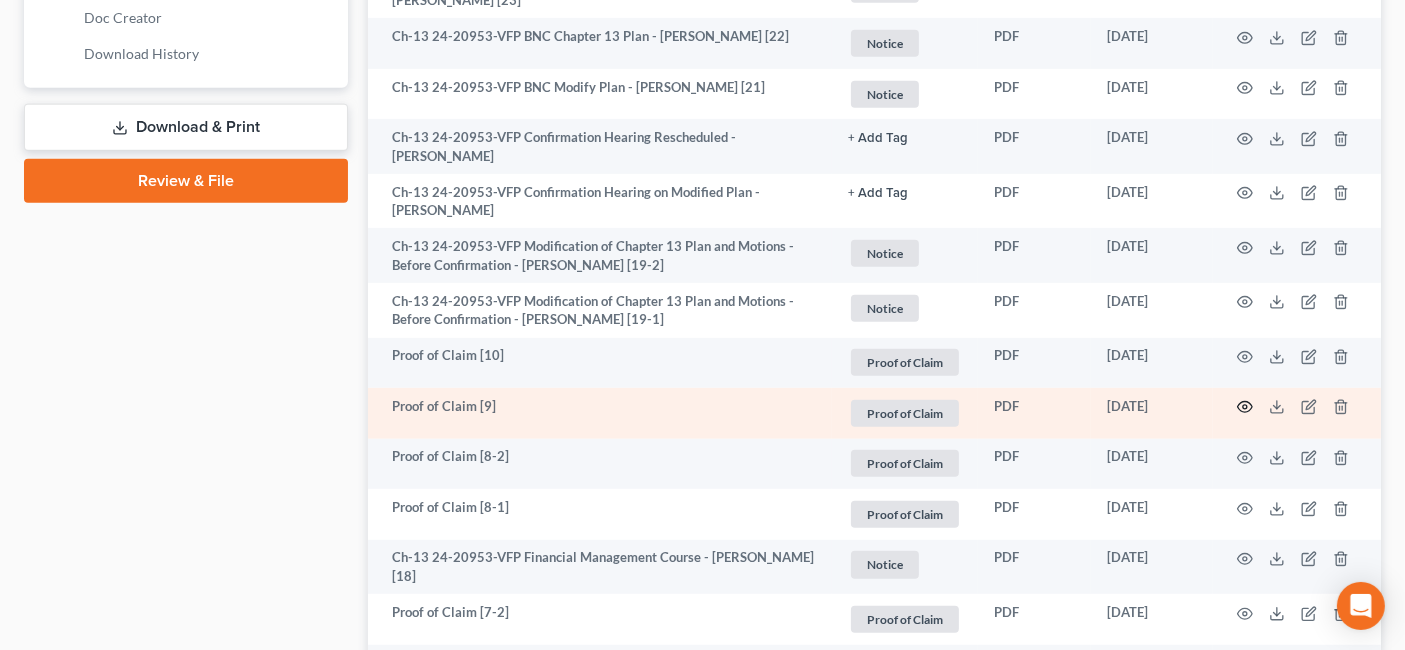 click 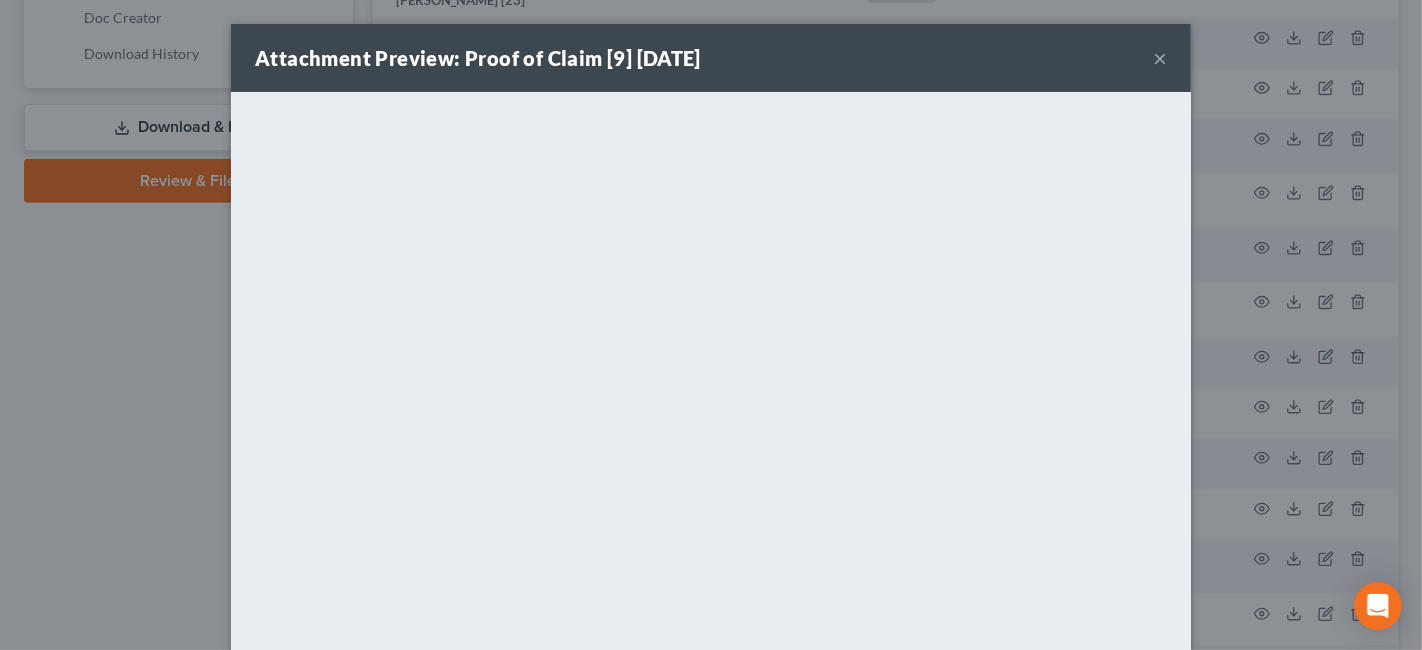 click on "×" at bounding box center [1160, 58] 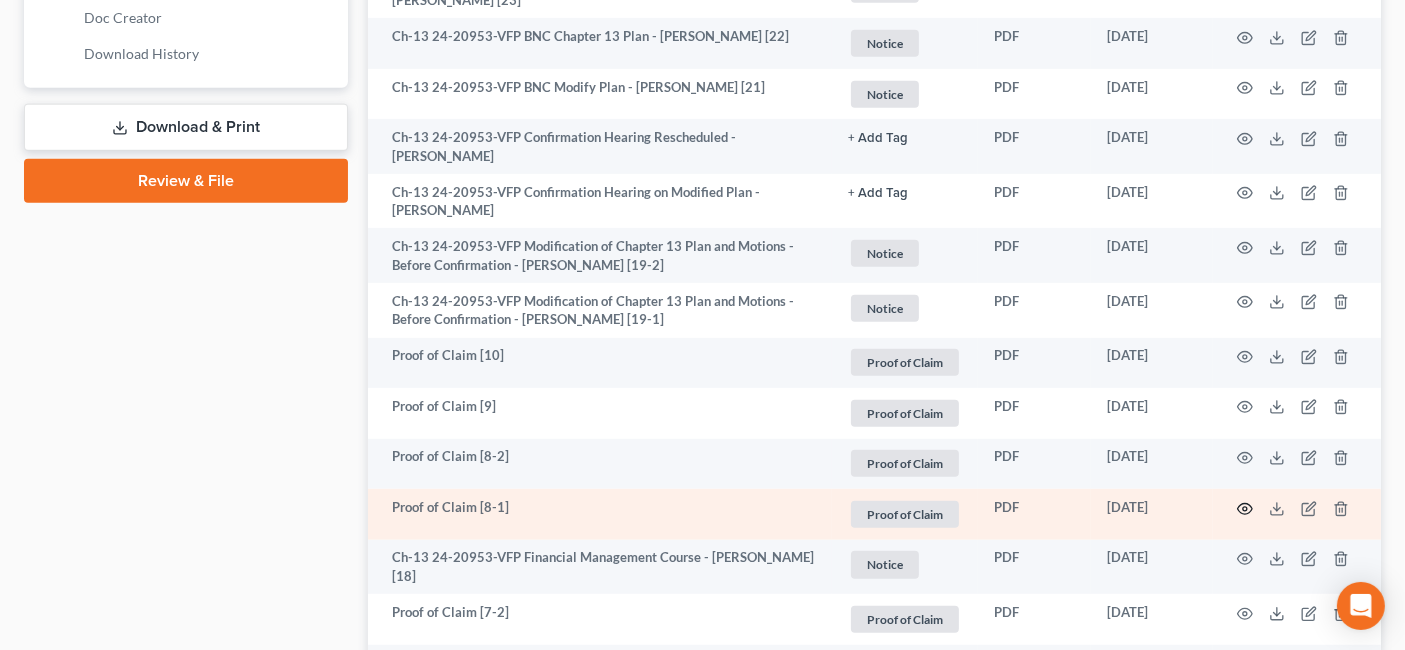 click 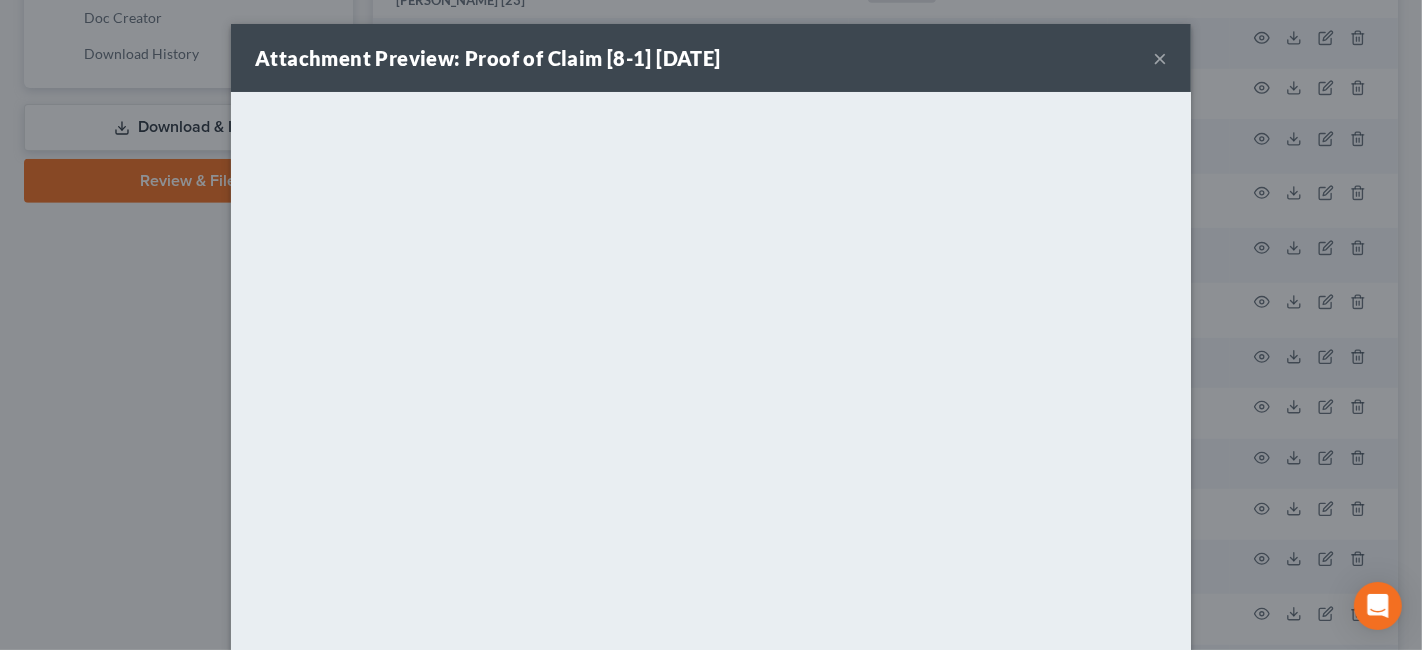 click on "×" at bounding box center [1160, 58] 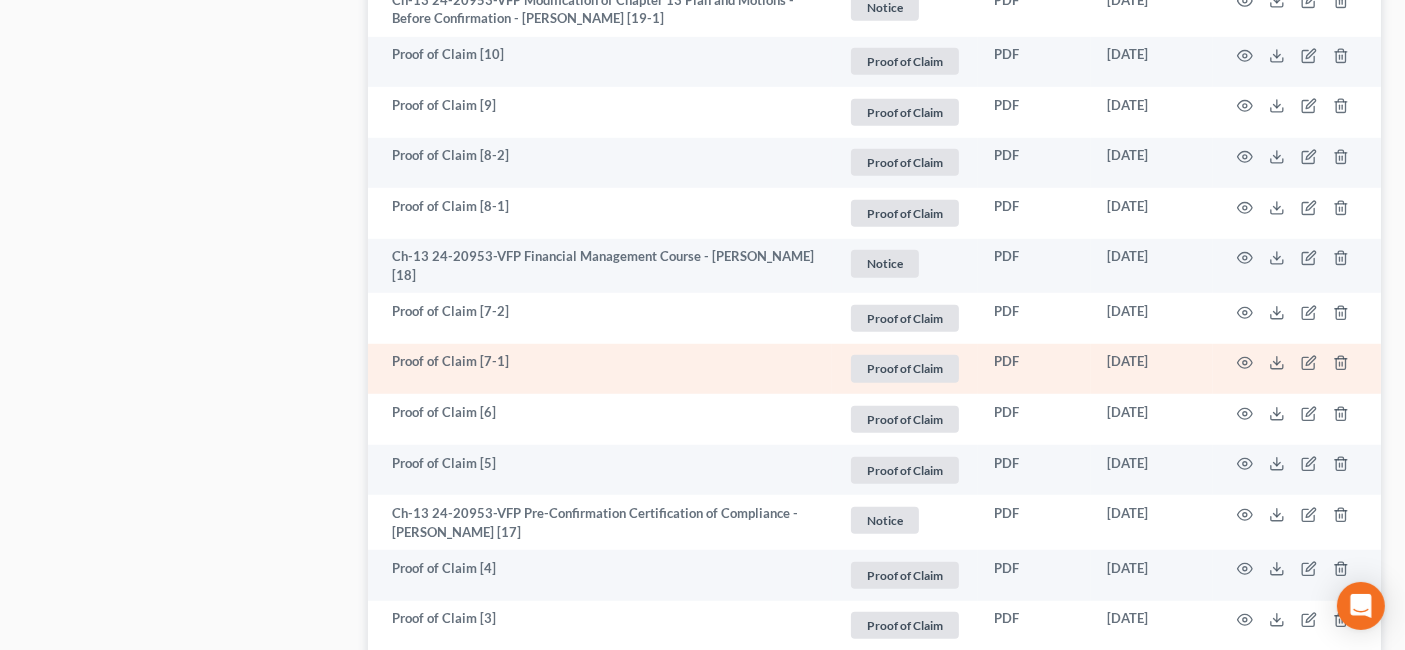 scroll, scrollTop: 1333, scrollLeft: 0, axis: vertical 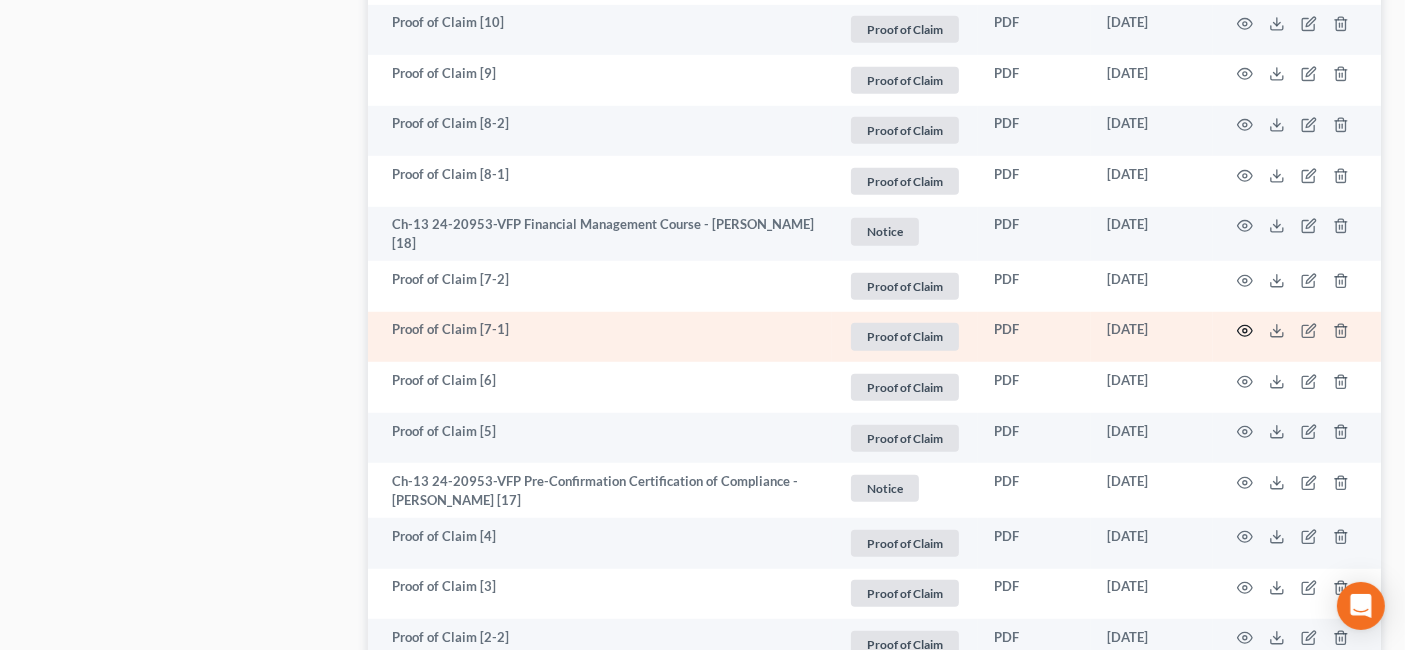 click 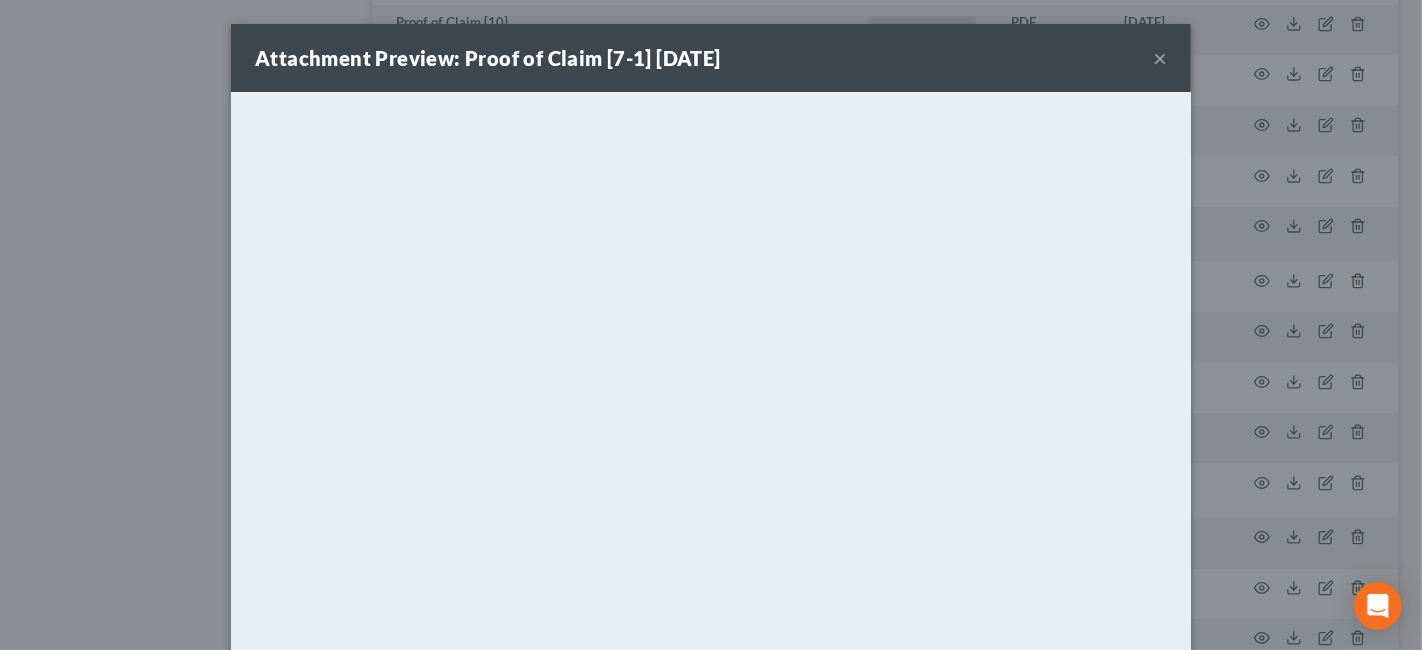 click on "×" at bounding box center (1160, 58) 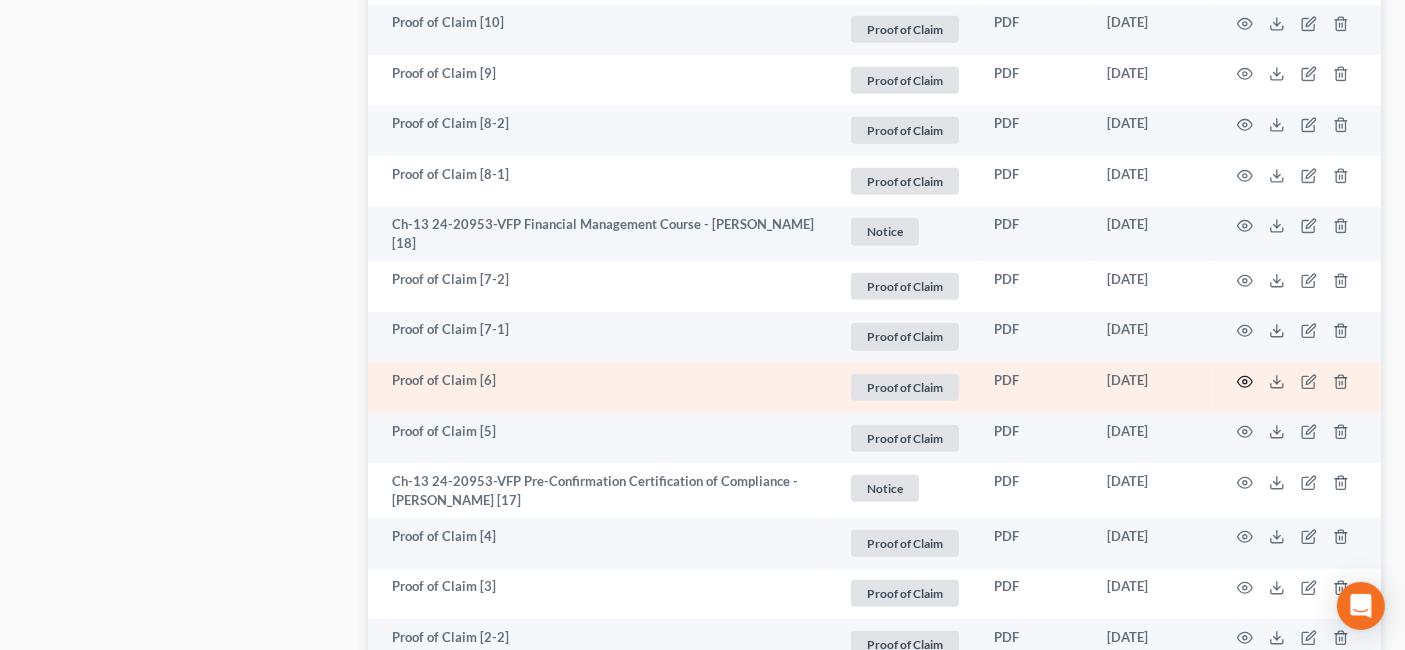 click 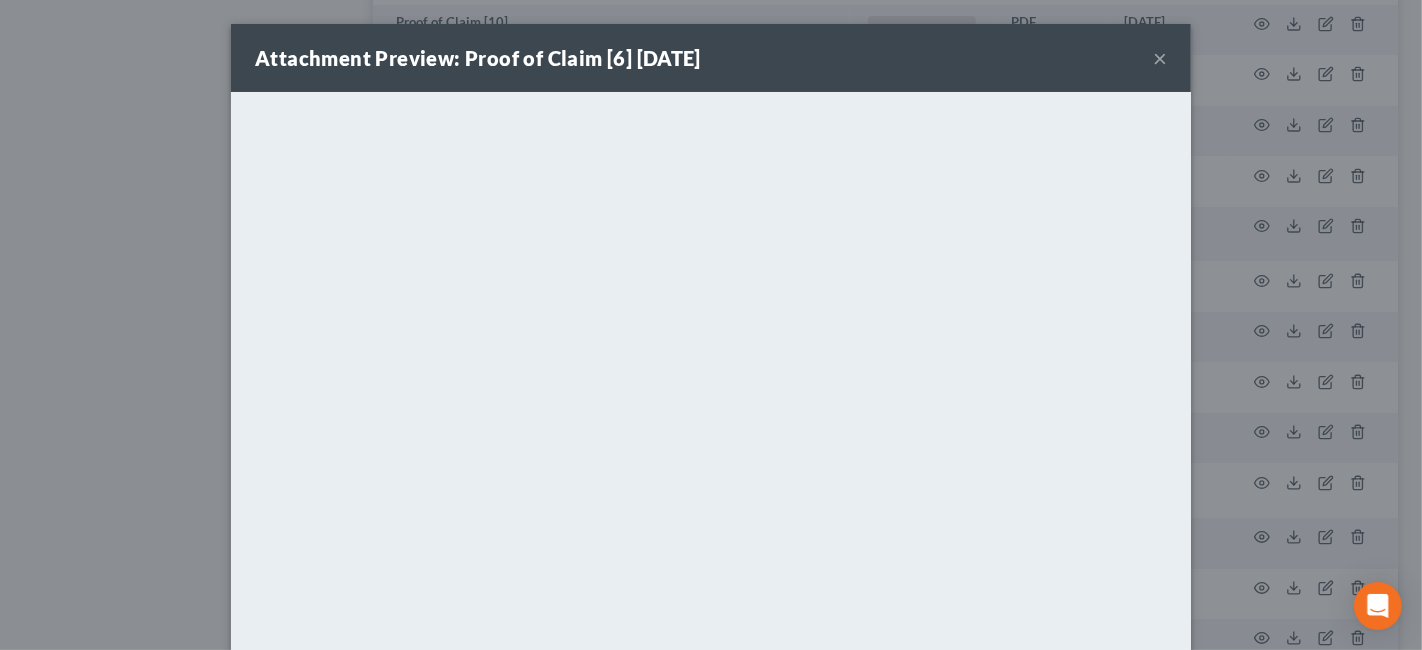click on "×" at bounding box center (1160, 58) 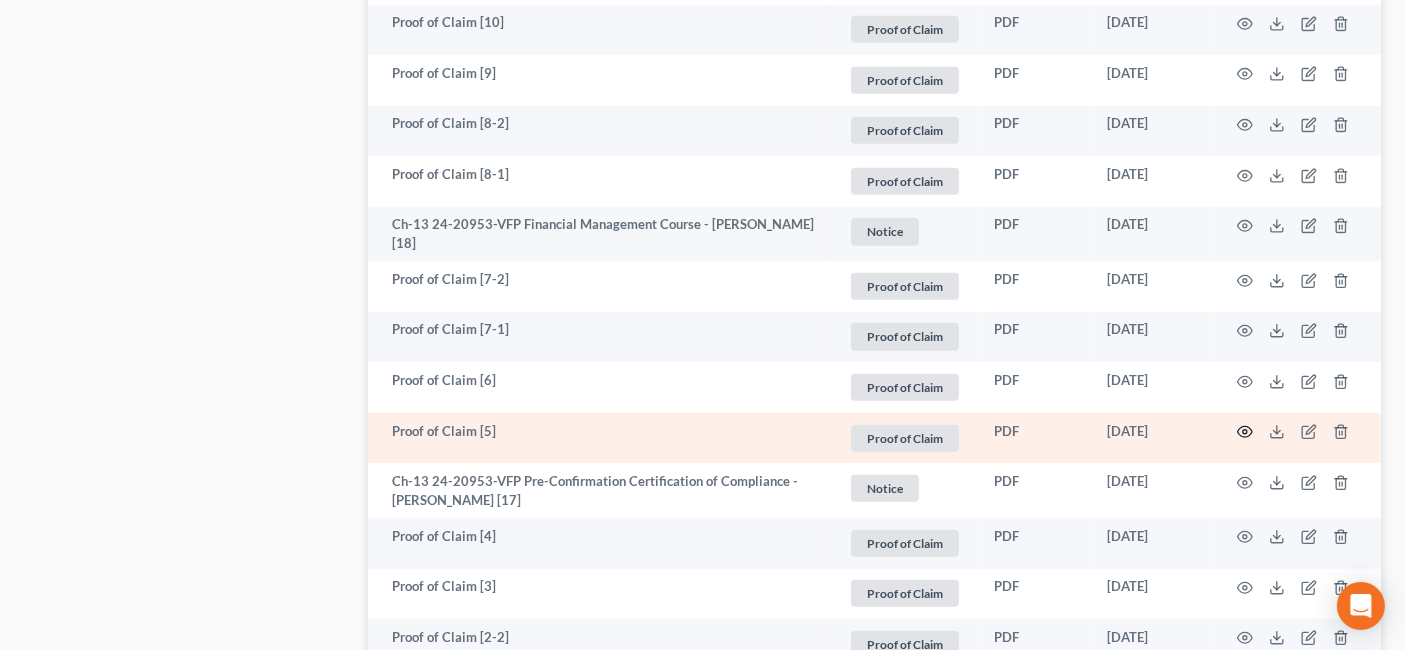 click 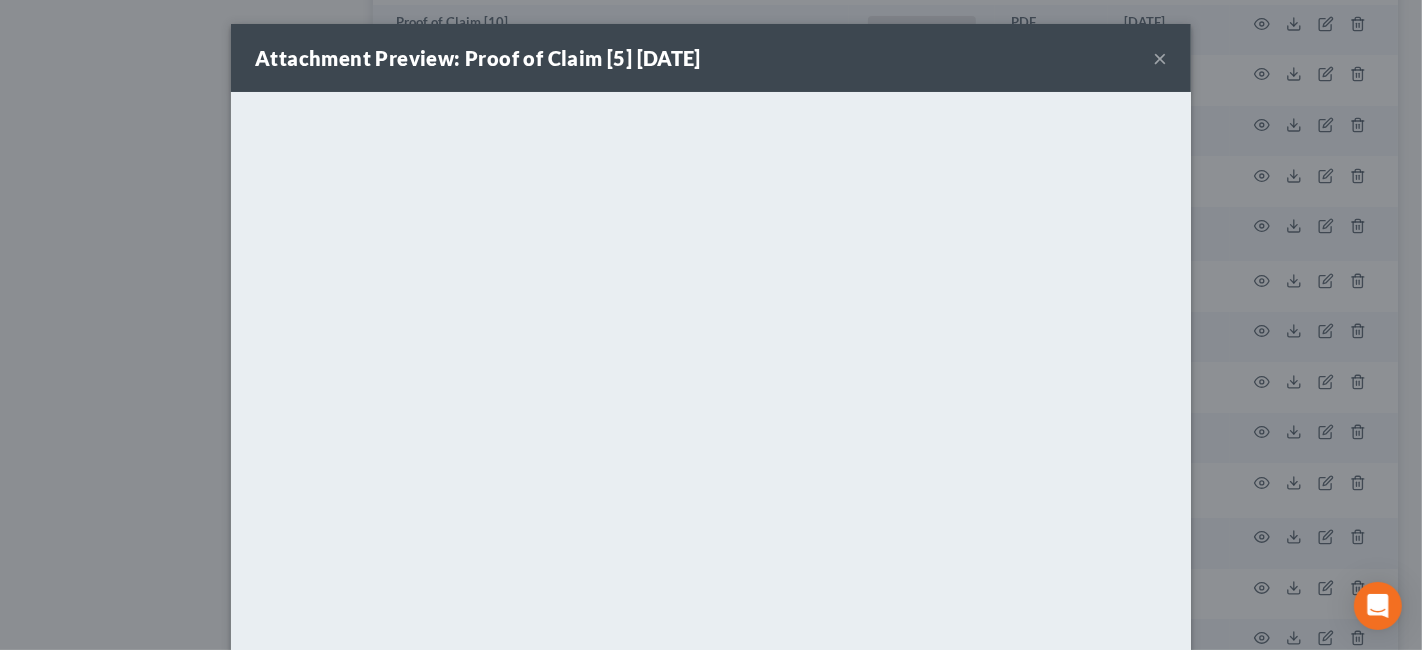click on "×" at bounding box center (1160, 58) 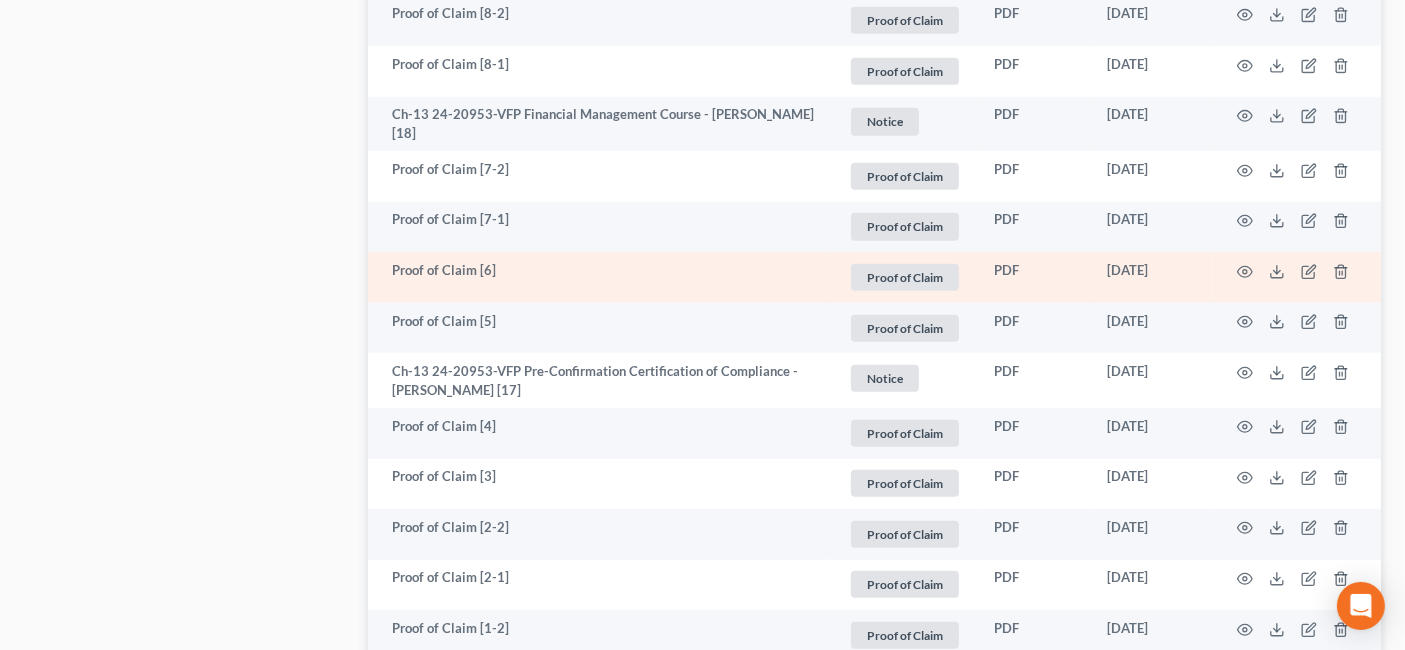 scroll, scrollTop: 1444, scrollLeft: 0, axis: vertical 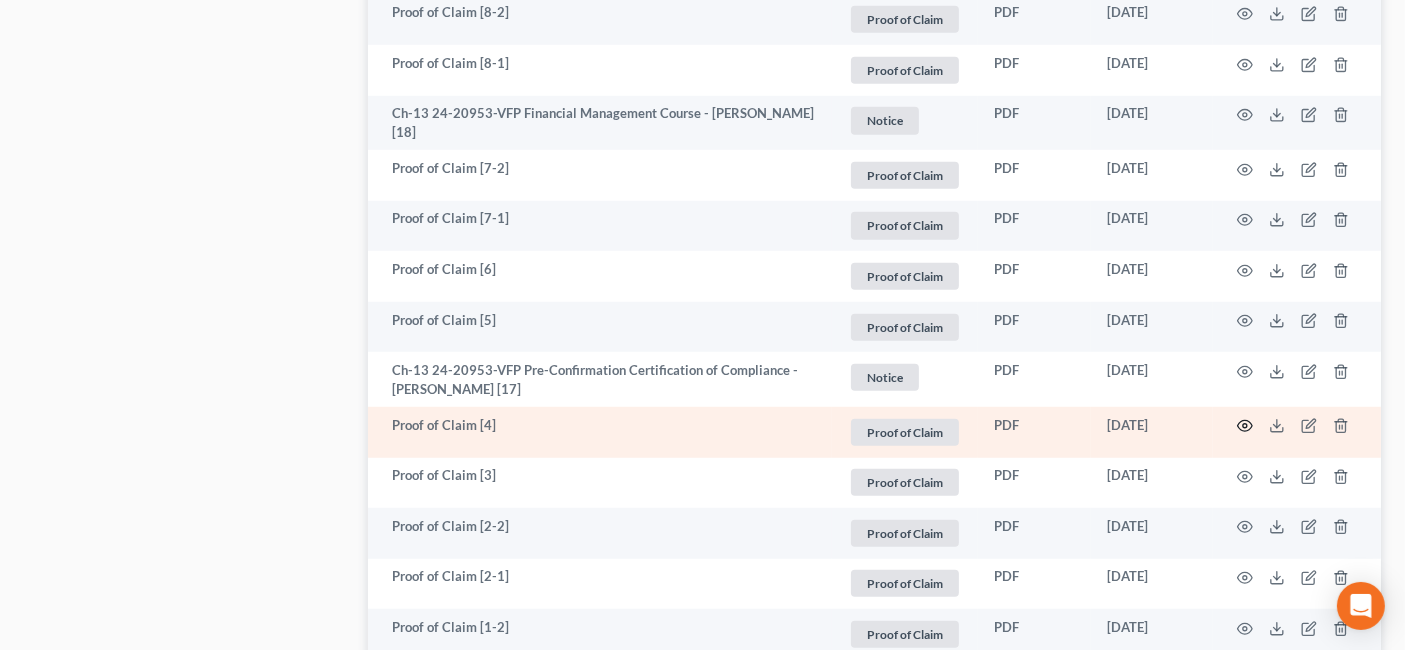 click 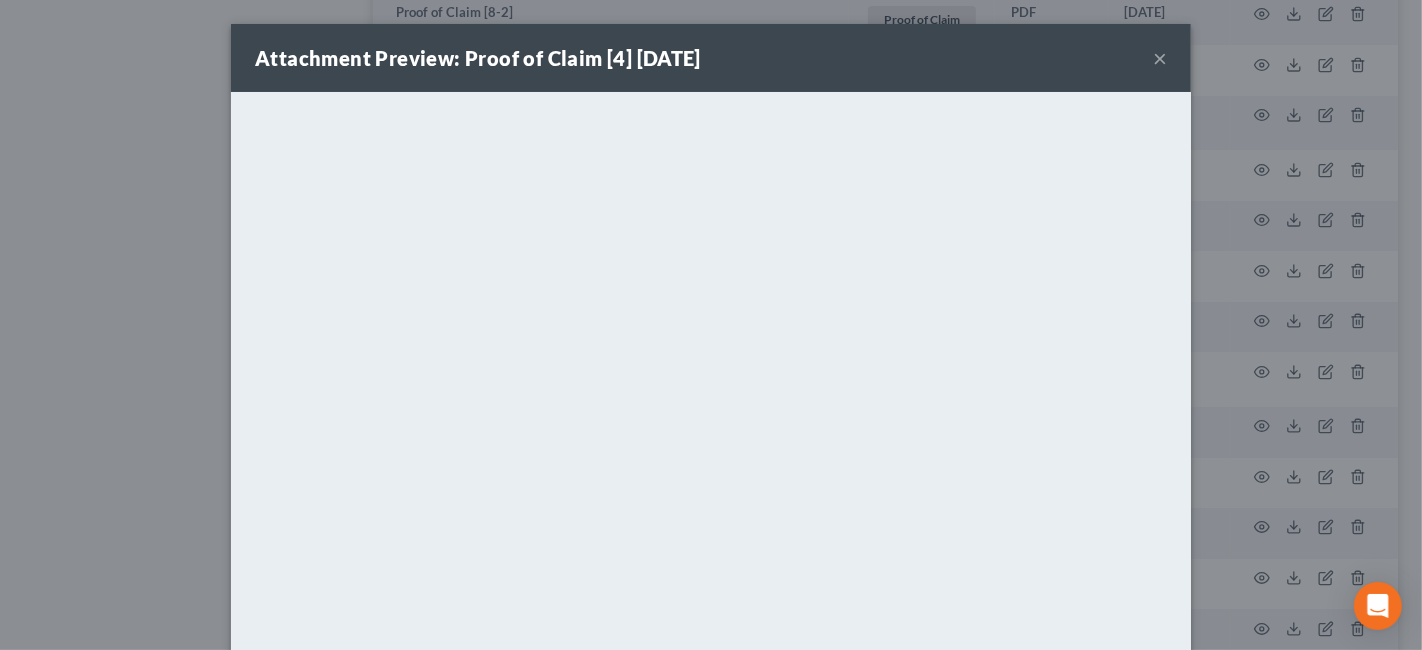 click on "×" at bounding box center (1160, 58) 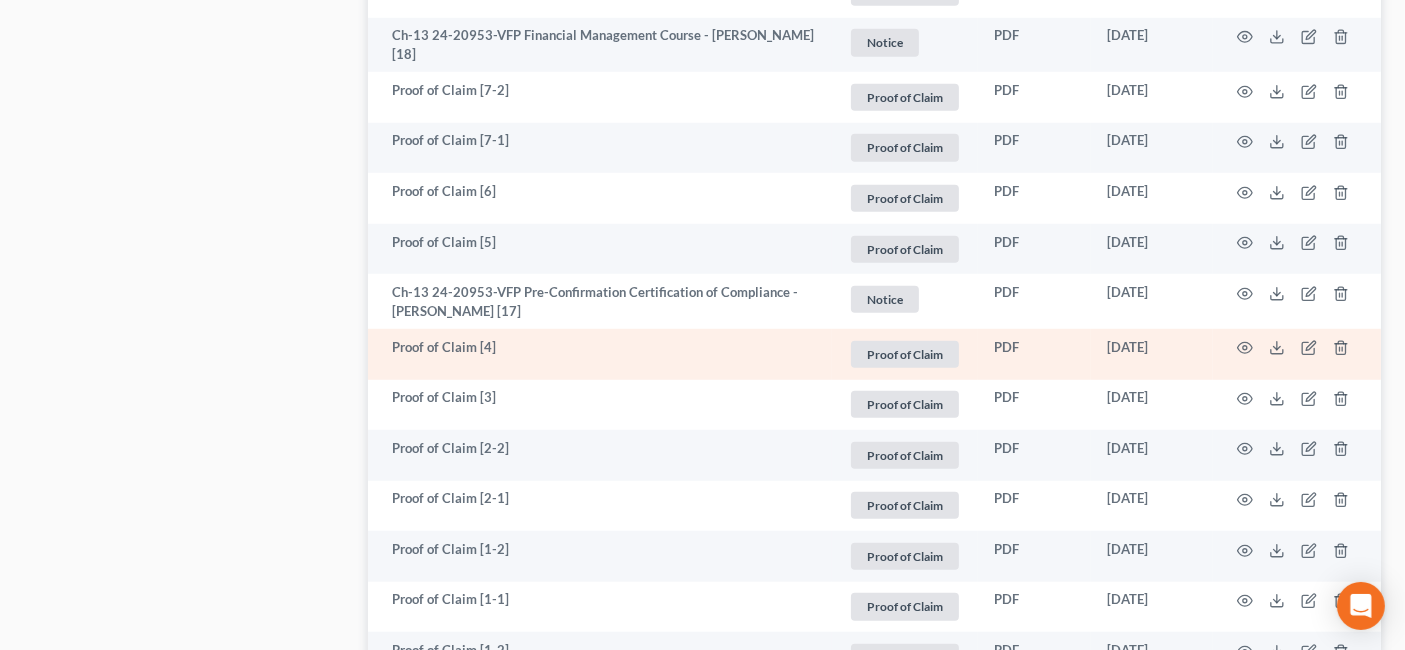 scroll, scrollTop: 1555, scrollLeft: 0, axis: vertical 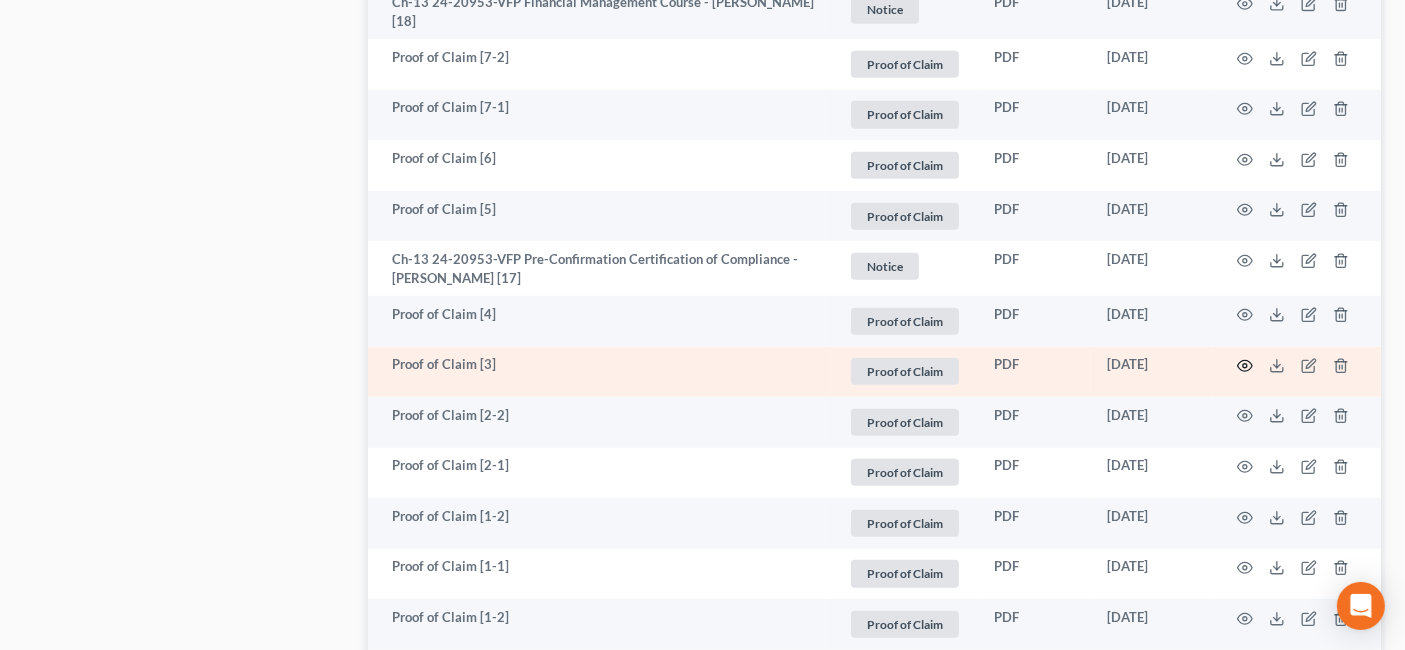 click 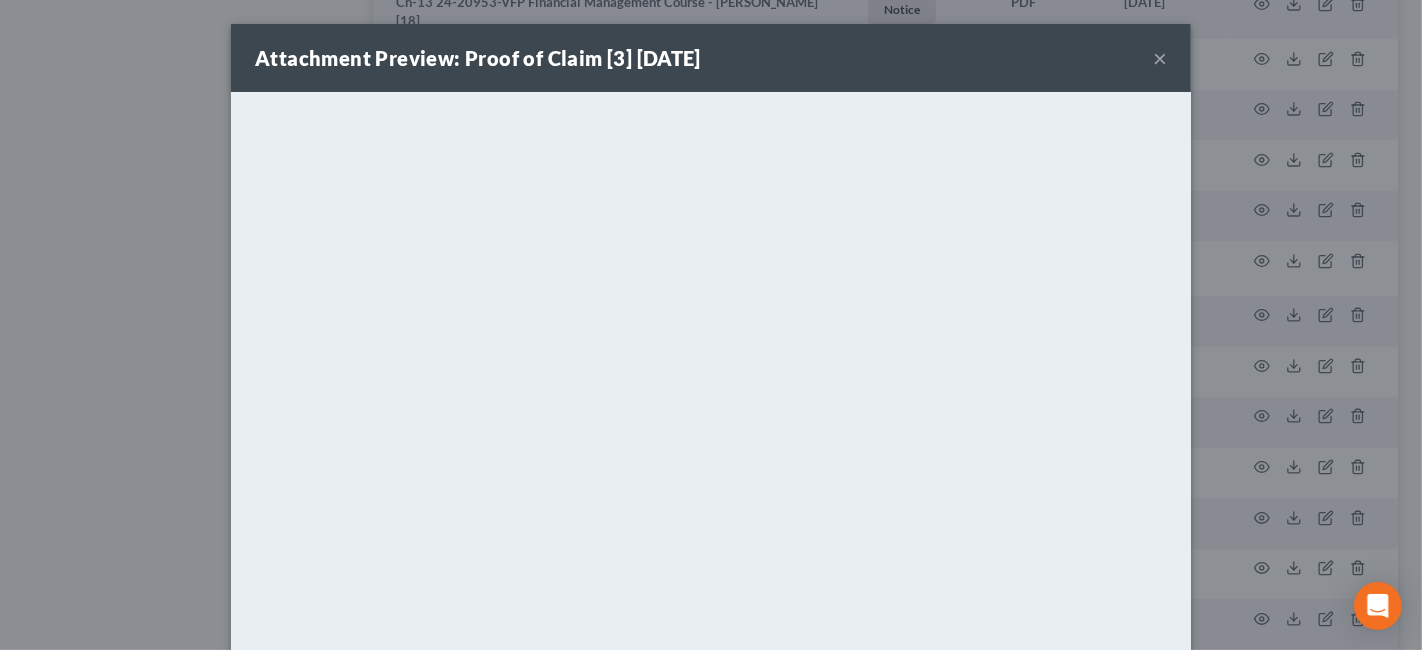 click on "×" at bounding box center [1160, 58] 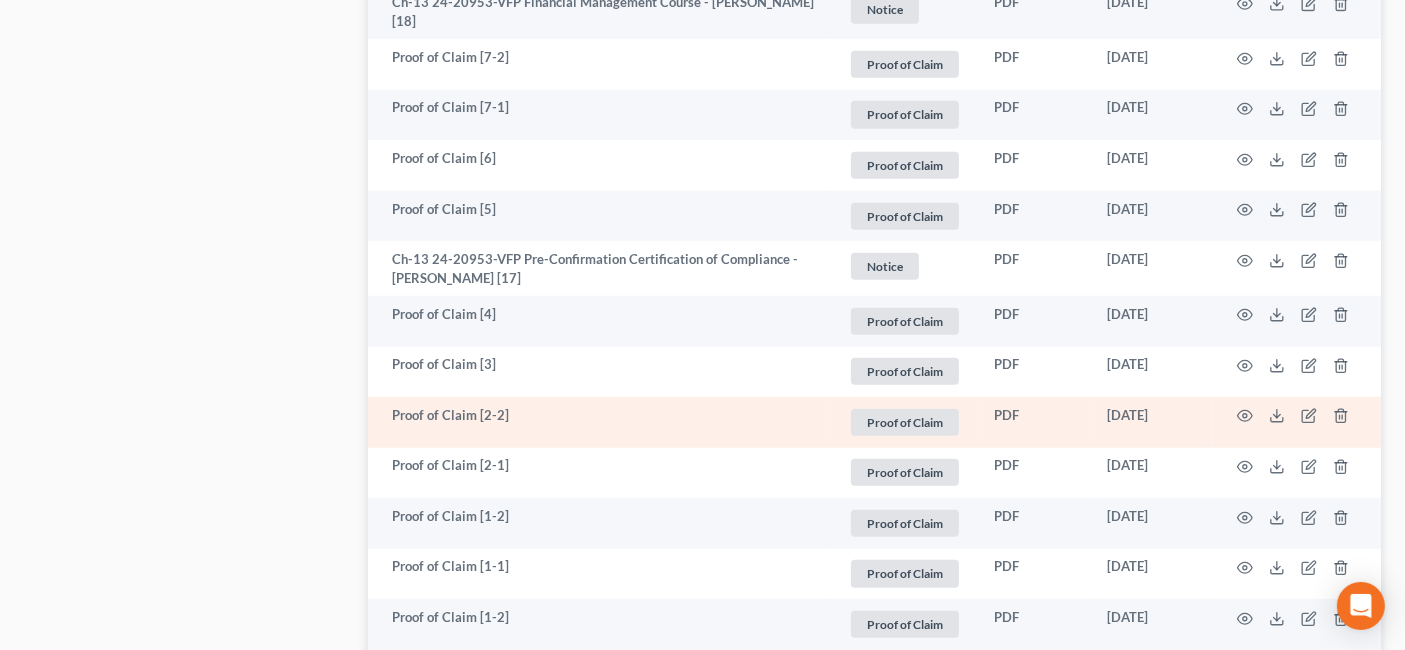 scroll, scrollTop: 1666, scrollLeft: 0, axis: vertical 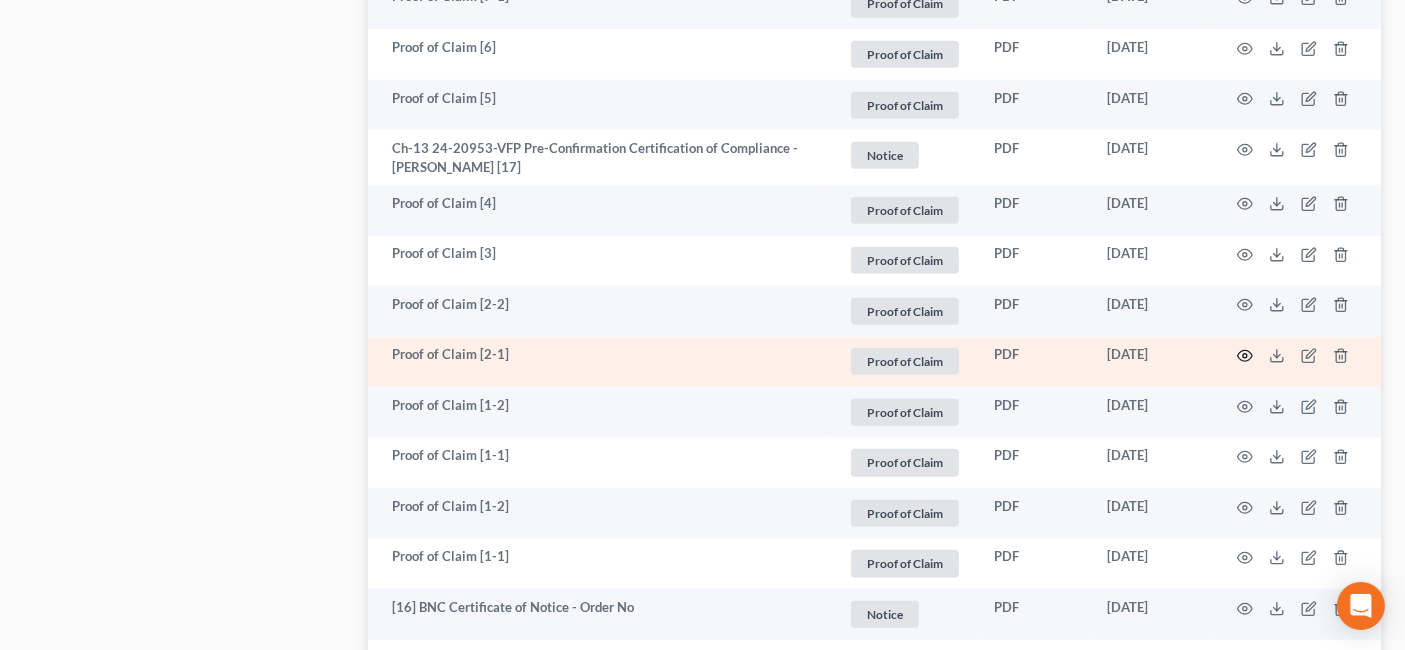 click 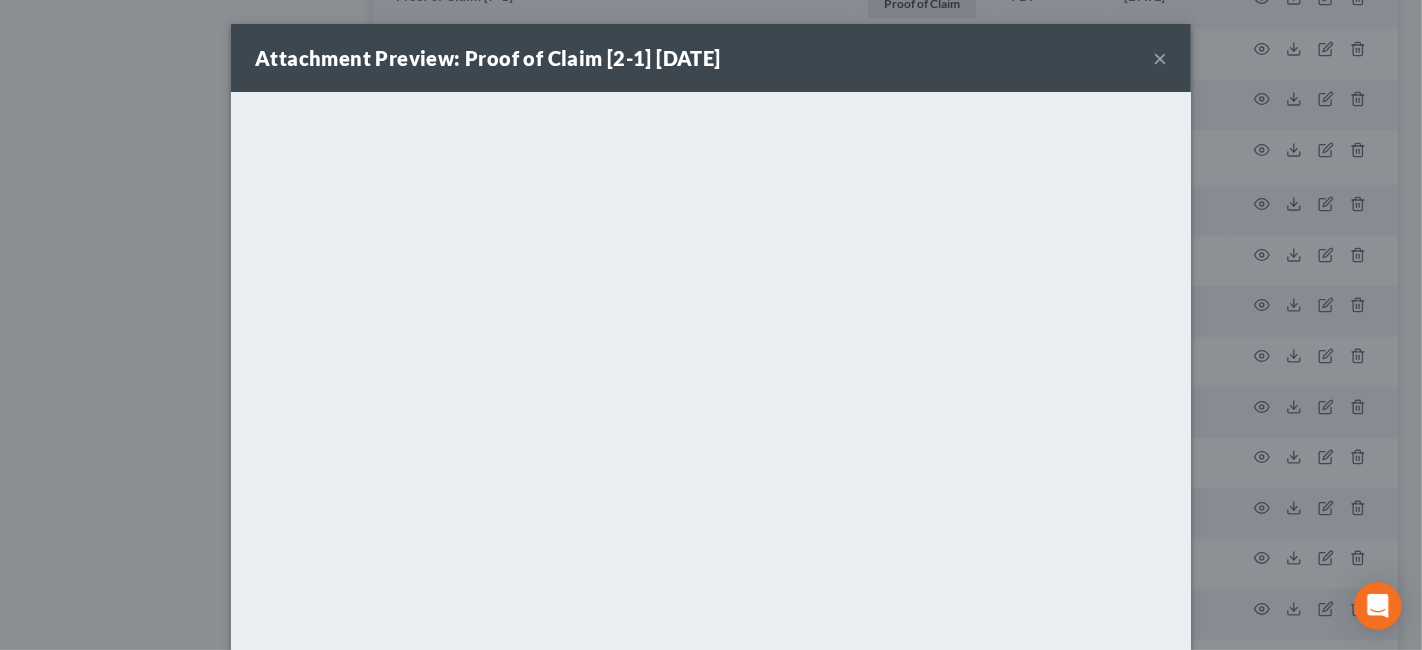 click on "×" at bounding box center [1160, 58] 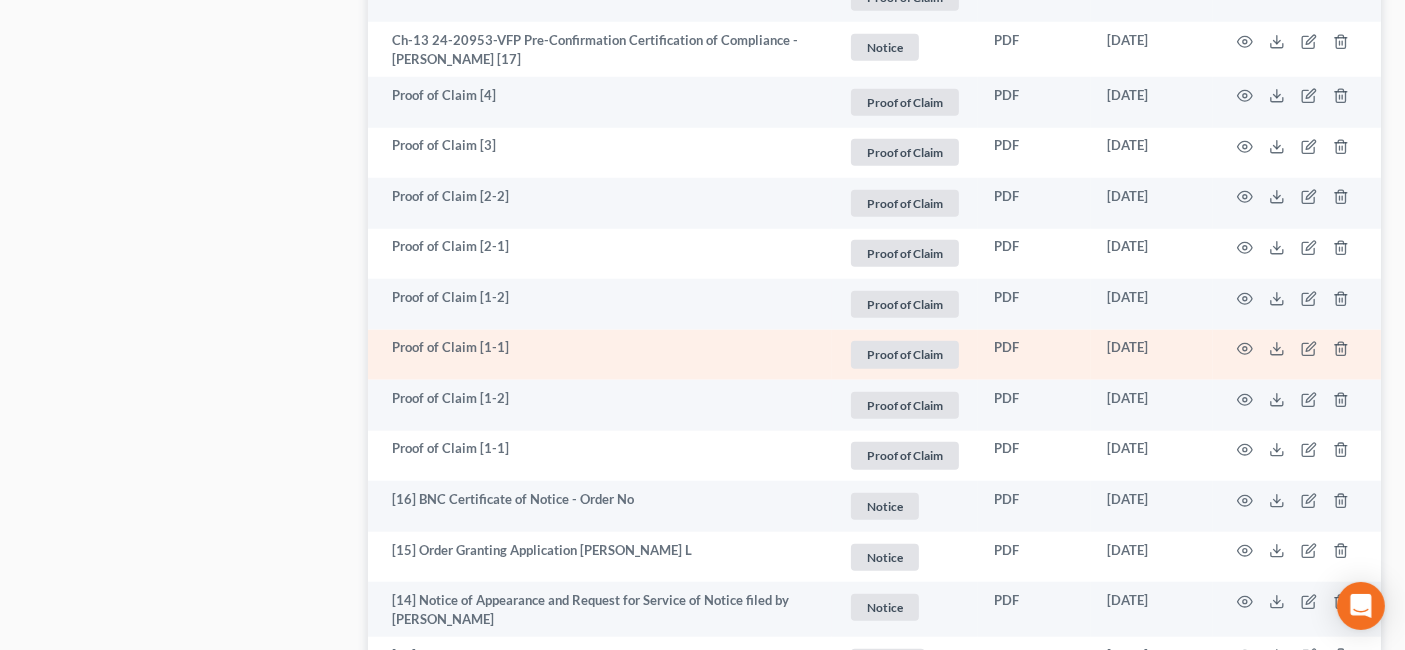 scroll, scrollTop: 1777, scrollLeft: 0, axis: vertical 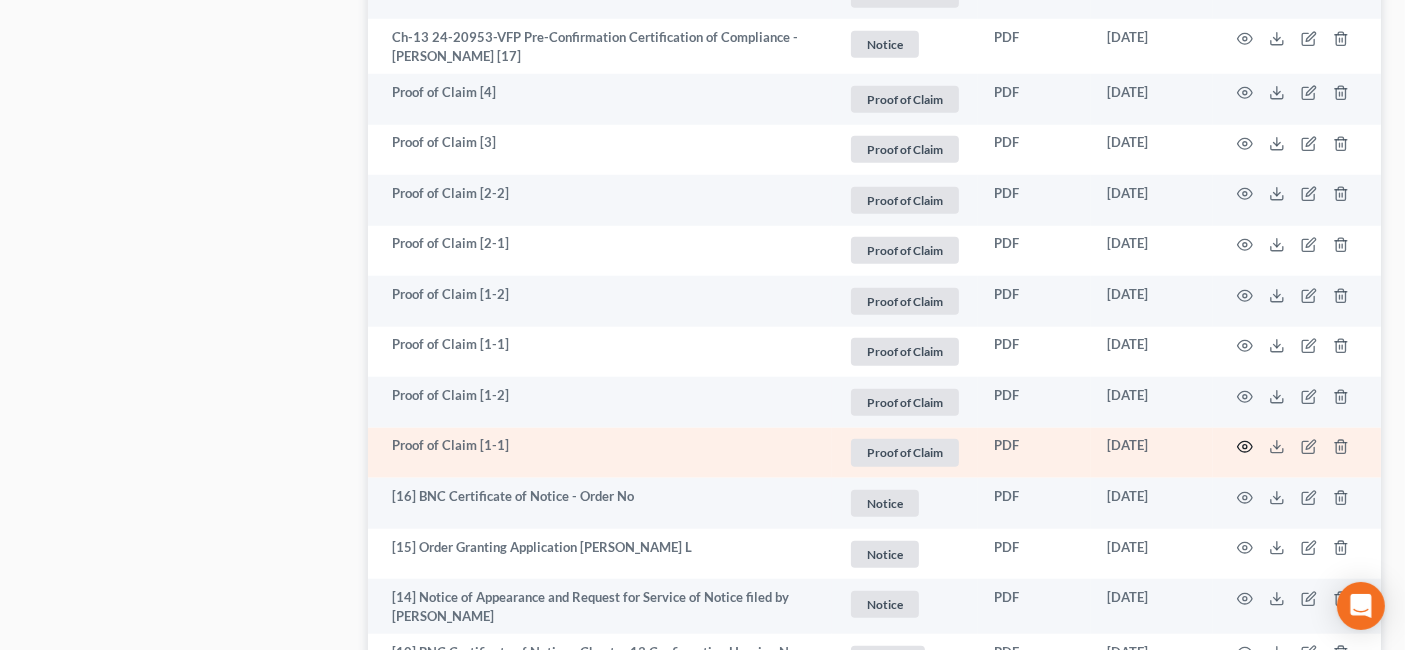 click 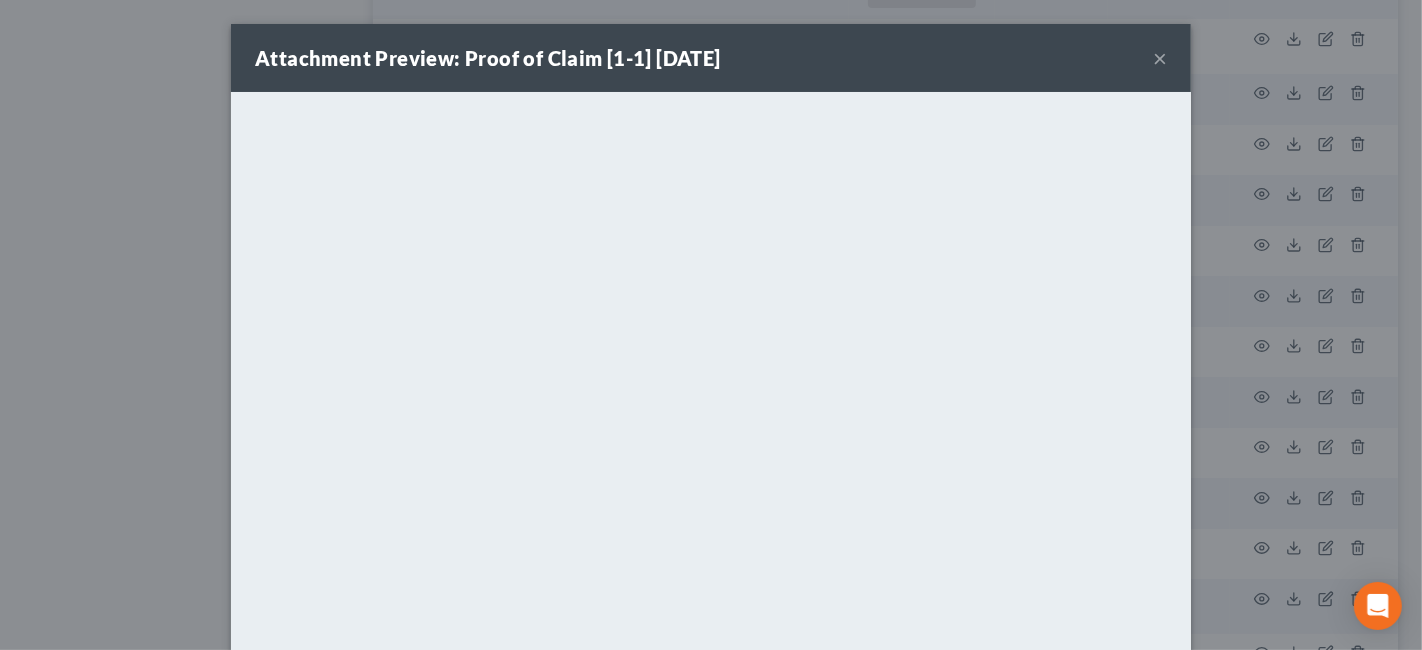 click on "×" at bounding box center [1160, 58] 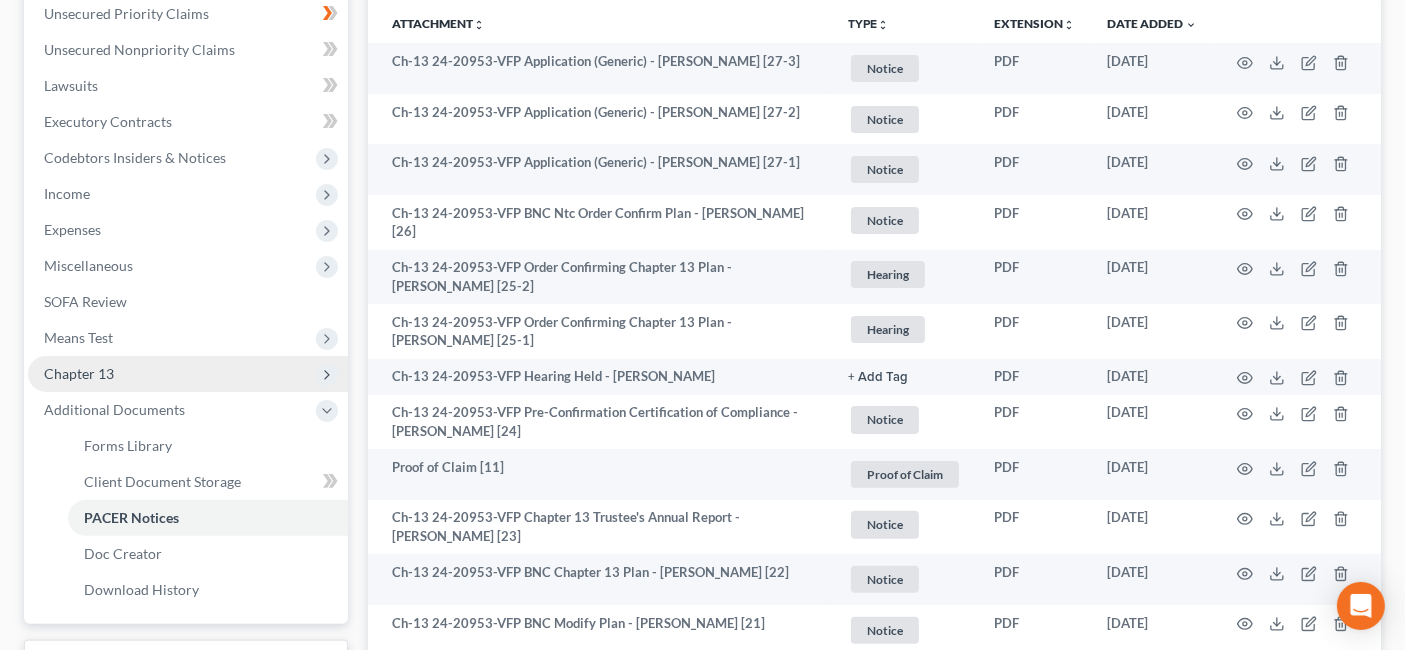 scroll, scrollTop: 444, scrollLeft: 0, axis: vertical 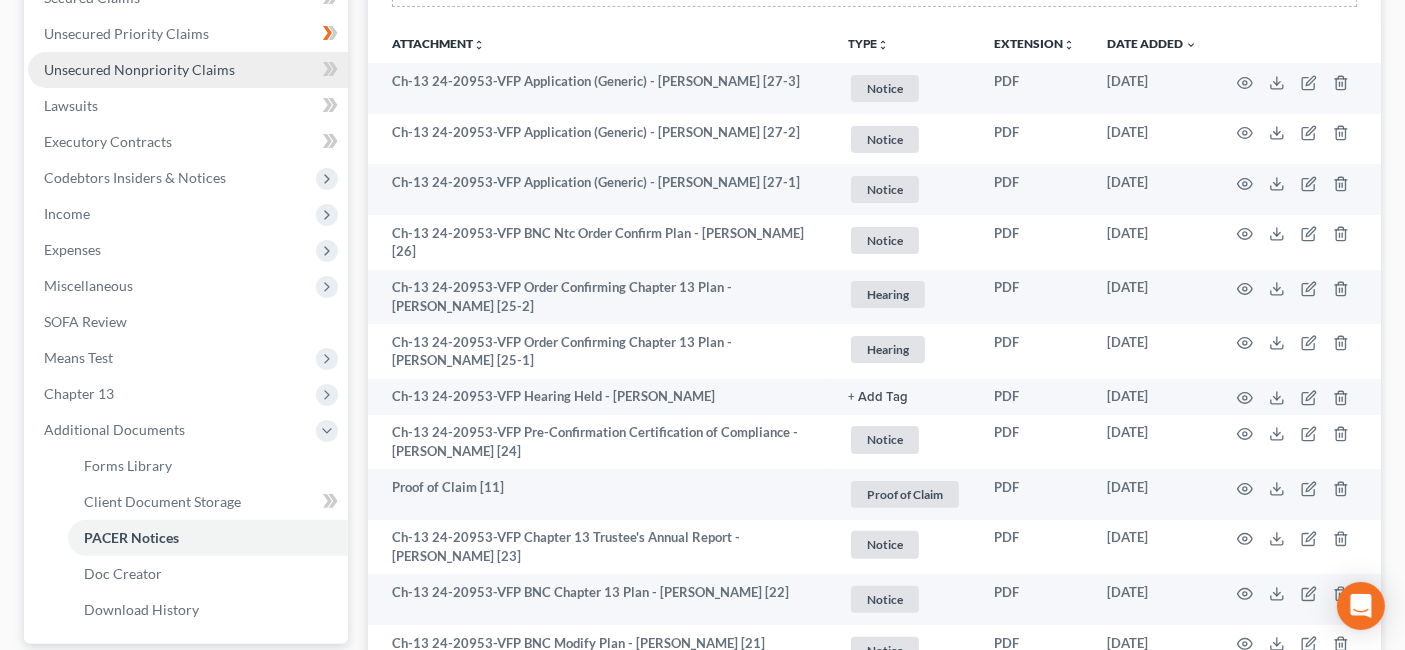 click on "Unsecured Nonpriority Claims" at bounding box center [188, 70] 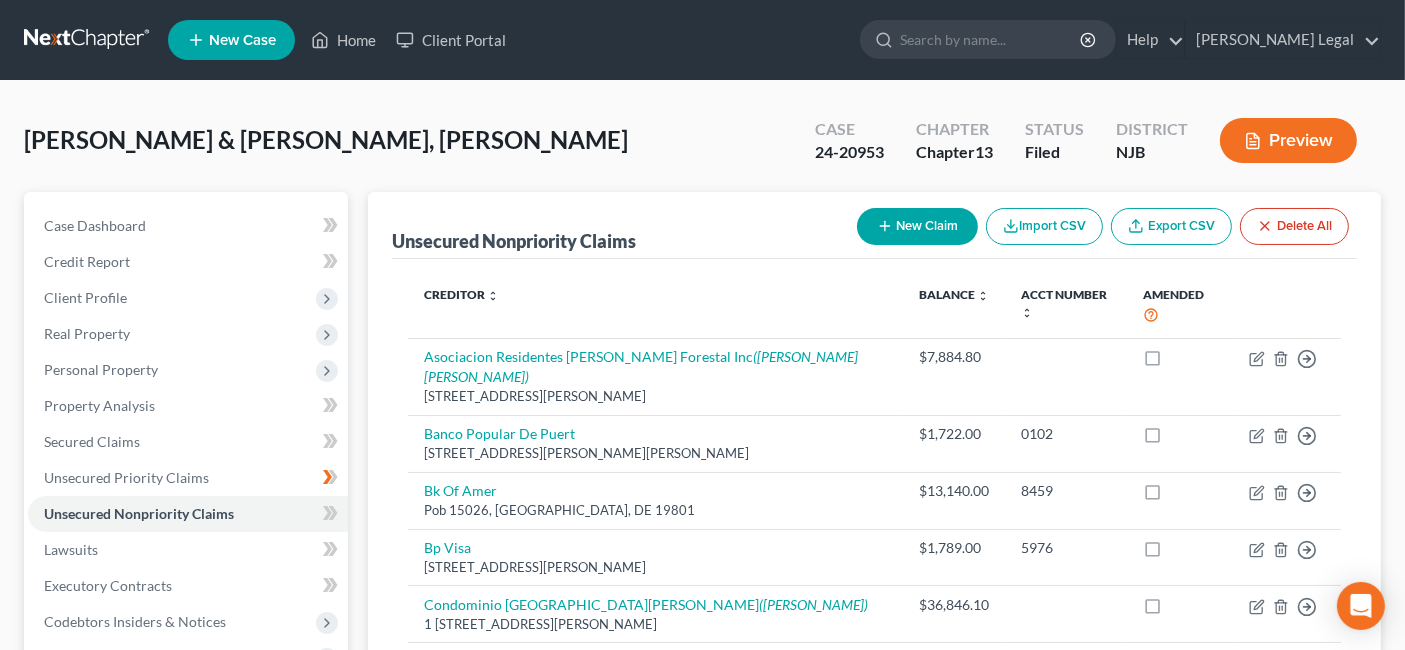 scroll, scrollTop: 445, scrollLeft: 0, axis: vertical 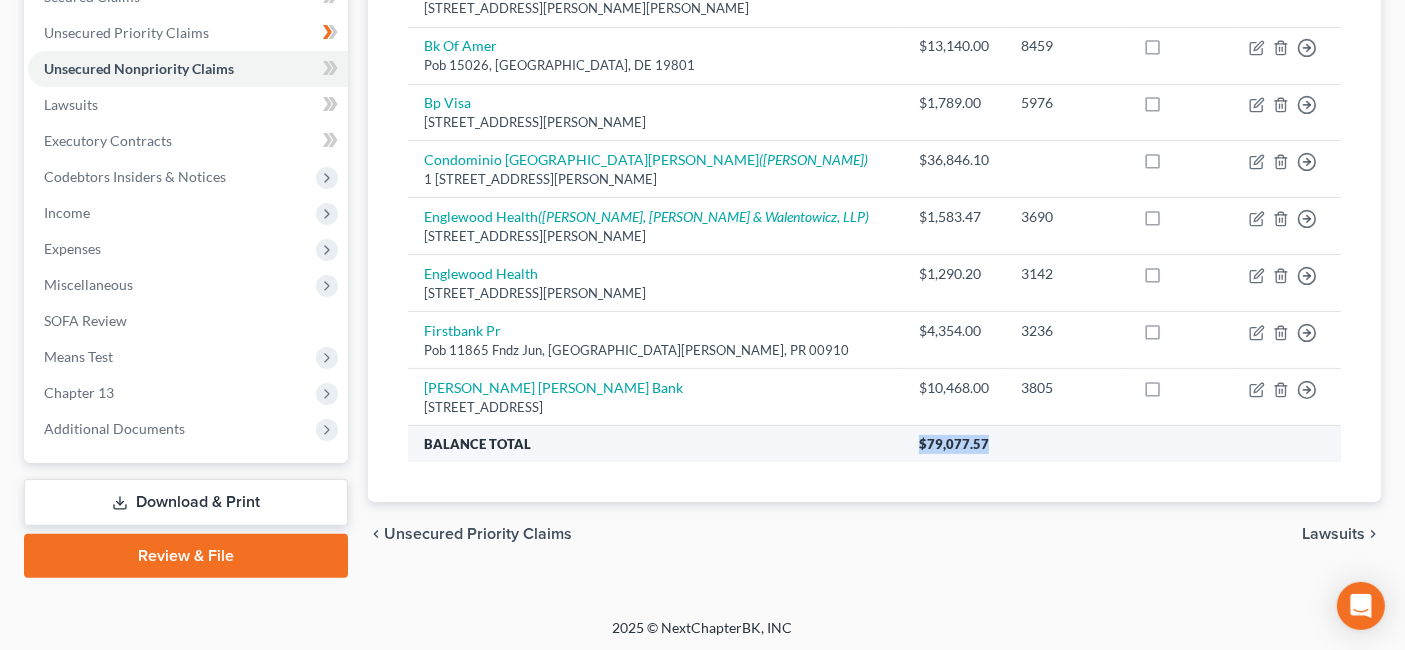 drag, startPoint x: 853, startPoint y: 413, endPoint x: 1006, endPoint y: 406, distance: 153.16005 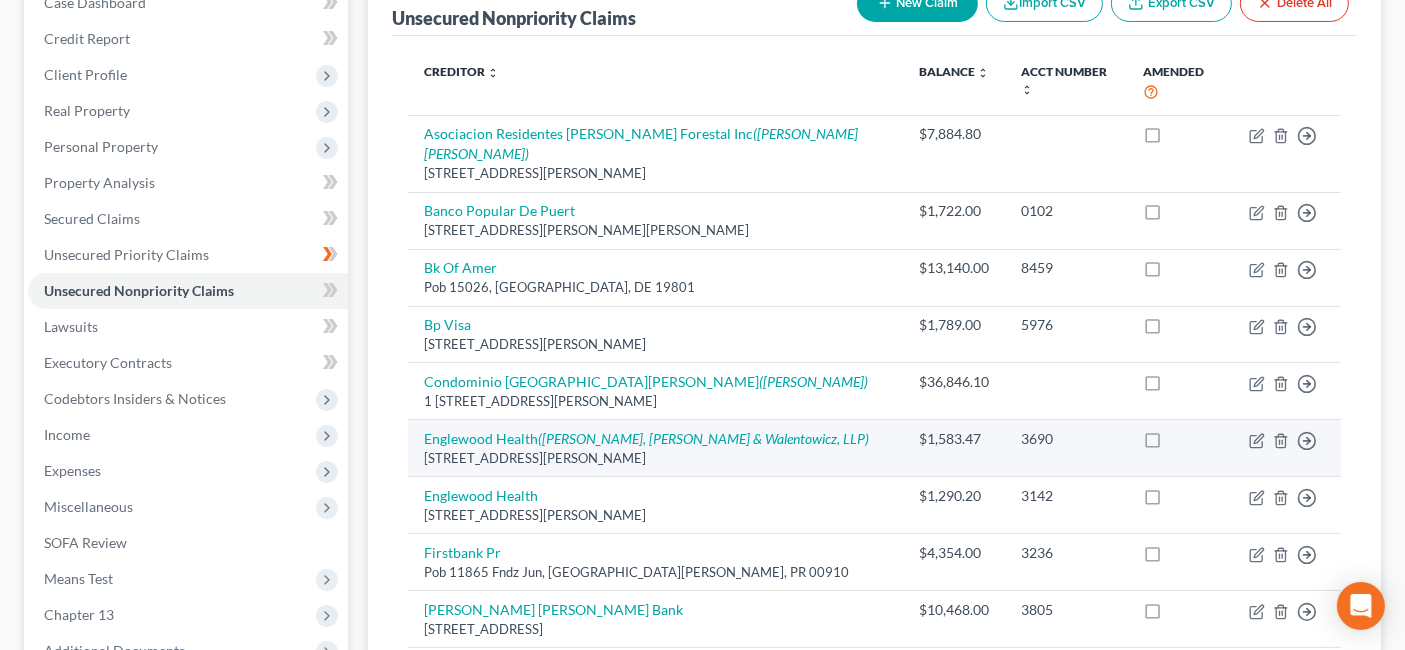 scroll, scrollTop: 334, scrollLeft: 0, axis: vertical 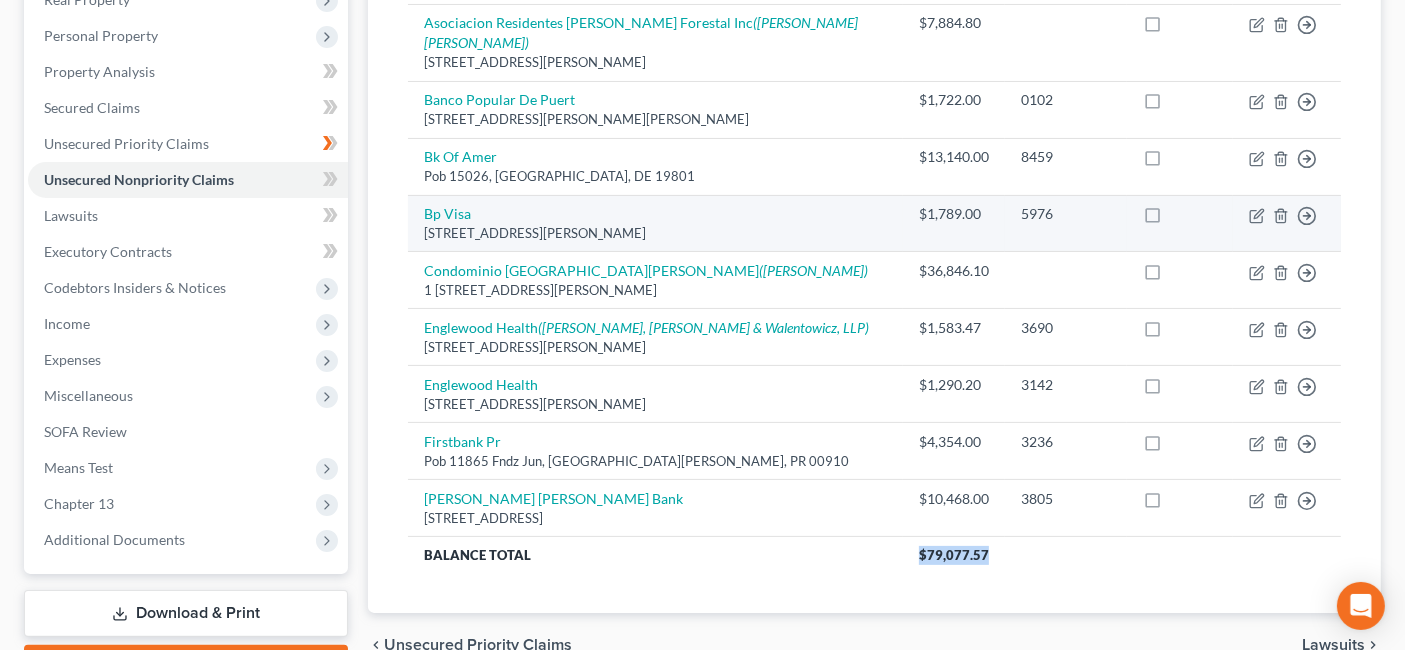 drag, startPoint x: 668, startPoint y: 198, endPoint x: 414, endPoint y: 158, distance: 257.1303 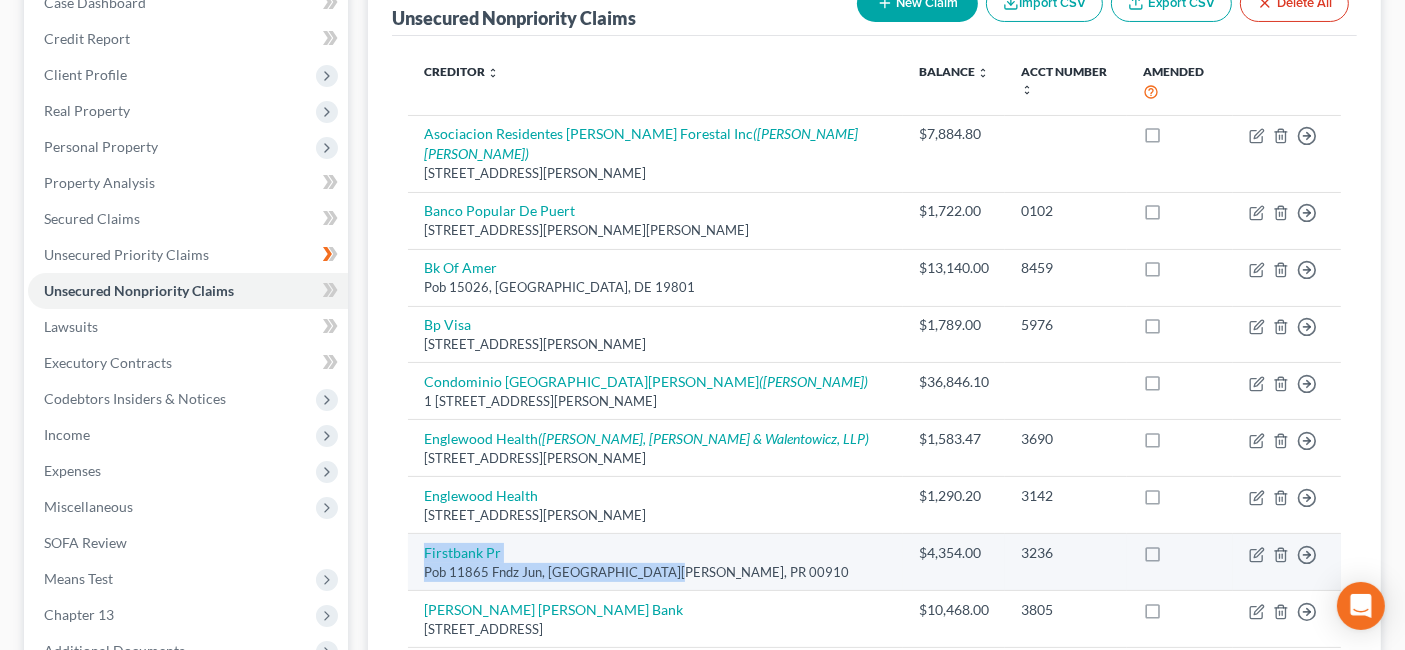 drag, startPoint x: 435, startPoint y: 519, endPoint x: 835, endPoint y: 524, distance: 400.03125 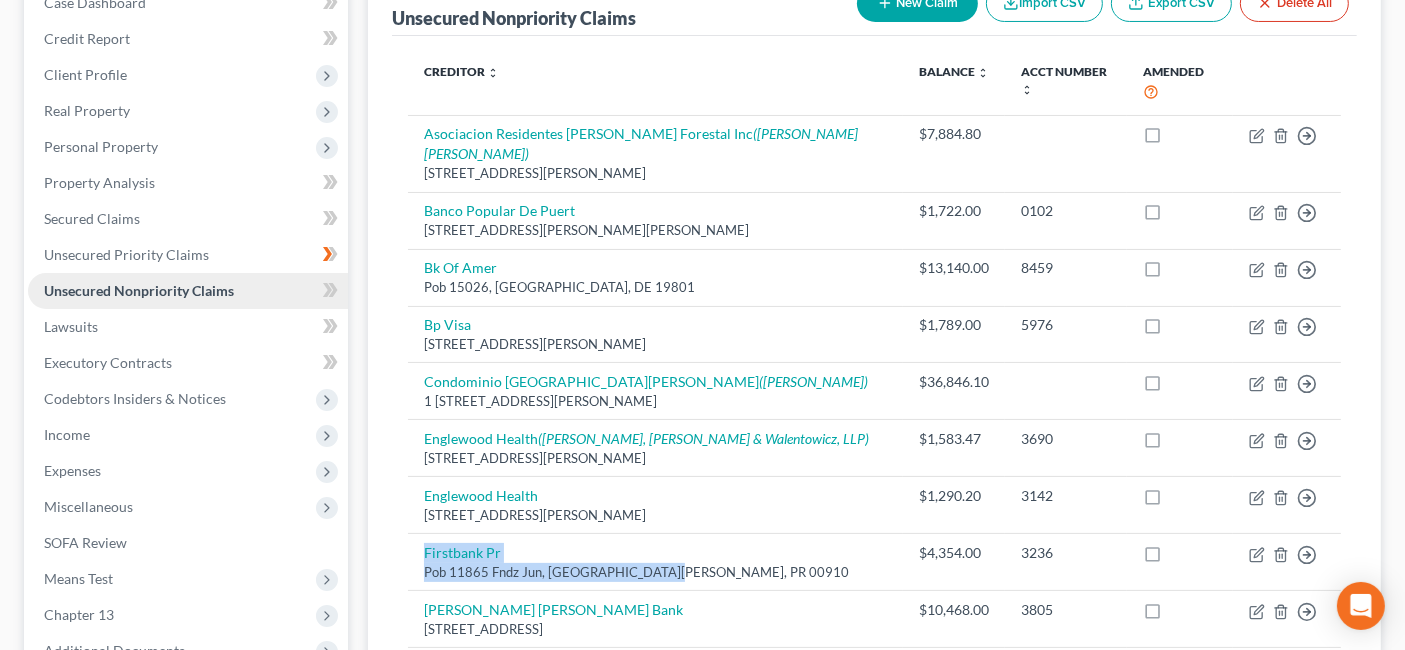 click on "Unsecured Nonpriority Claims" at bounding box center [139, 290] 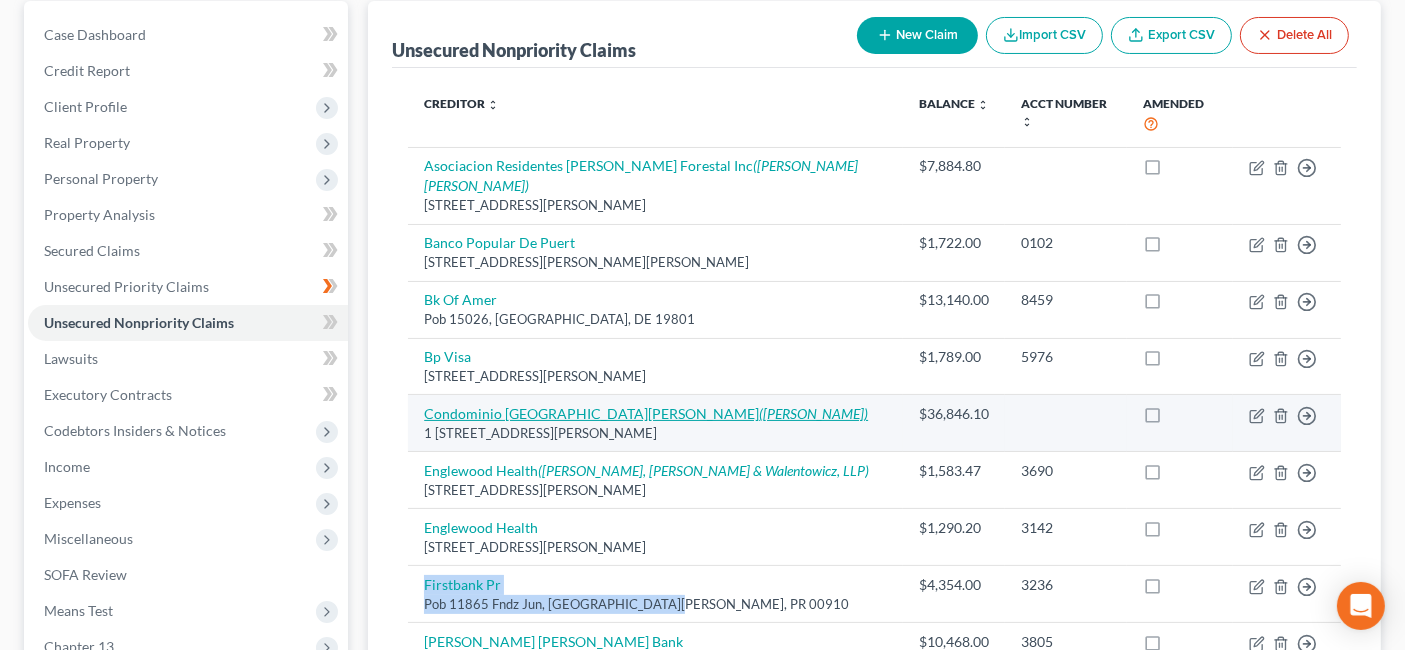 scroll, scrollTop: 223, scrollLeft: 0, axis: vertical 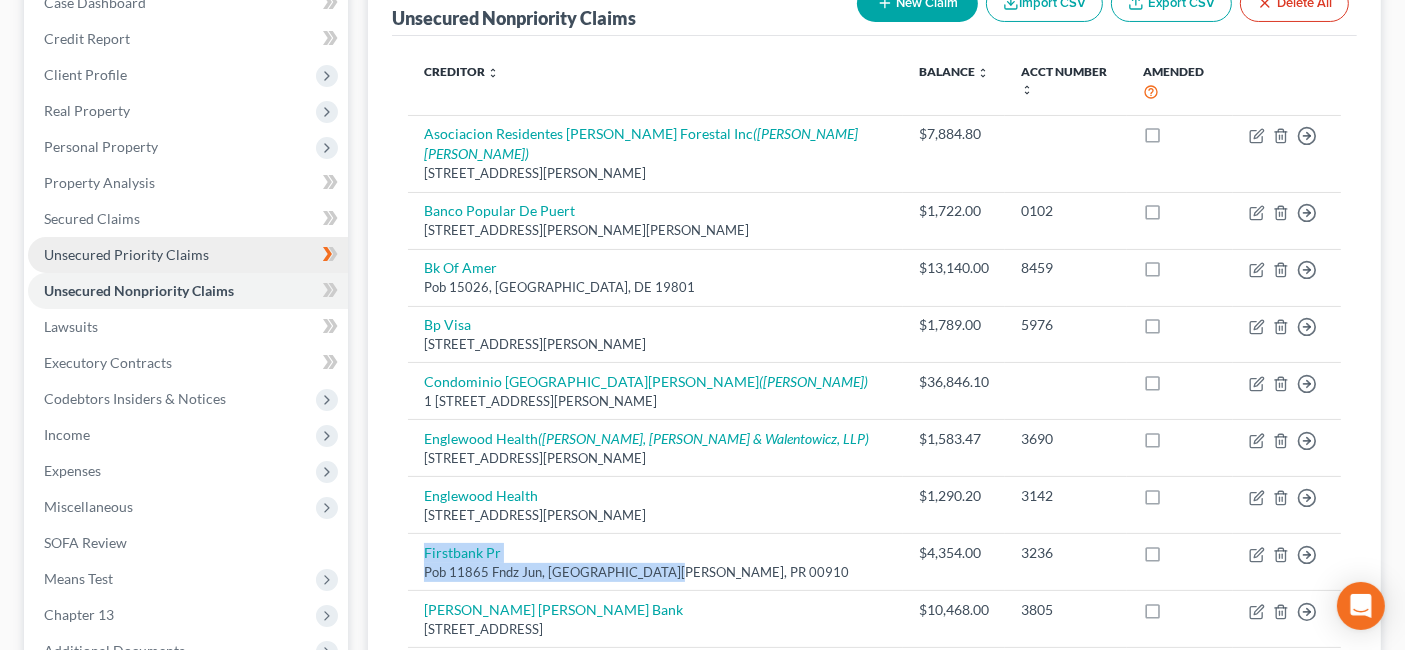 click on "Unsecured Priority Claims" at bounding box center (188, 255) 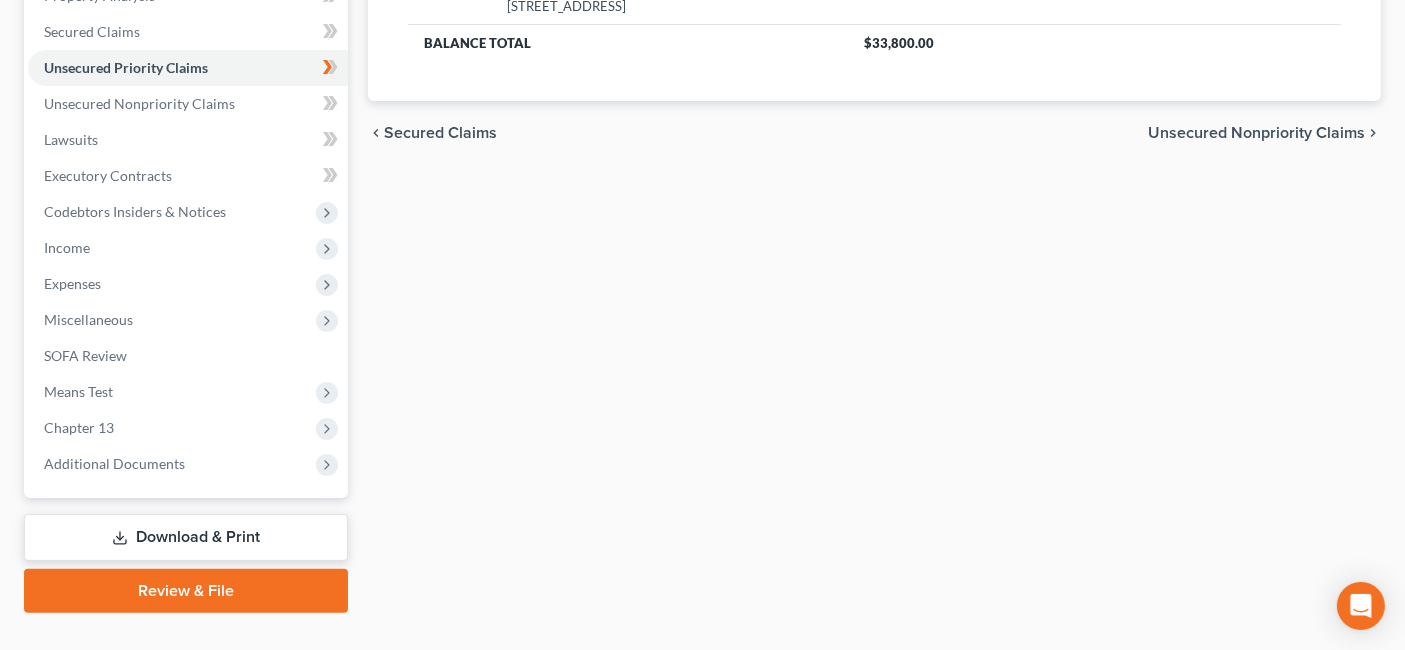 scroll, scrollTop: 444, scrollLeft: 0, axis: vertical 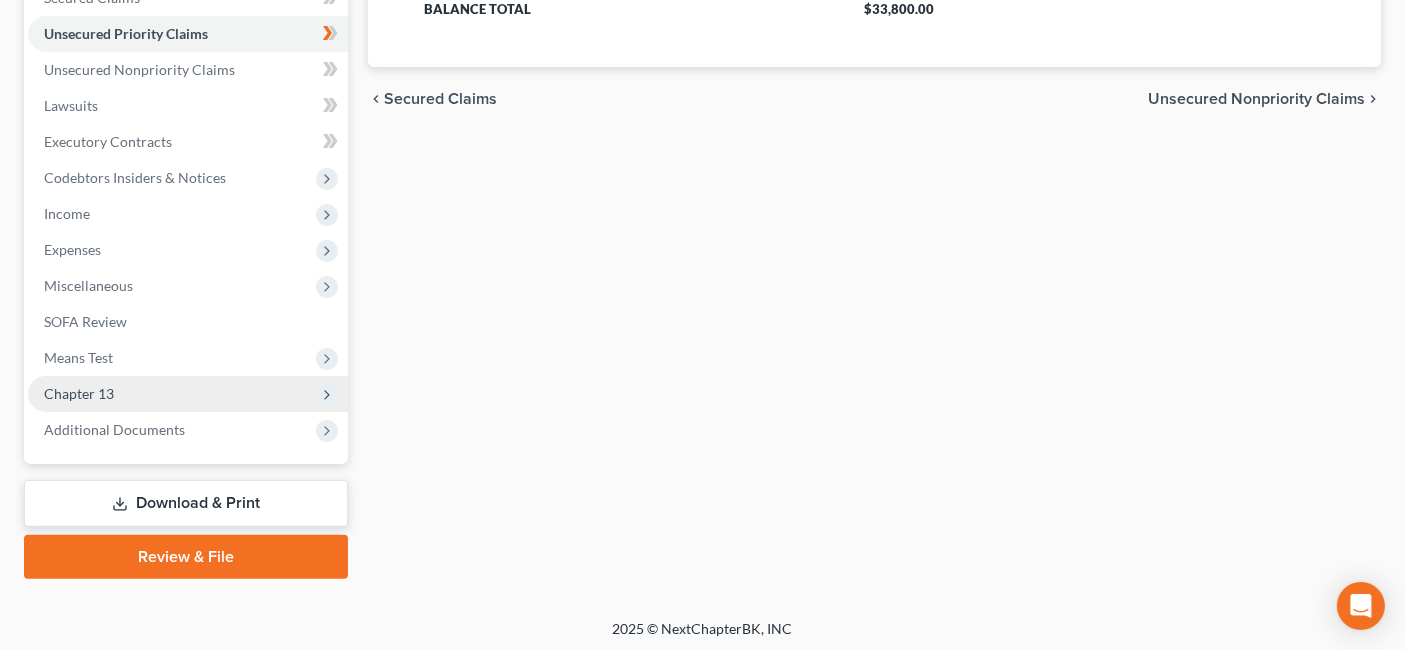 click on "Chapter 13" at bounding box center (188, 394) 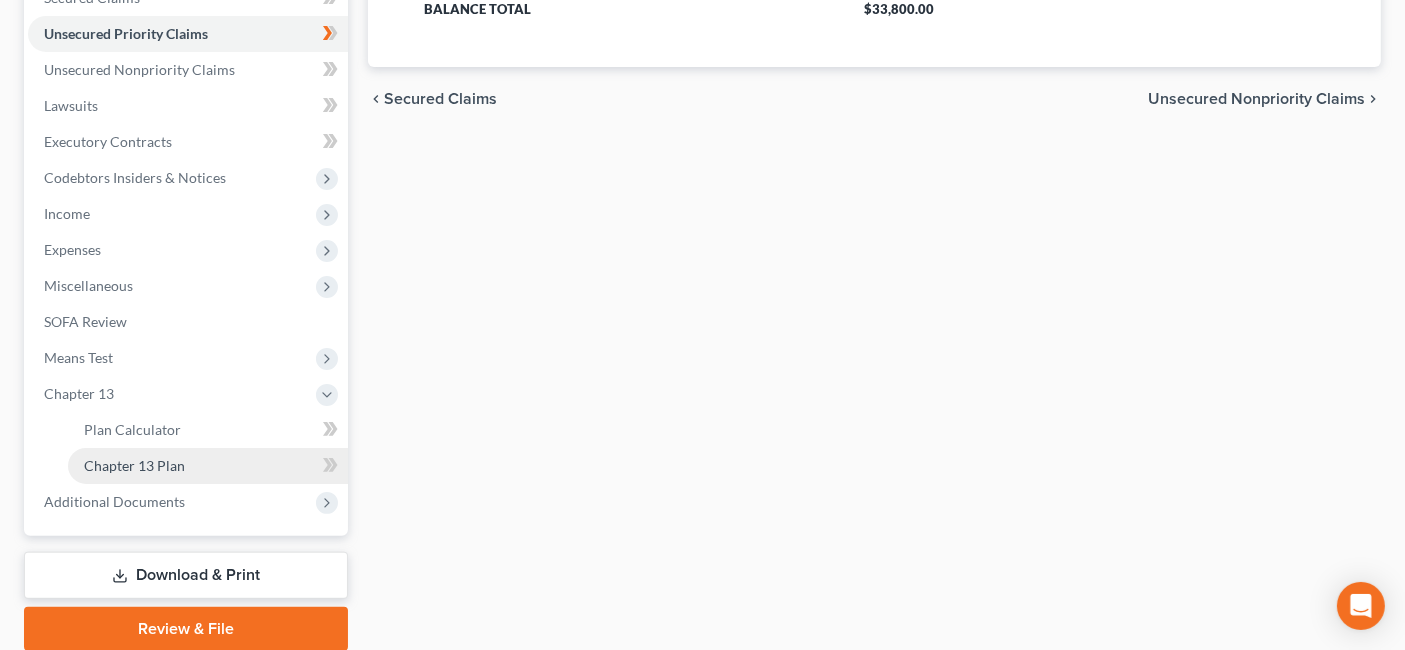 click on "Chapter 13 Plan" at bounding box center (208, 466) 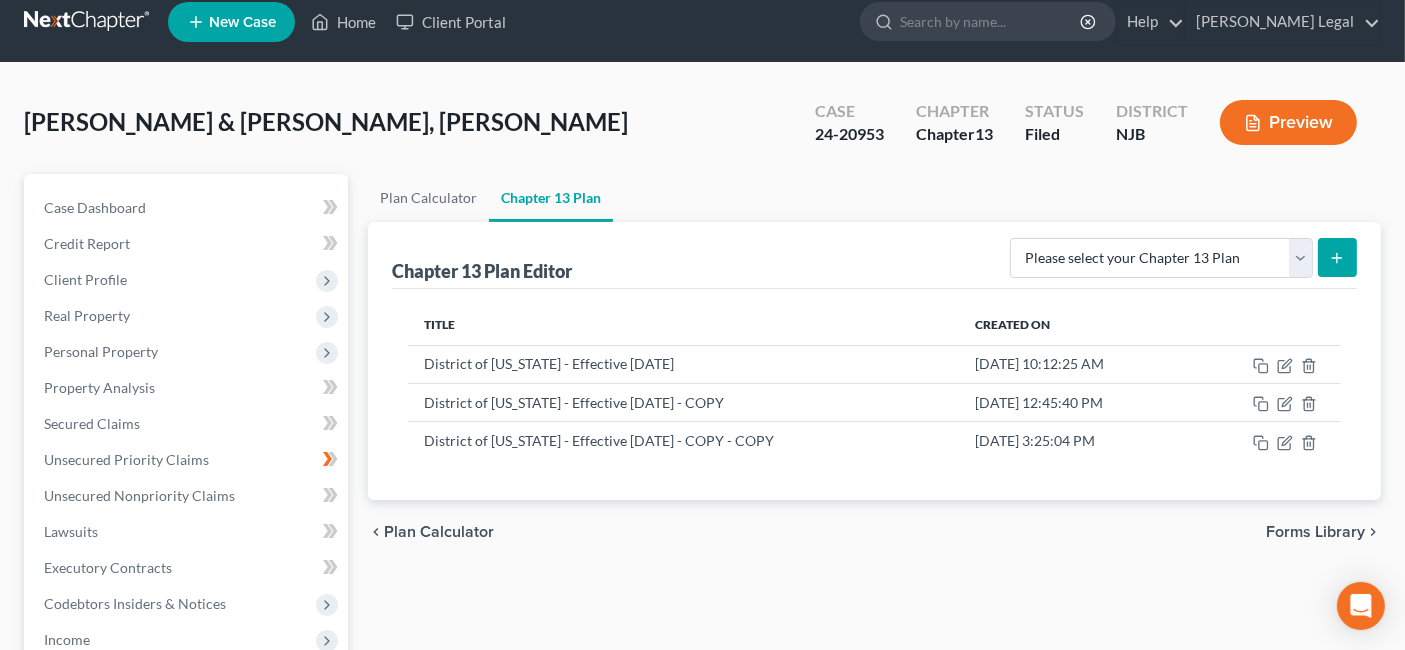 scroll, scrollTop: 0, scrollLeft: 0, axis: both 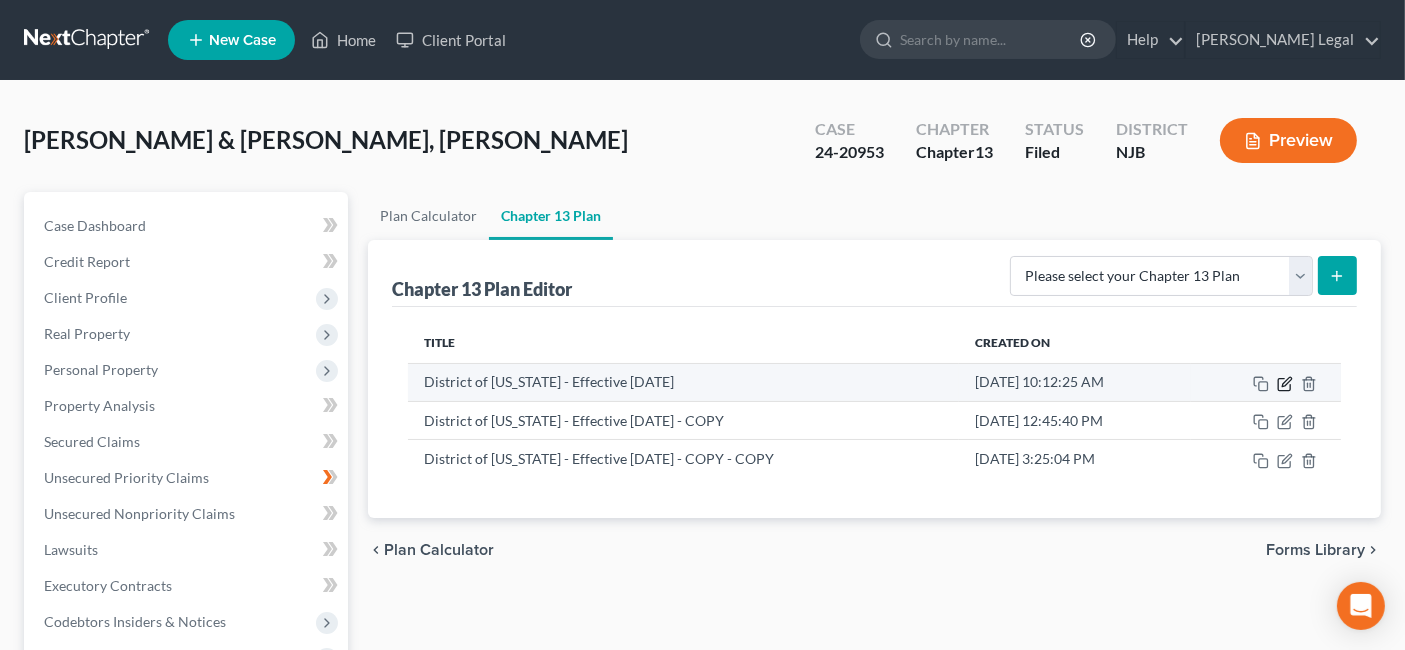 click 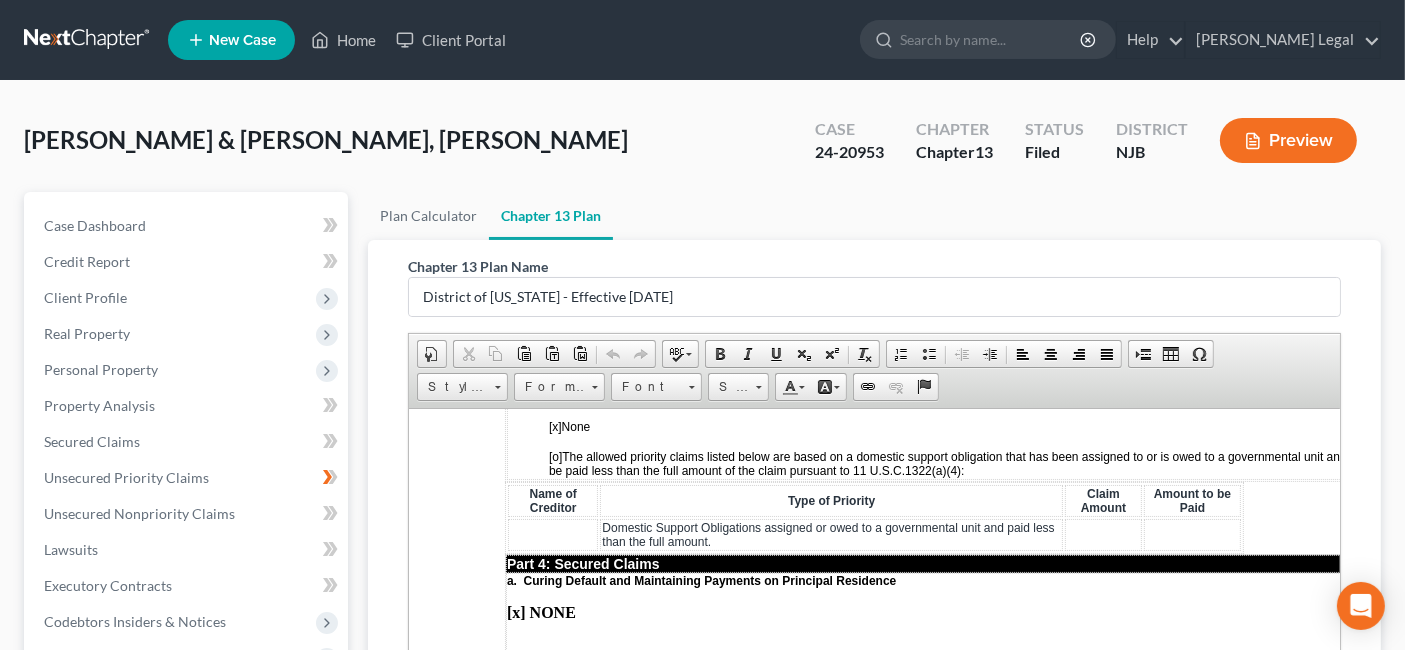 scroll, scrollTop: 2000, scrollLeft: 0, axis: vertical 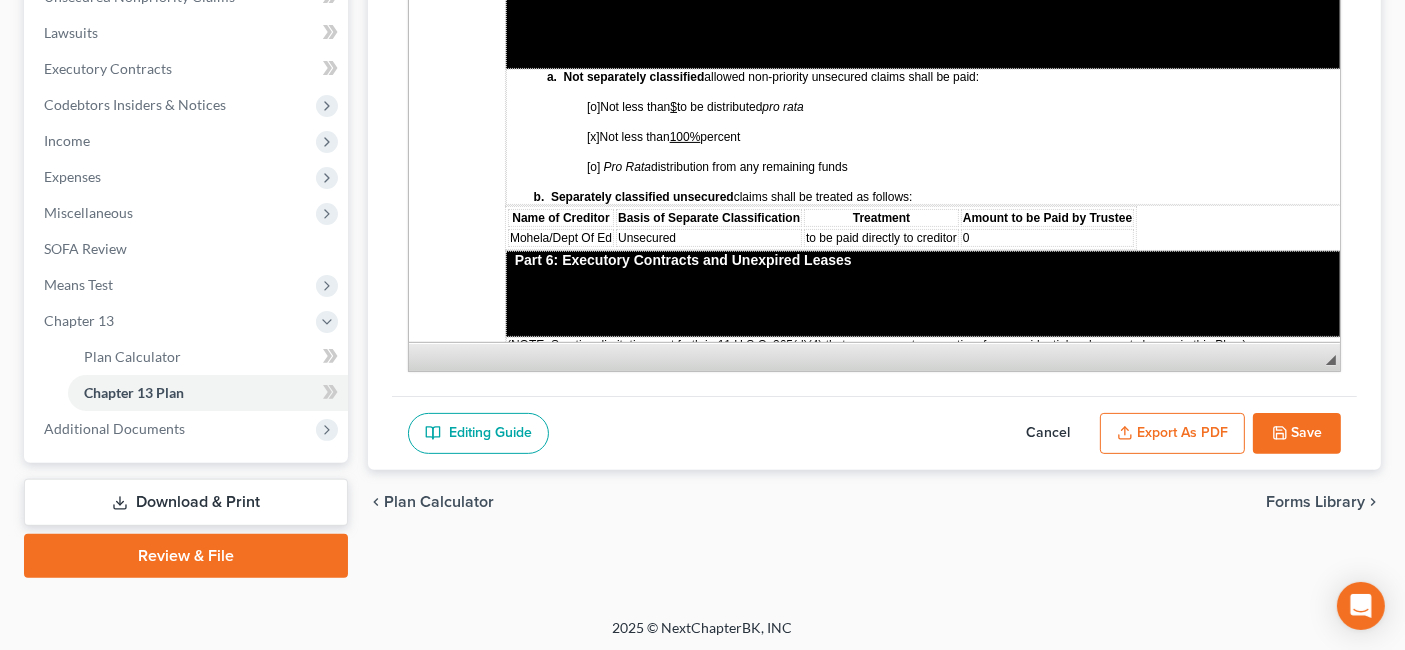 click on "Save" at bounding box center [1297, 434] 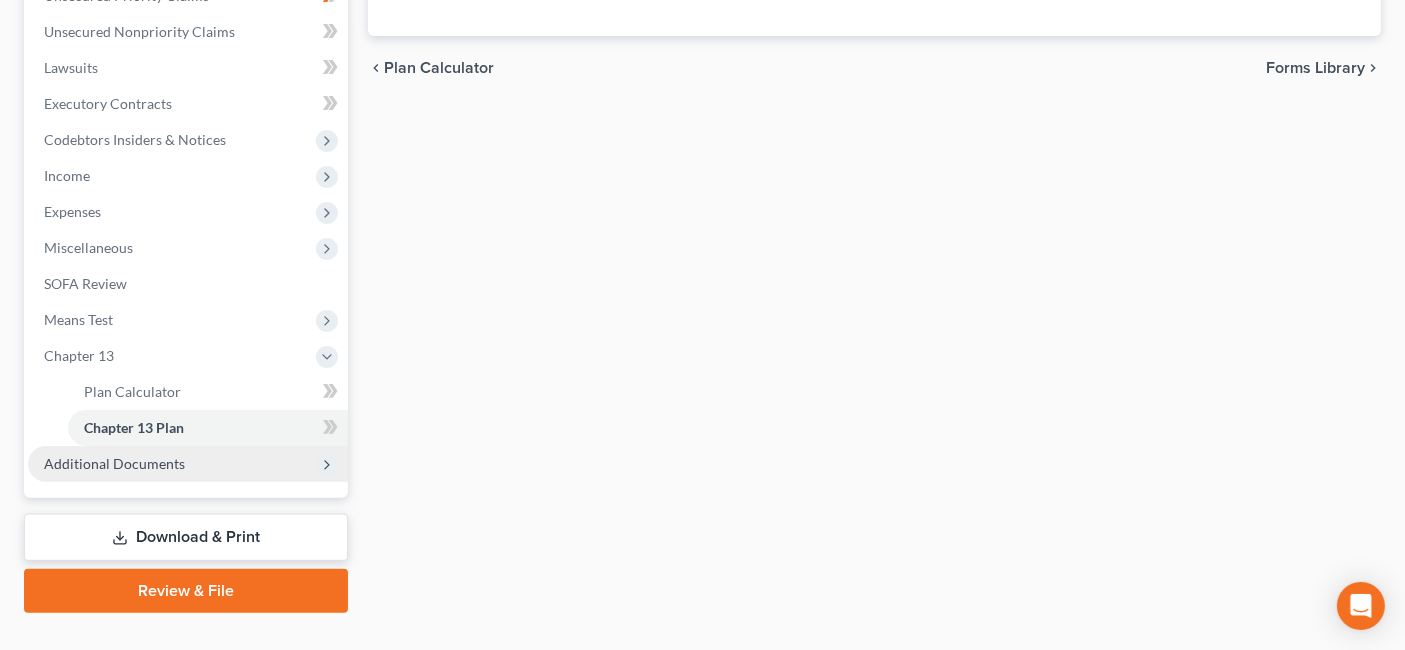 scroll, scrollTop: 517, scrollLeft: 0, axis: vertical 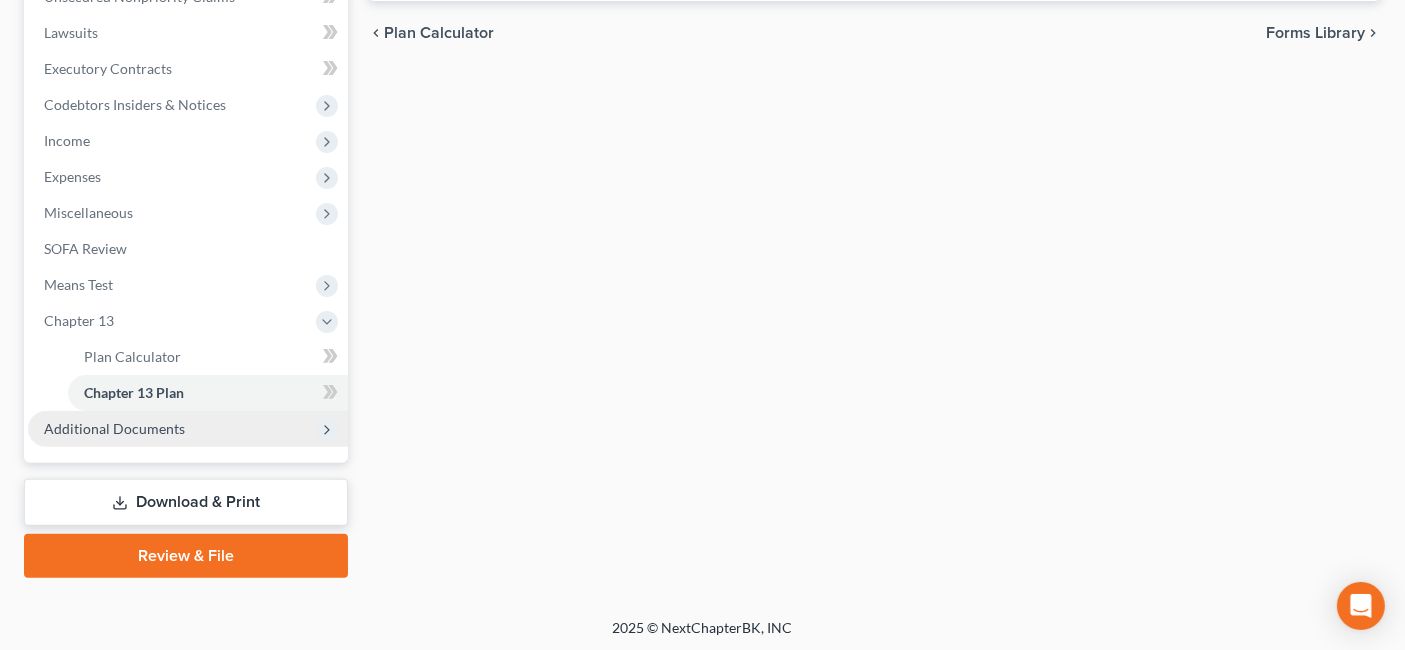 click on "Additional Documents" at bounding box center [188, 429] 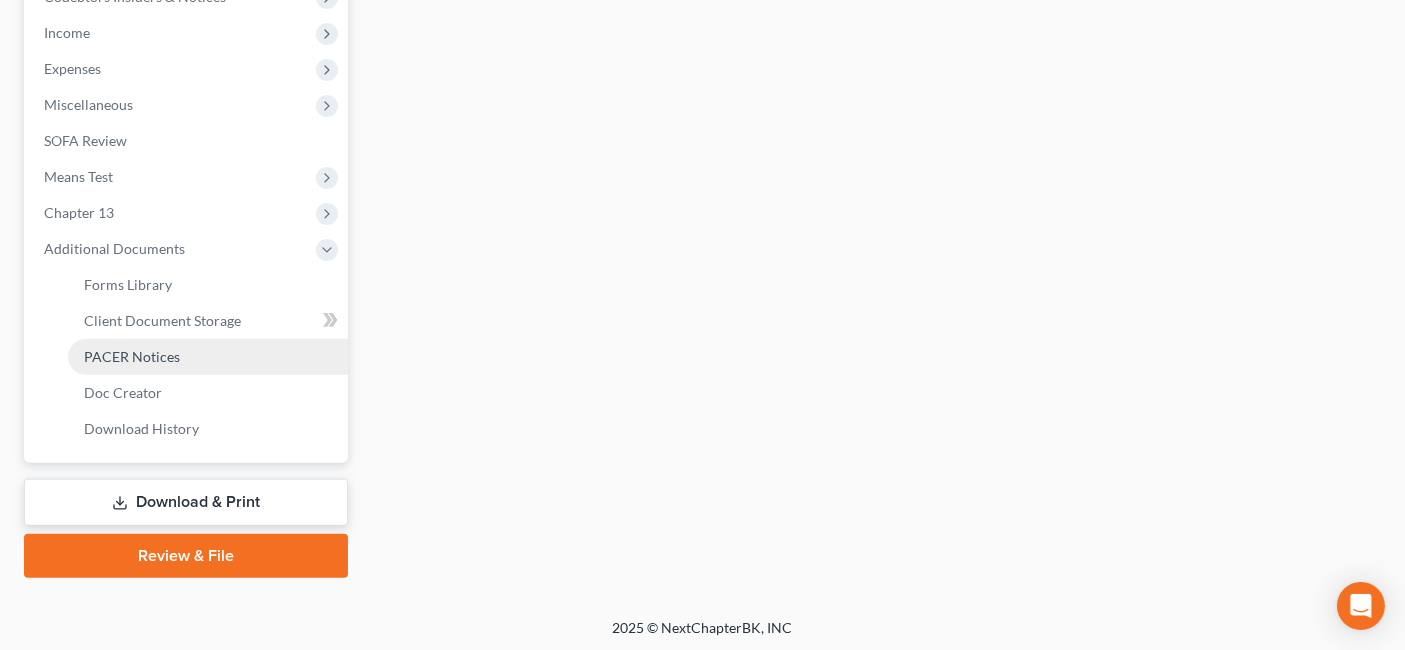click on "PACER Notices" at bounding box center (132, 356) 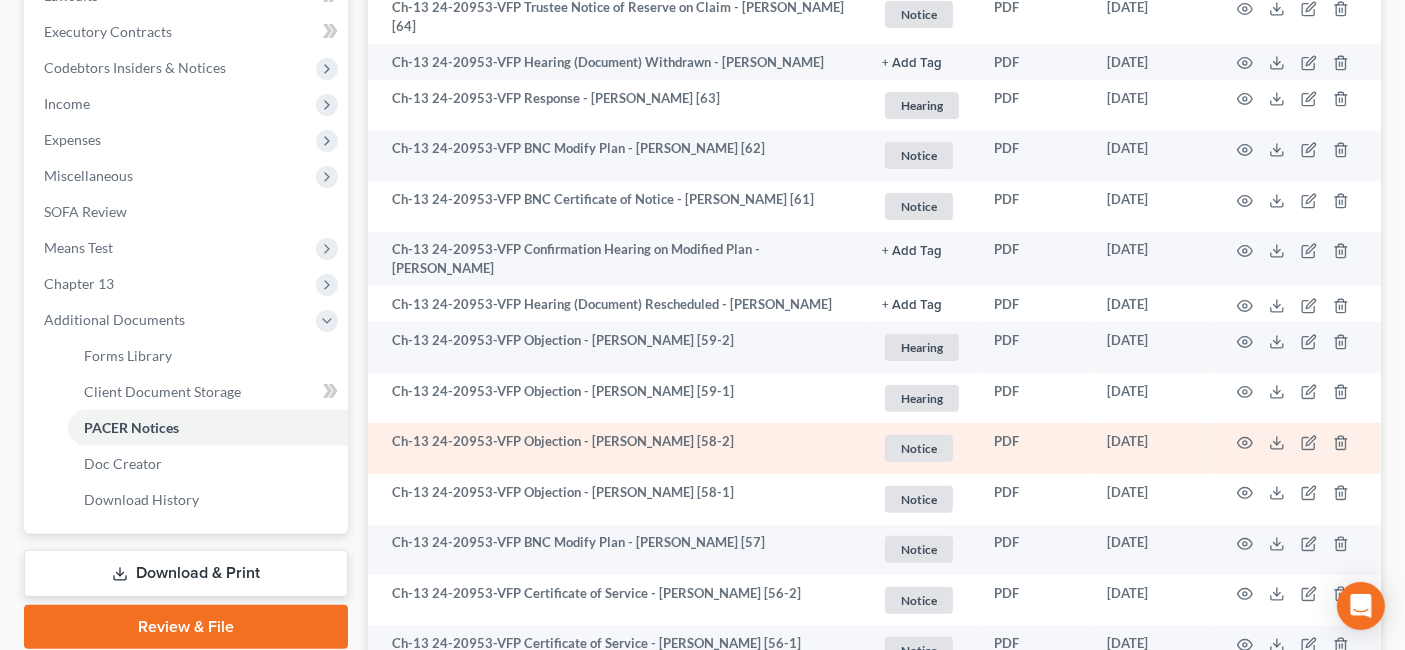 scroll, scrollTop: 555, scrollLeft: 0, axis: vertical 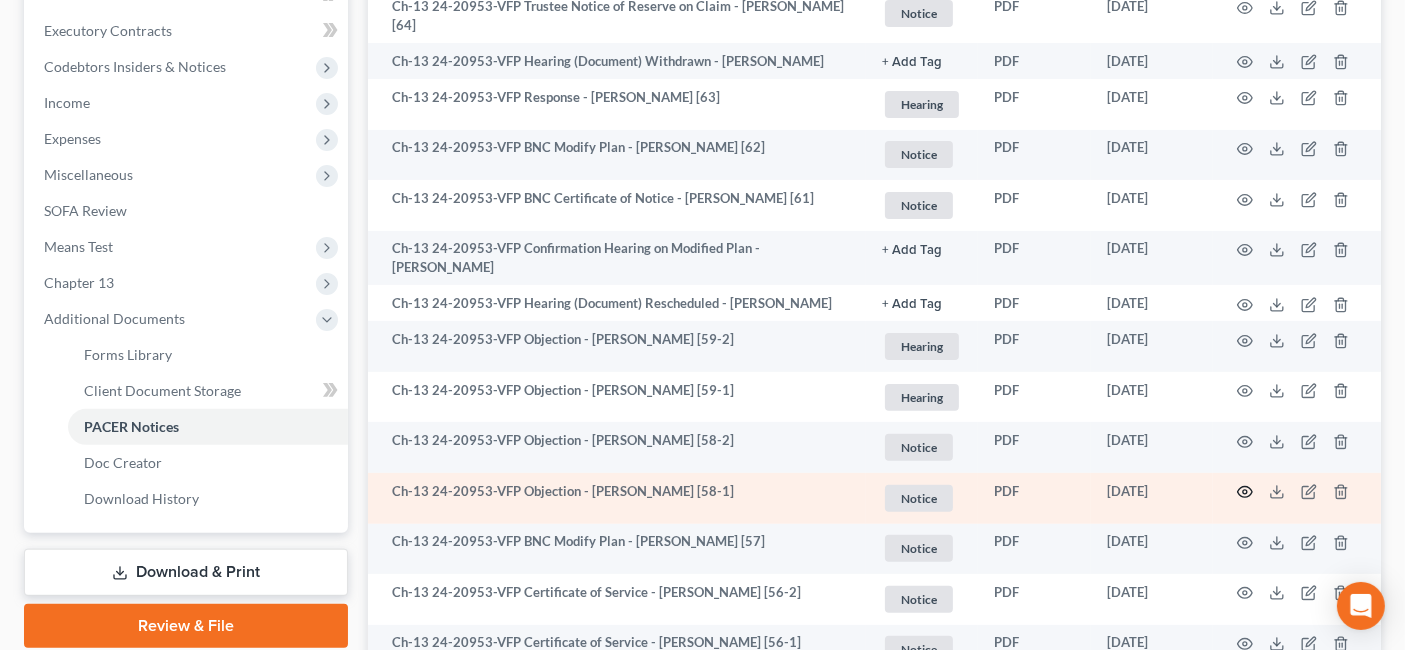 click 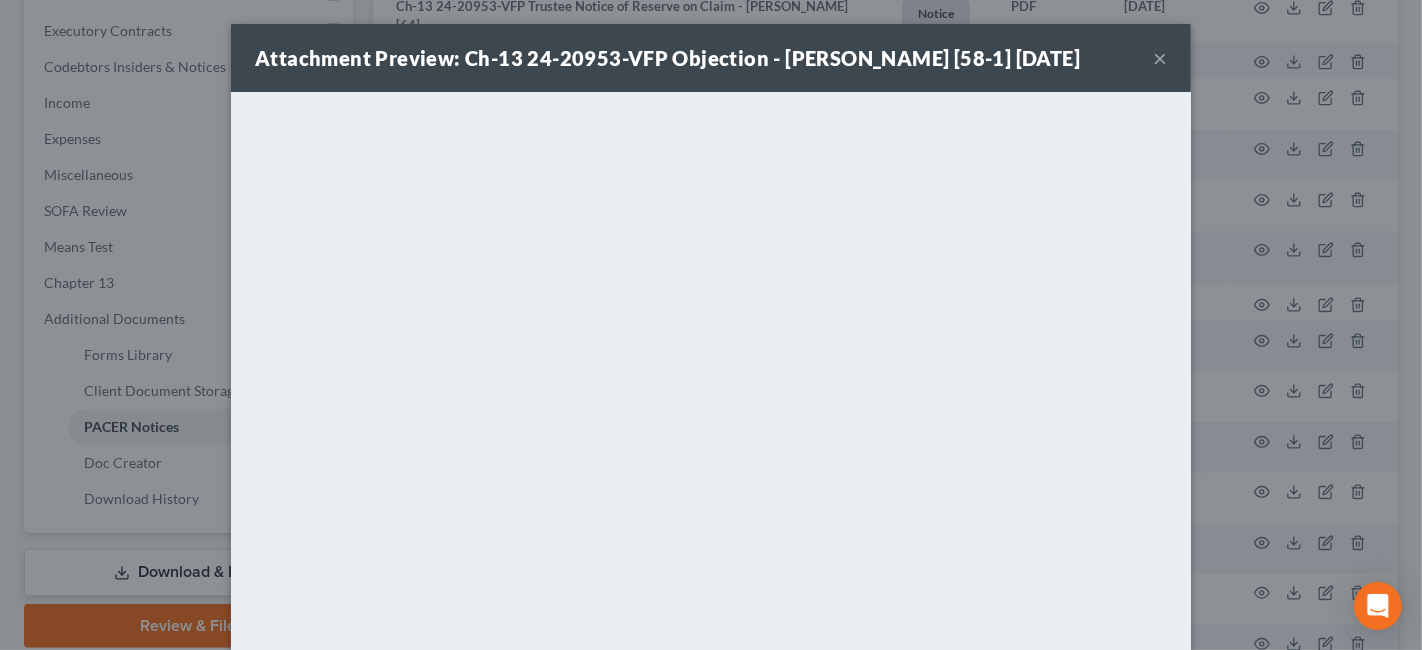 click on "×" at bounding box center [1160, 58] 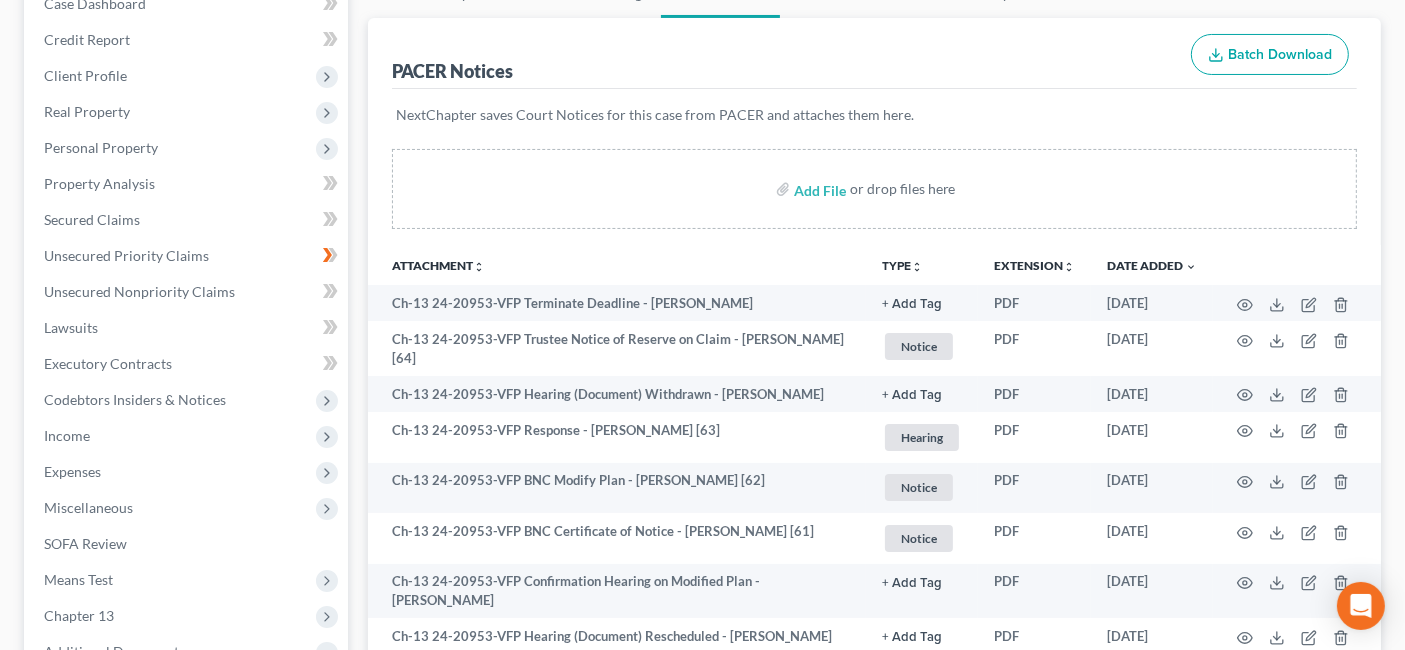 scroll, scrollTop: 0, scrollLeft: 0, axis: both 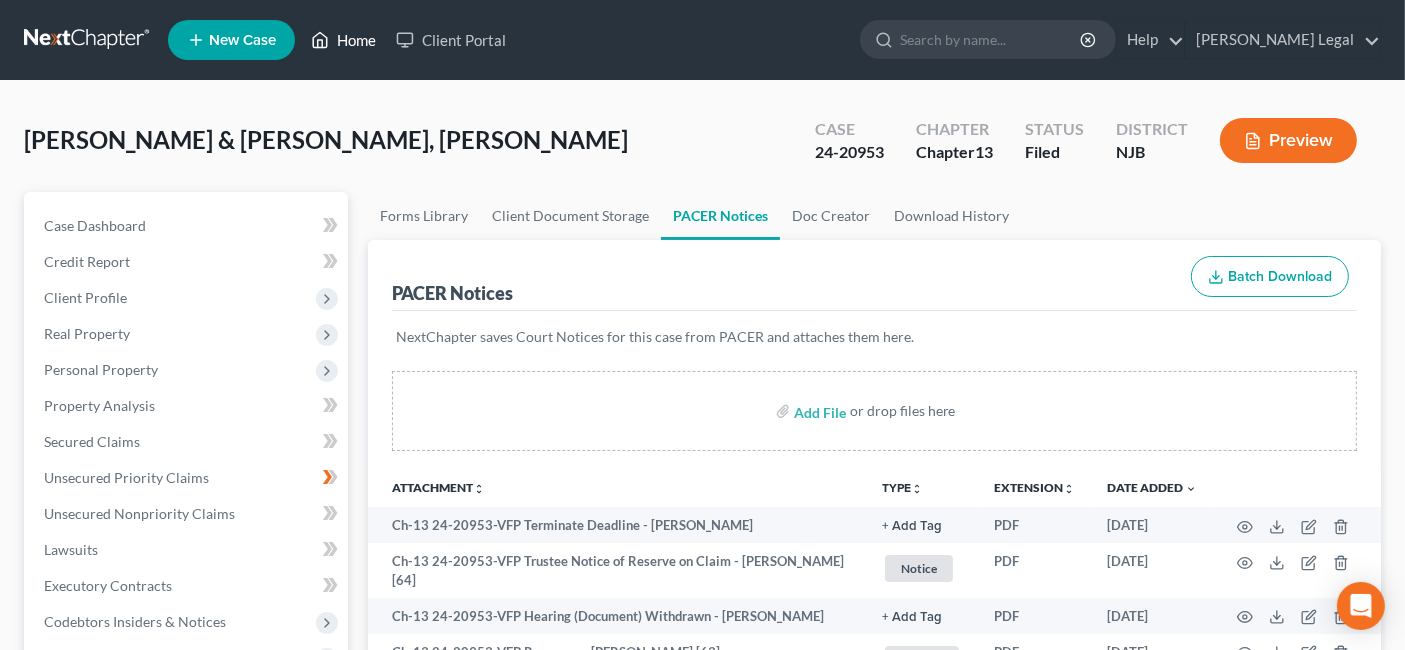 click on "Home" at bounding box center (343, 40) 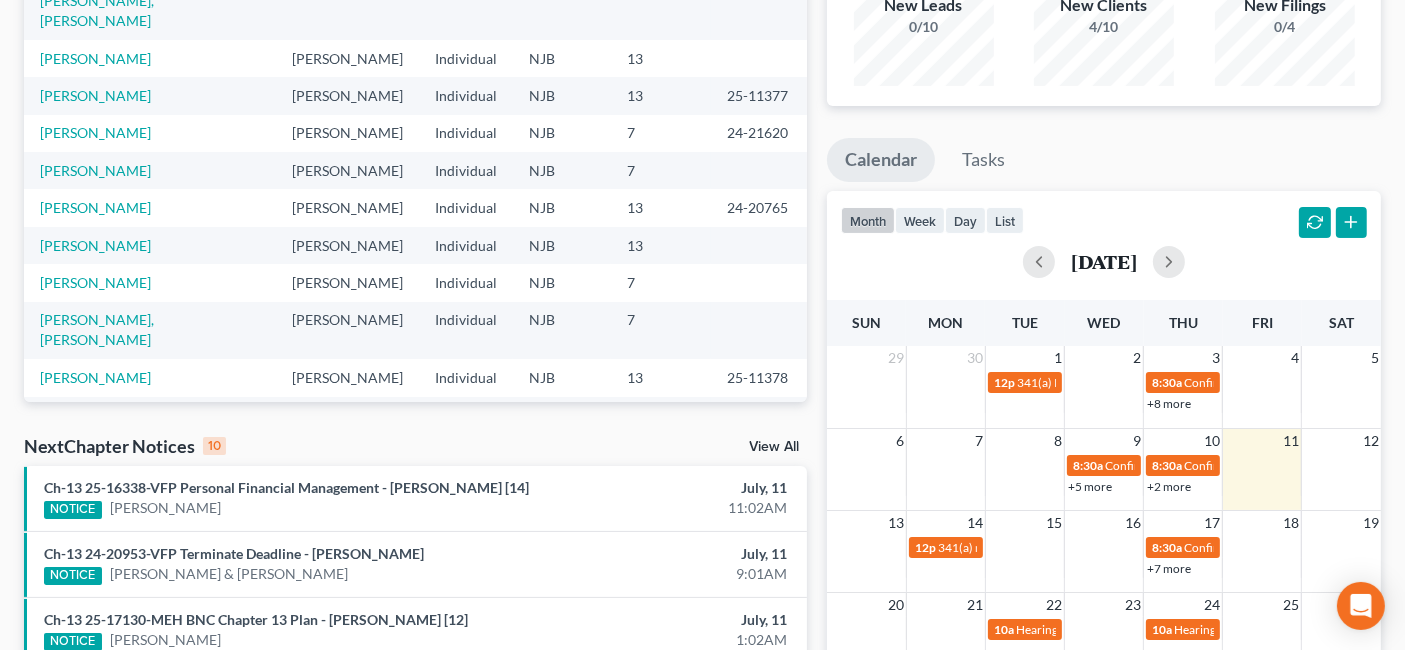 scroll, scrollTop: 0, scrollLeft: 0, axis: both 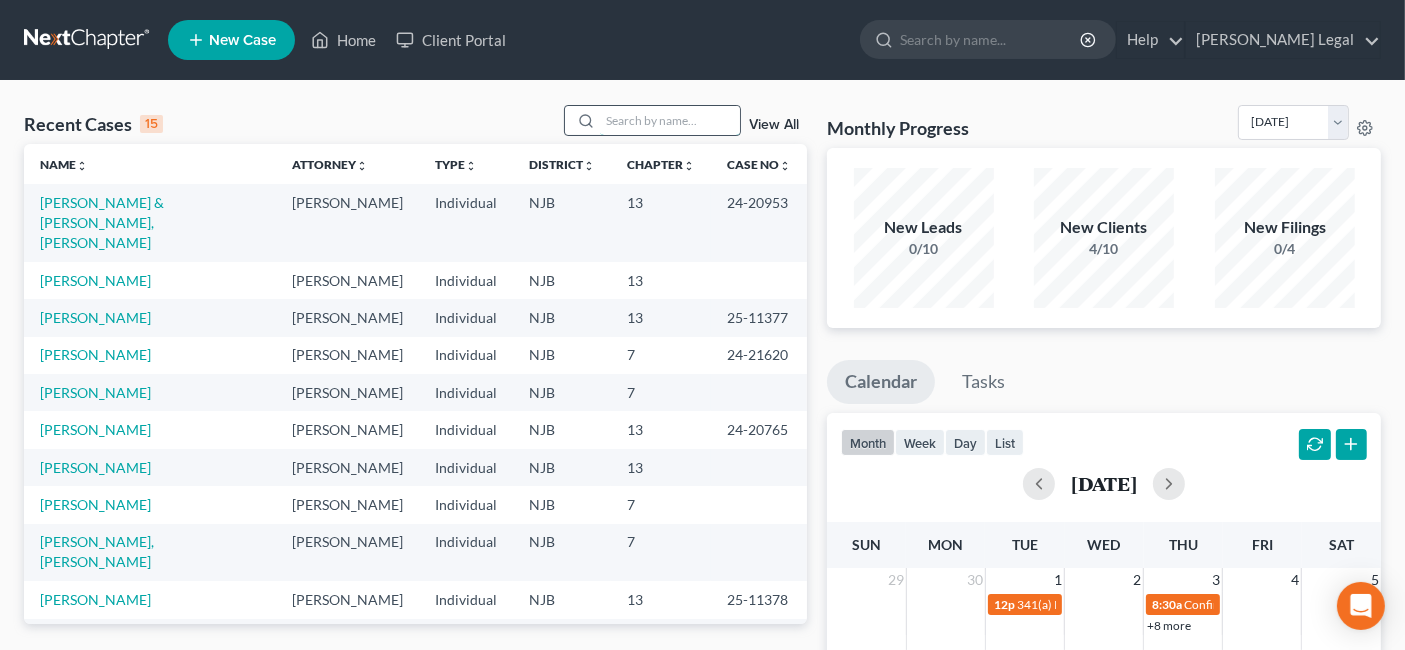 click at bounding box center [670, 120] 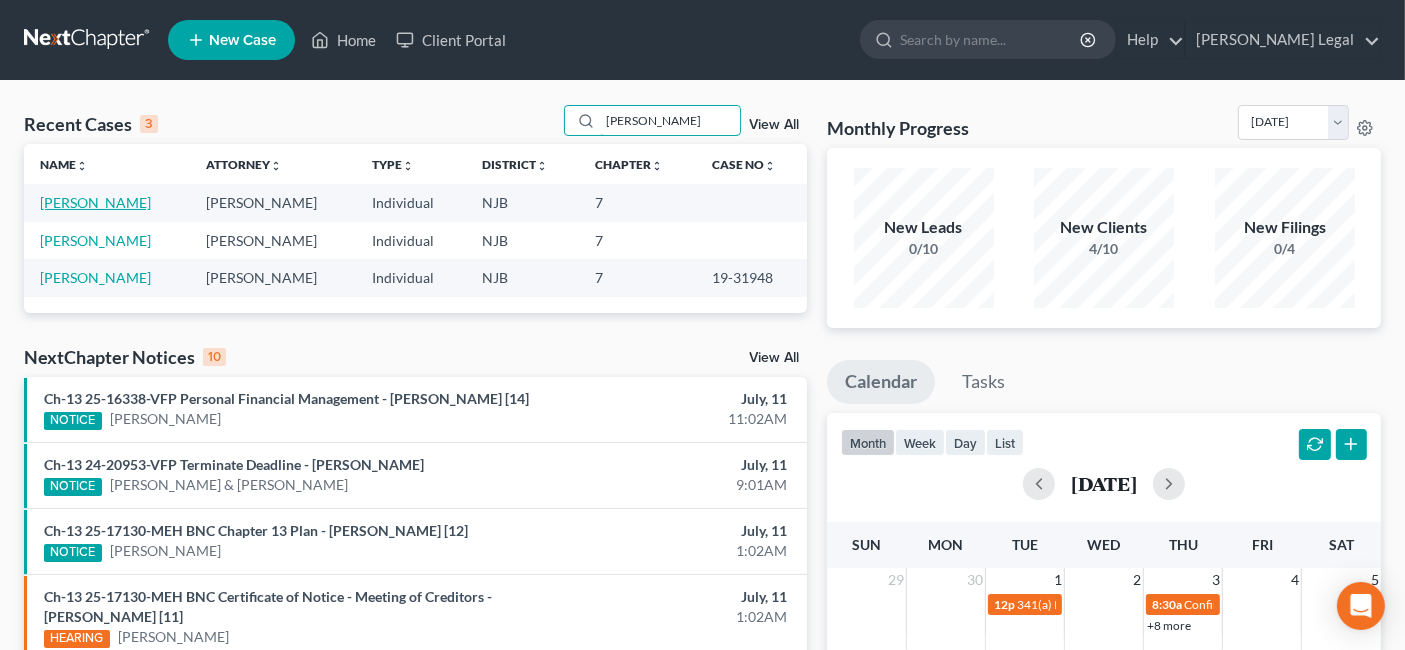 type on "[PERSON_NAME]" 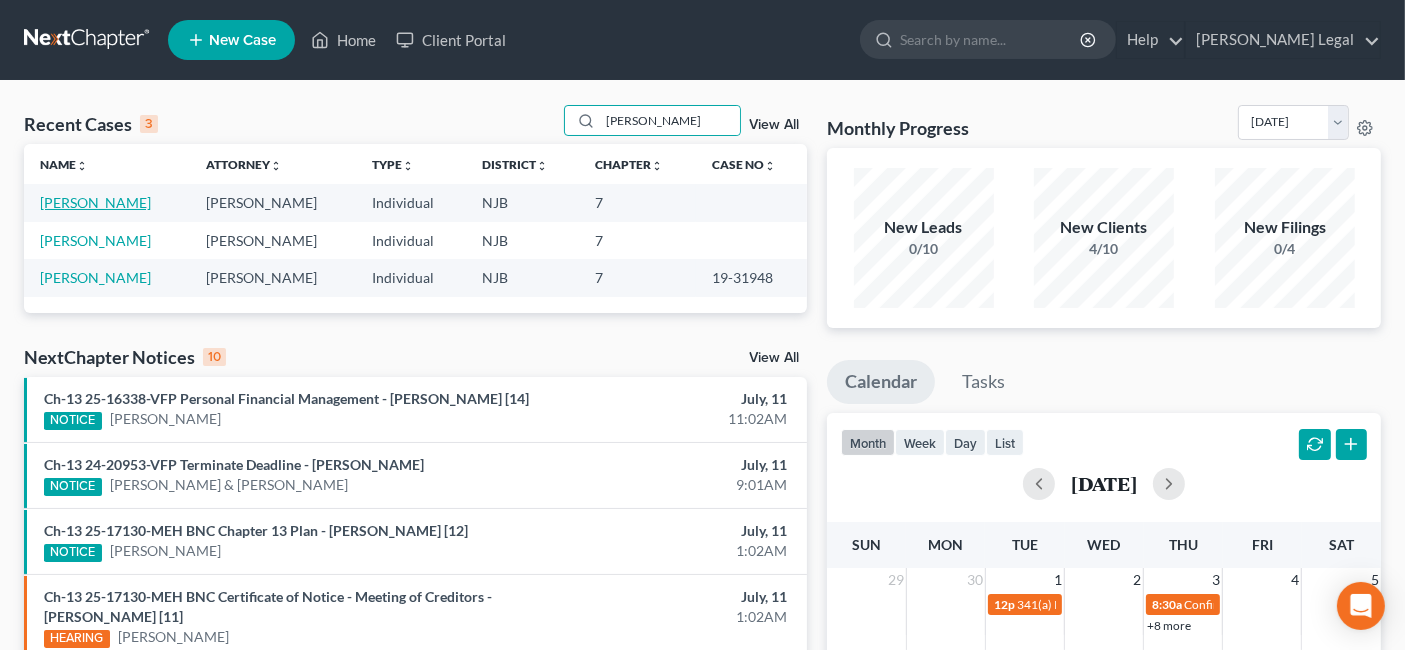 click on "[PERSON_NAME]" at bounding box center [95, 202] 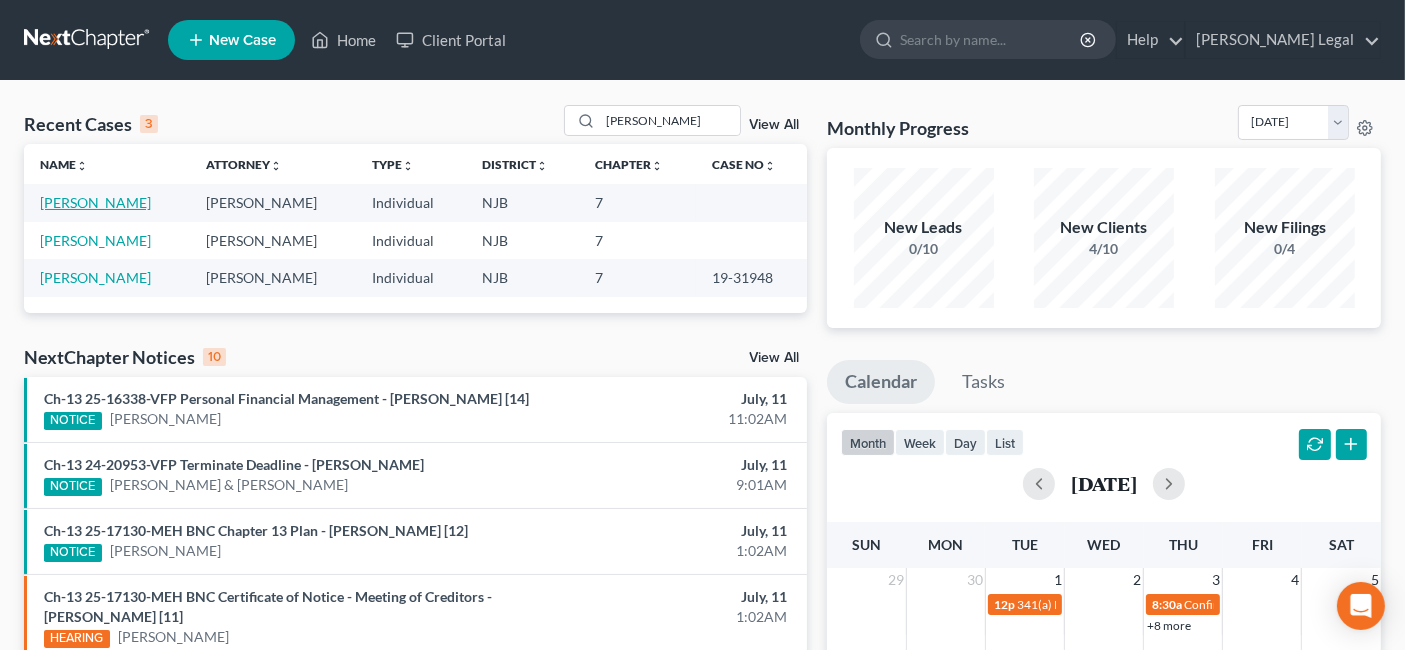 select on "3" 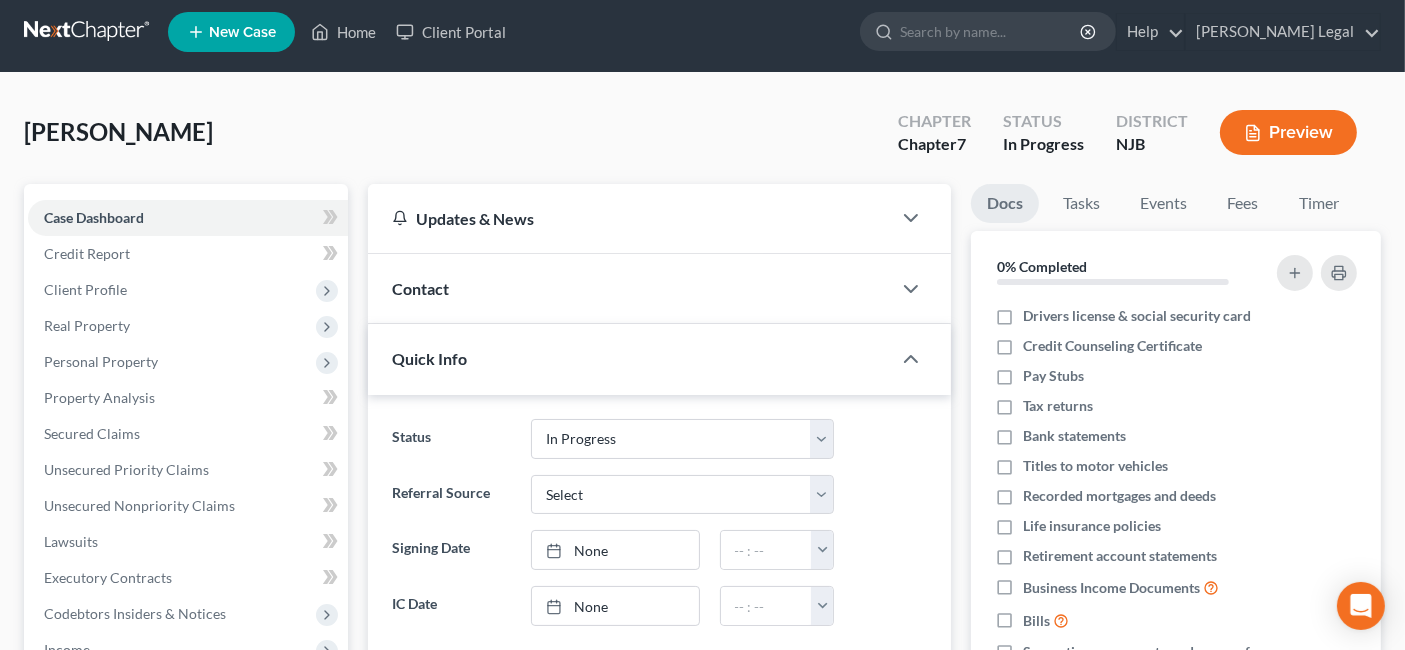 scroll, scrollTop: 0, scrollLeft: 0, axis: both 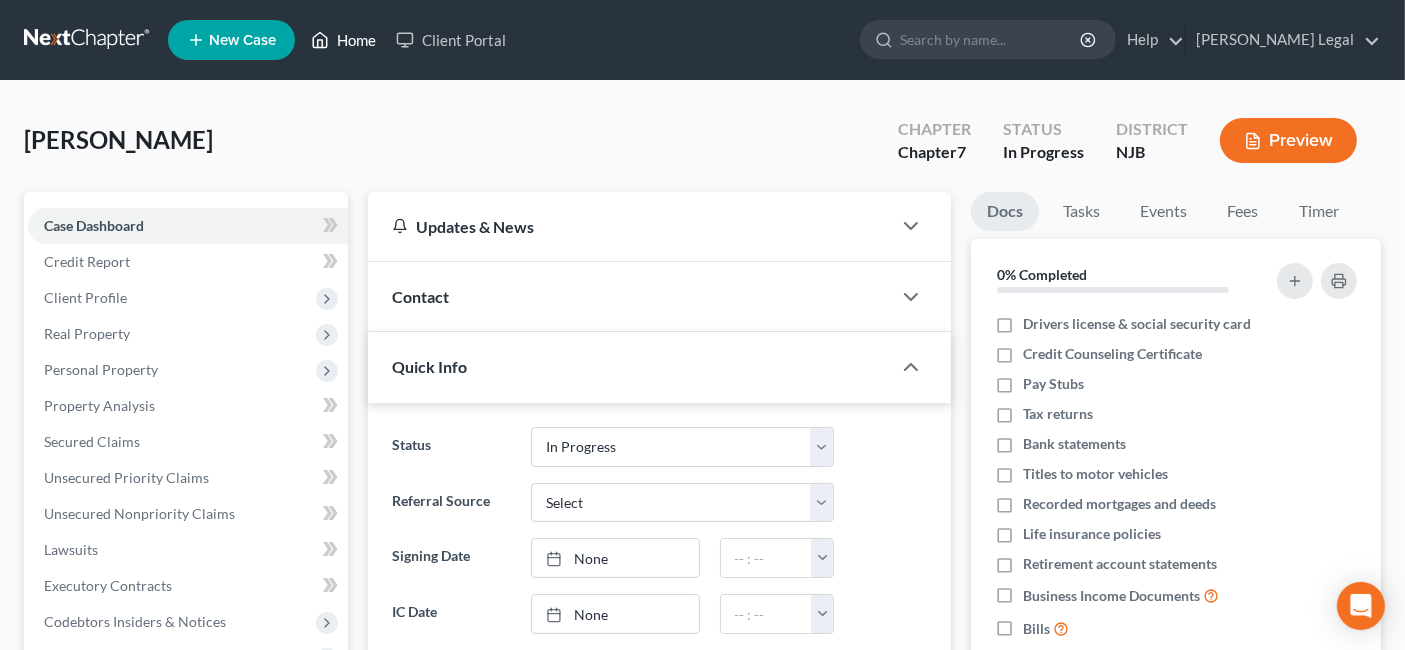 click on "Home" at bounding box center (343, 40) 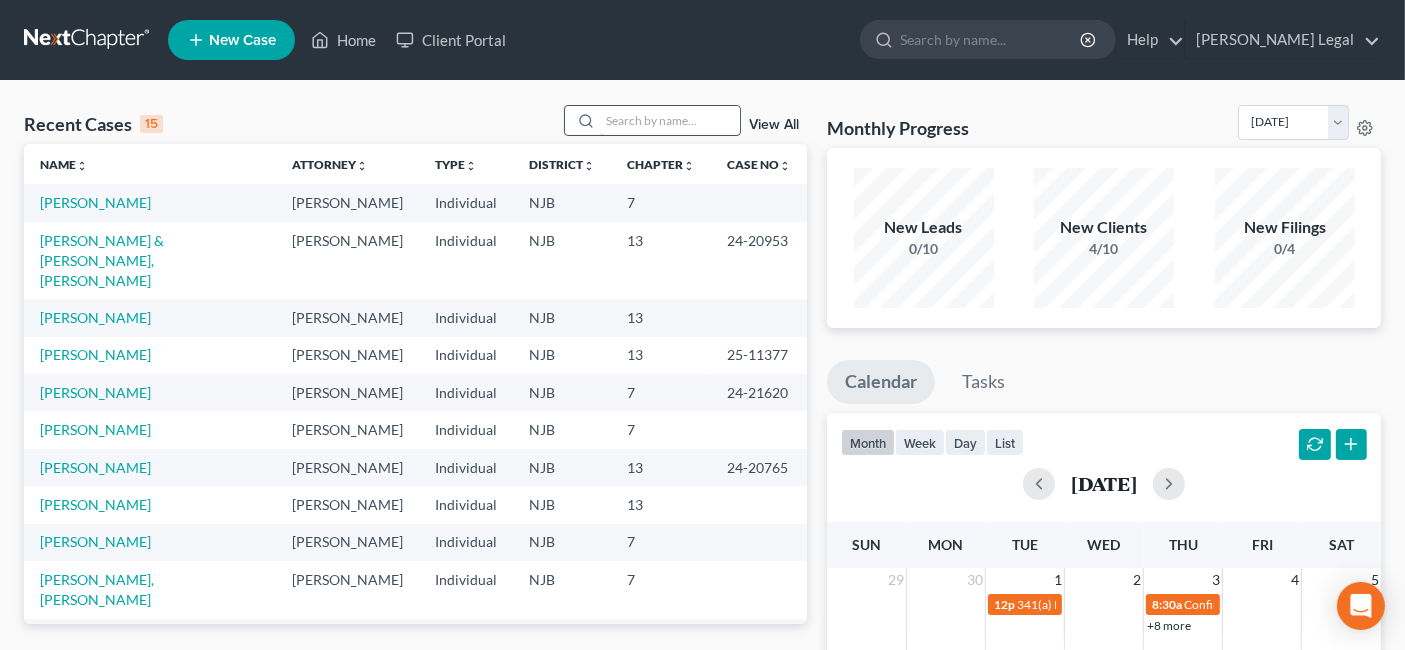 click at bounding box center [670, 120] 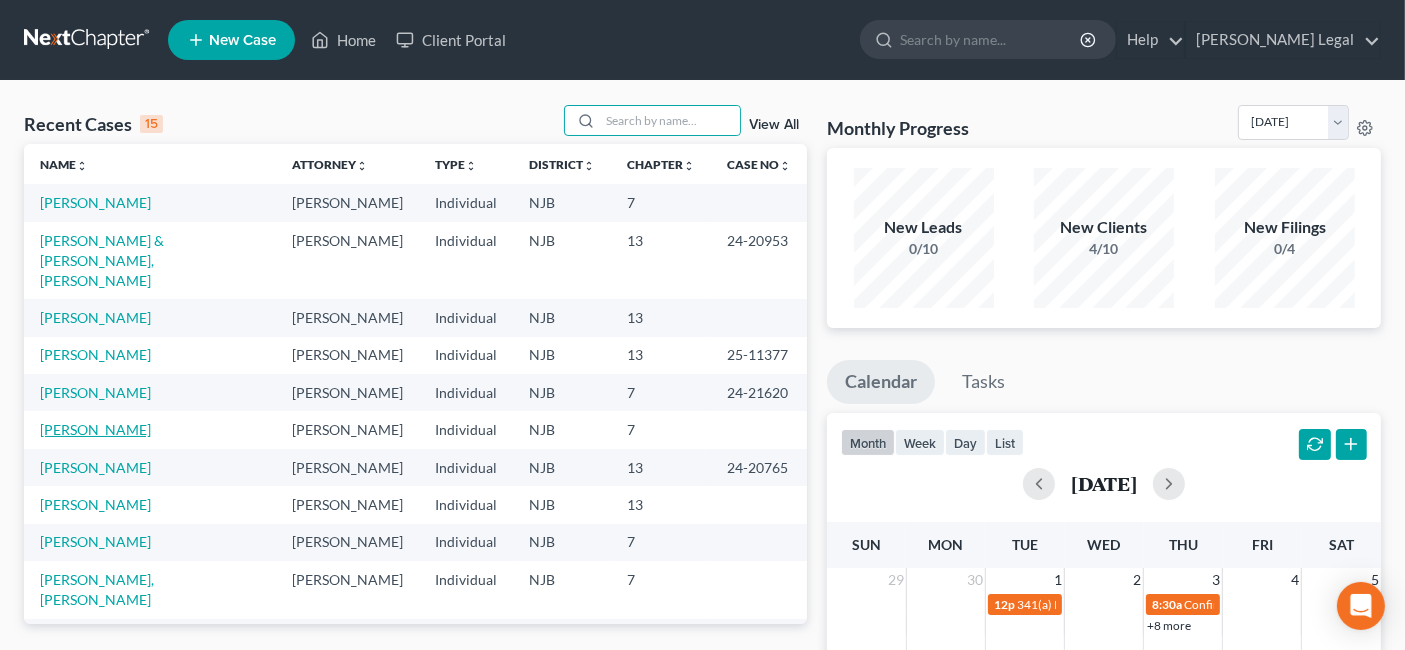 click on "[PERSON_NAME]" at bounding box center (95, 429) 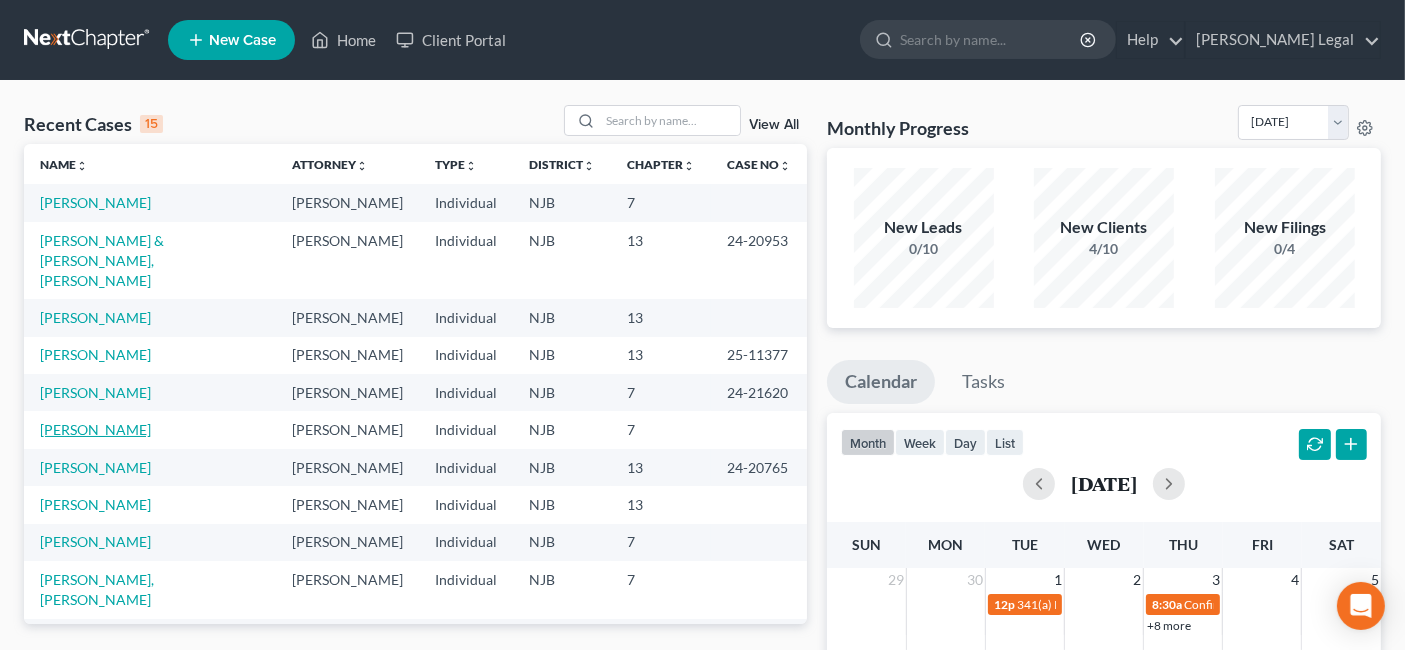select on "5" 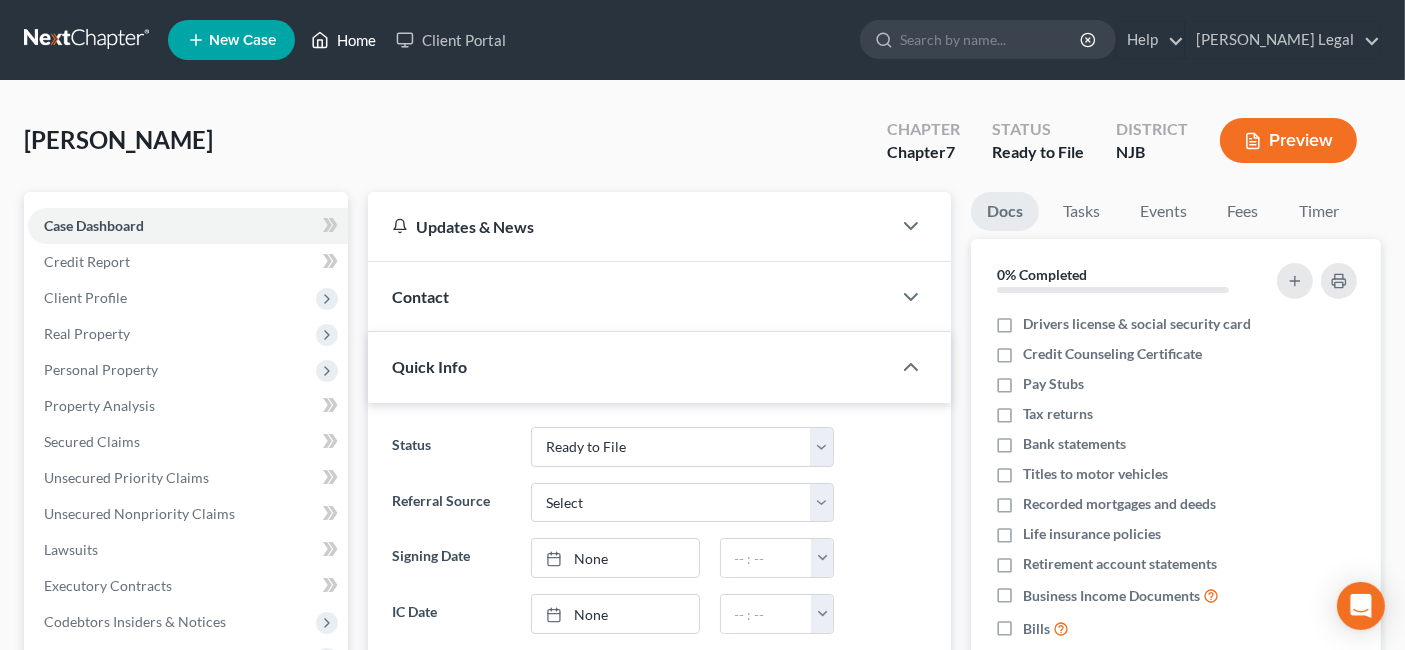 click on "Home" at bounding box center (343, 40) 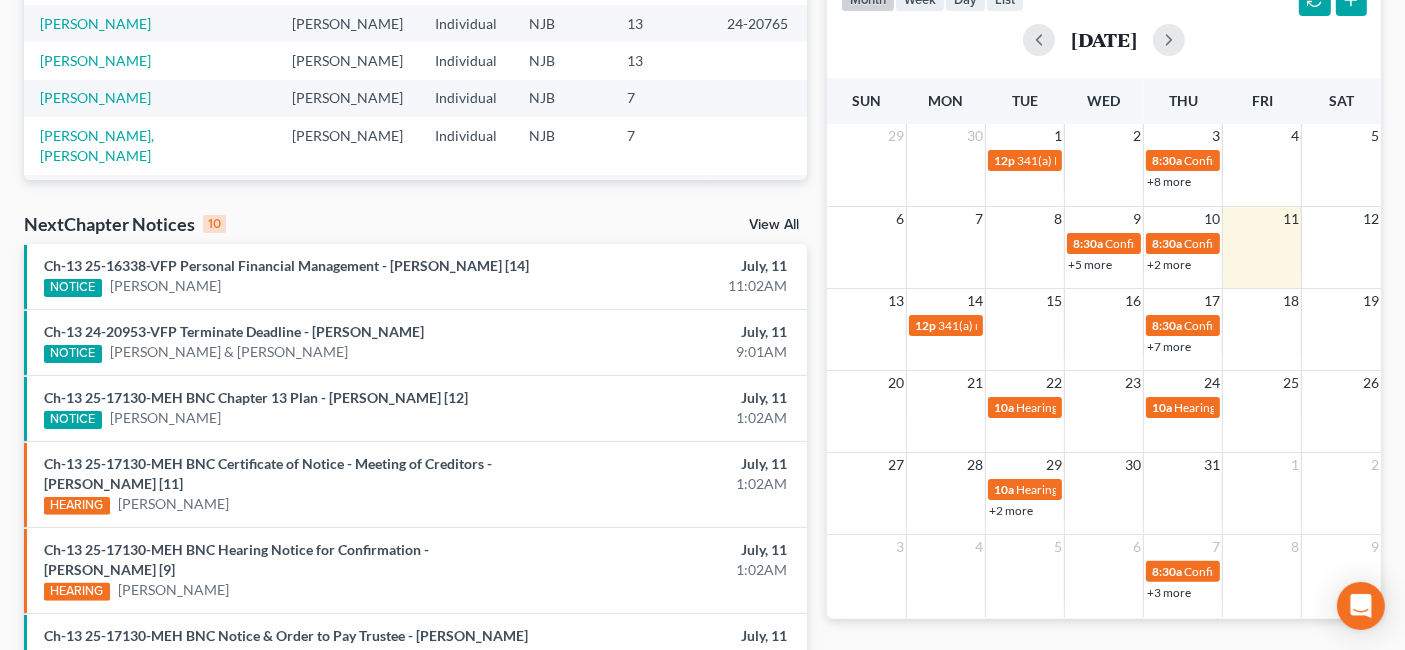 scroll, scrollTop: 0, scrollLeft: 0, axis: both 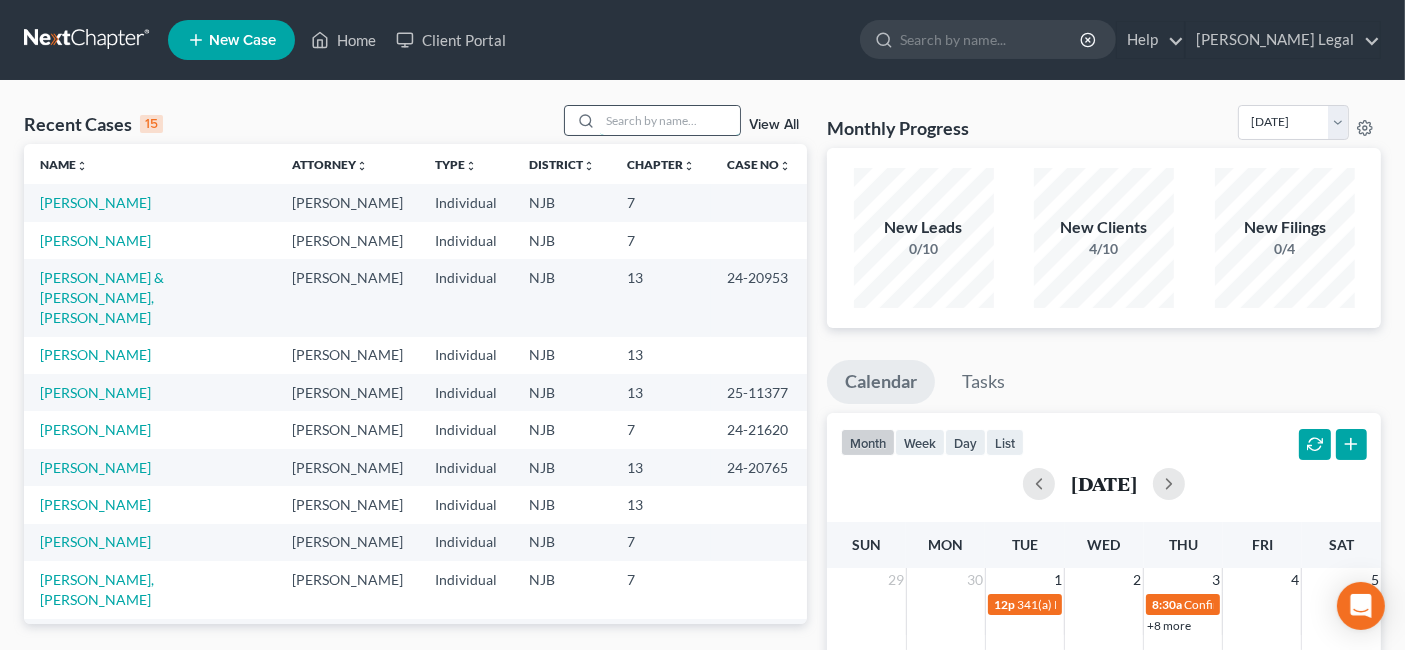 click at bounding box center (670, 120) 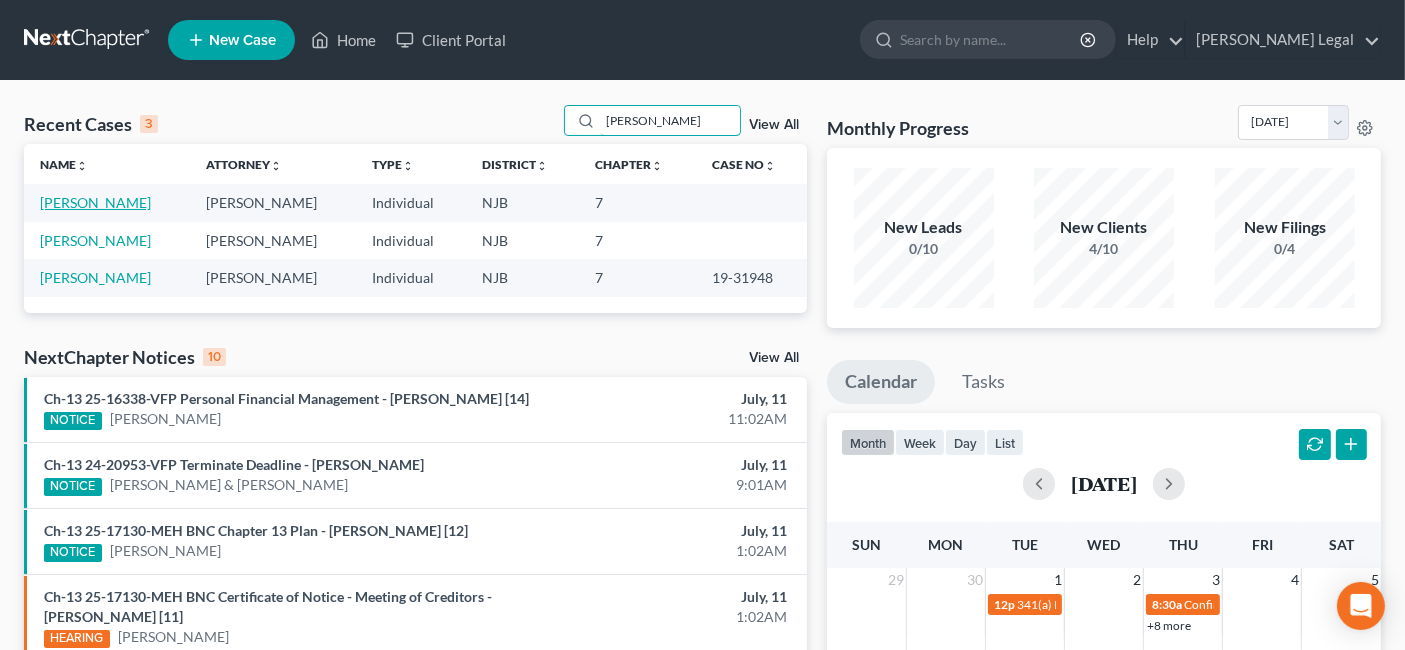 type on "[PERSON_NAME]" 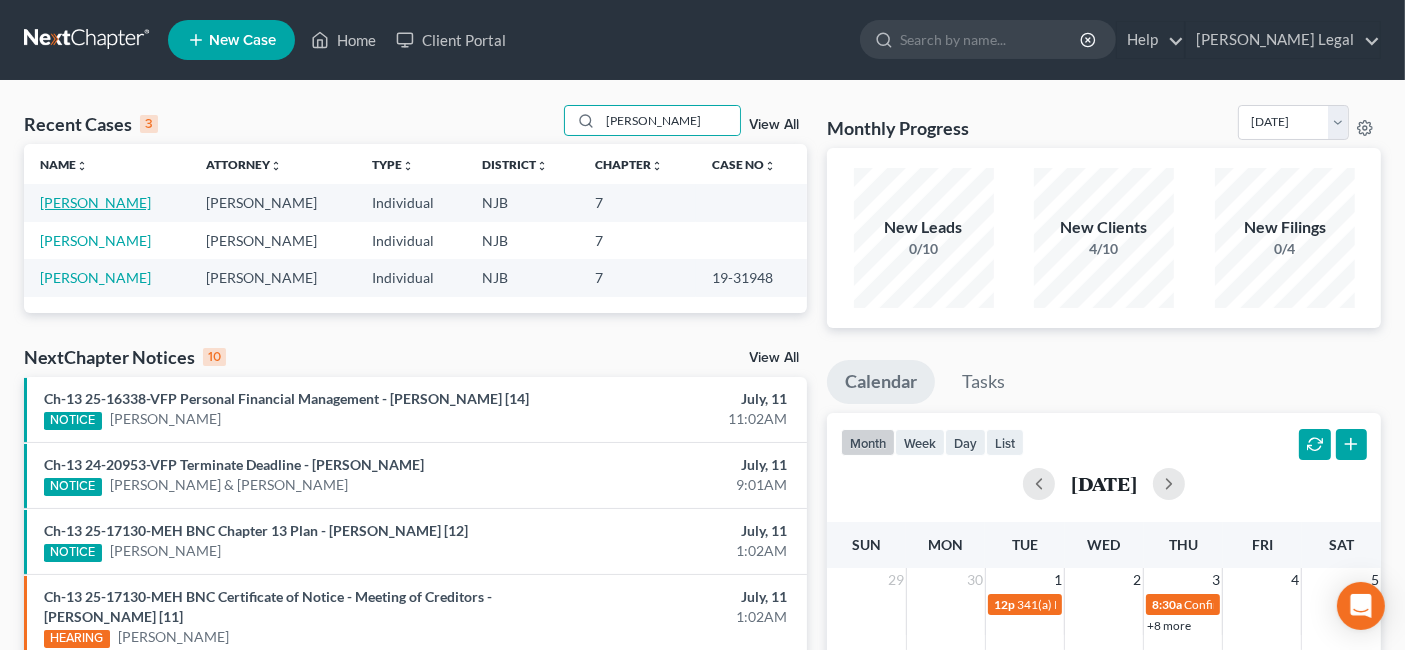 click on "[PERSON_NAME]" at bounding box center [95, 202] 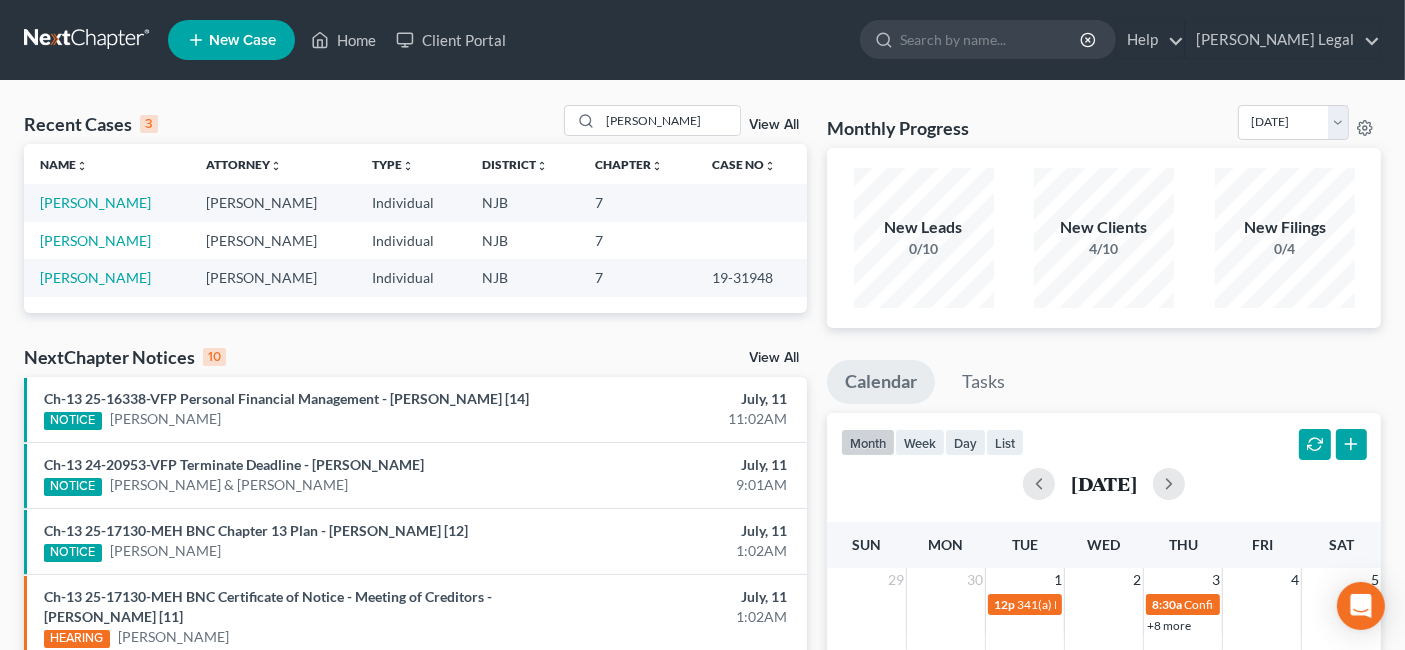 select on "3" 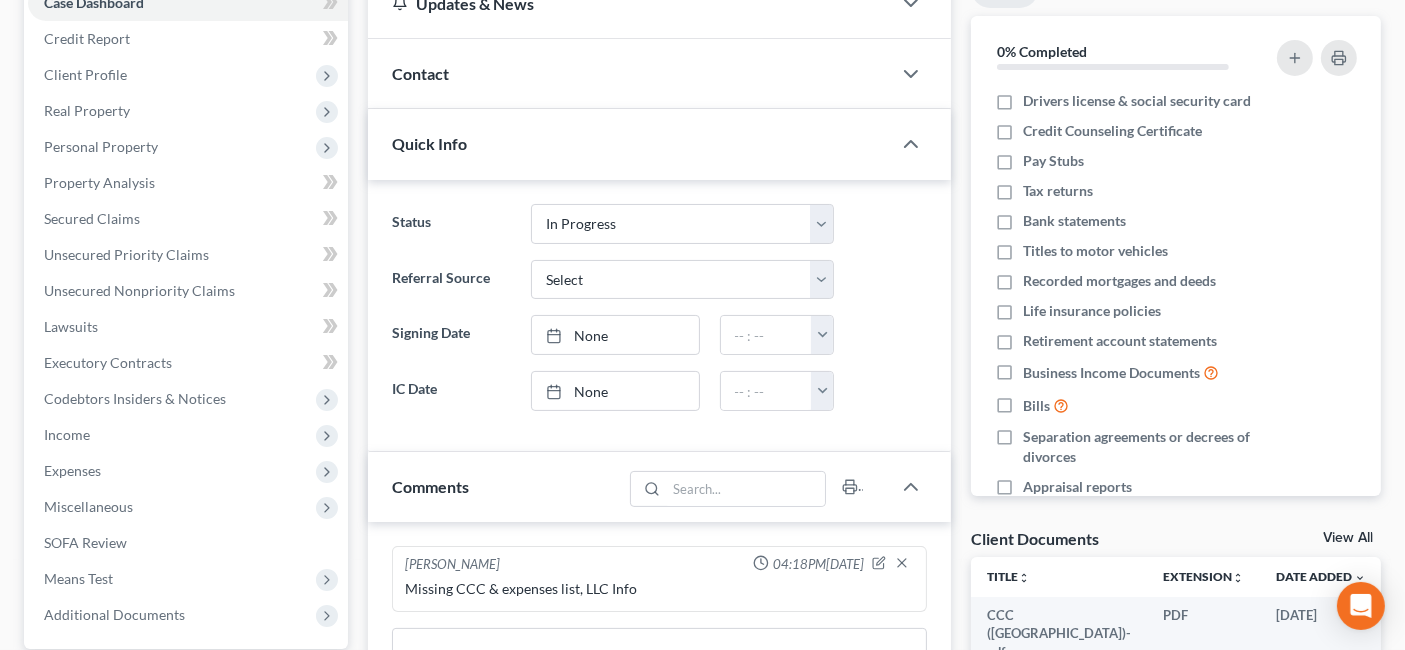 scroll, scrollTop: 333, scrollLeft: 0, axis: vertical 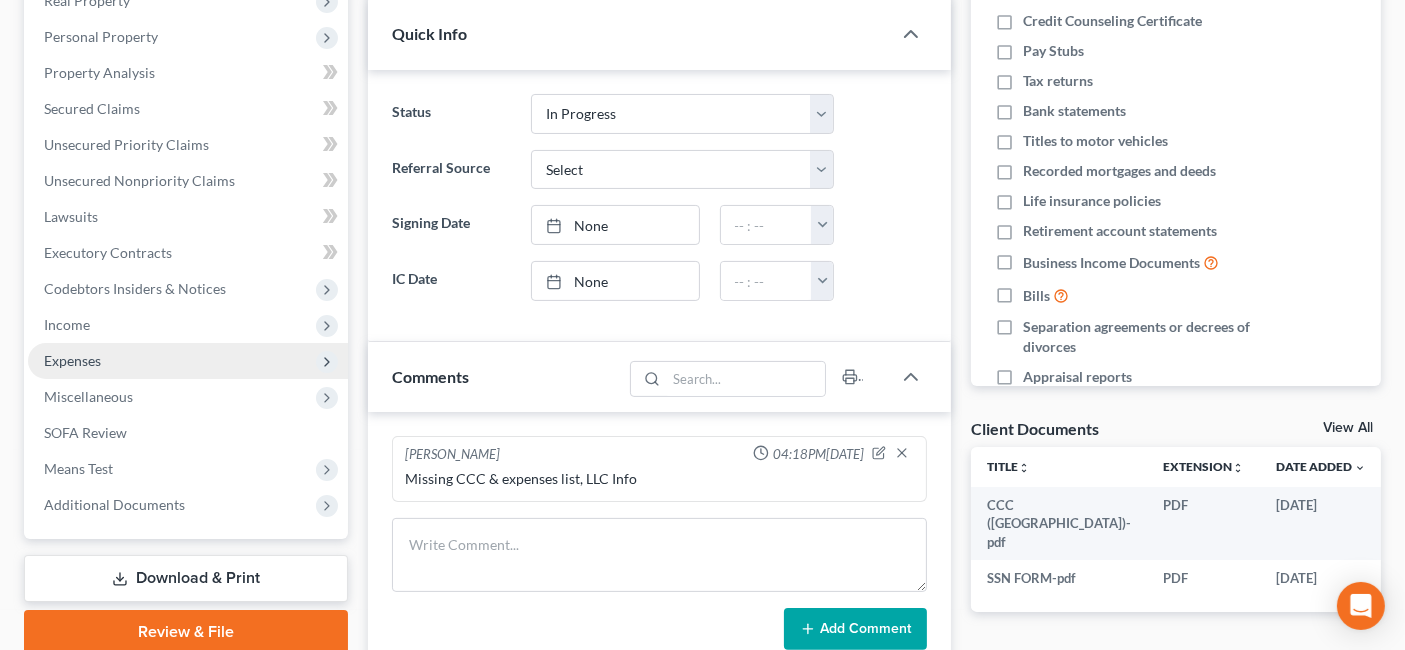 click on "Expenses" at bounding box center [188, 361] 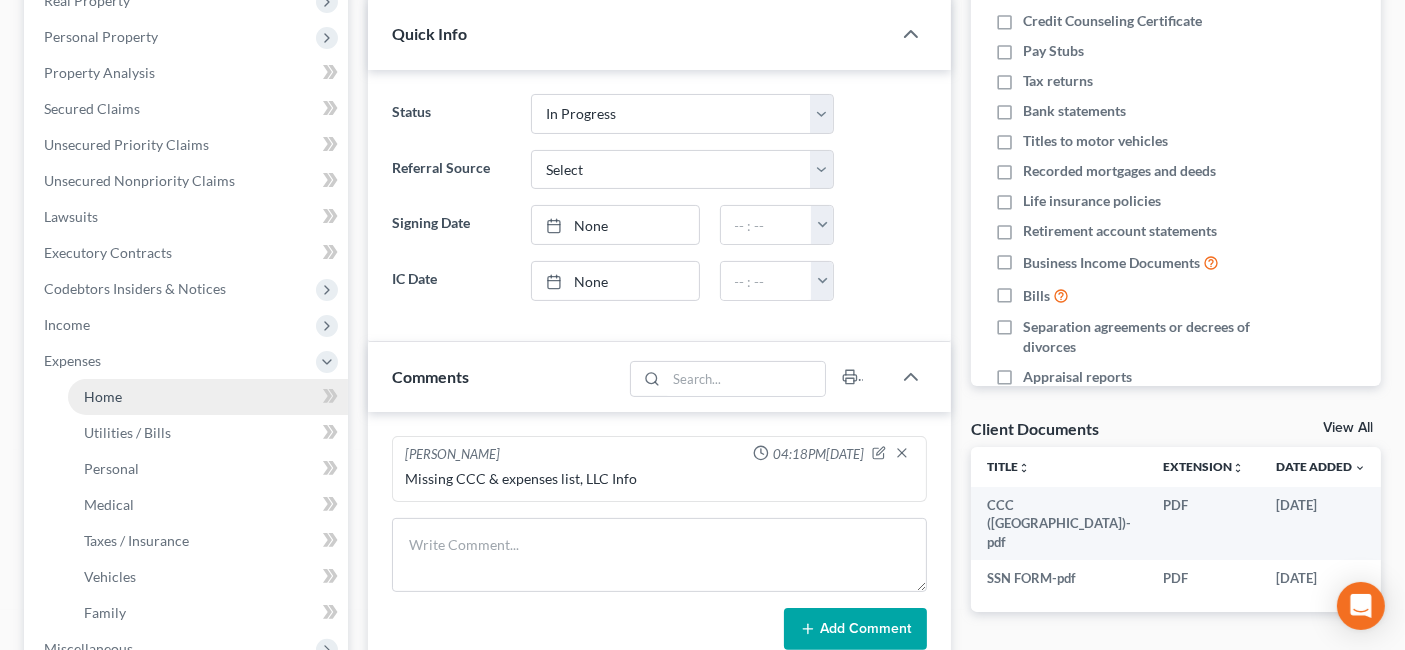 click on "Home" at bounding box center (208, 397) 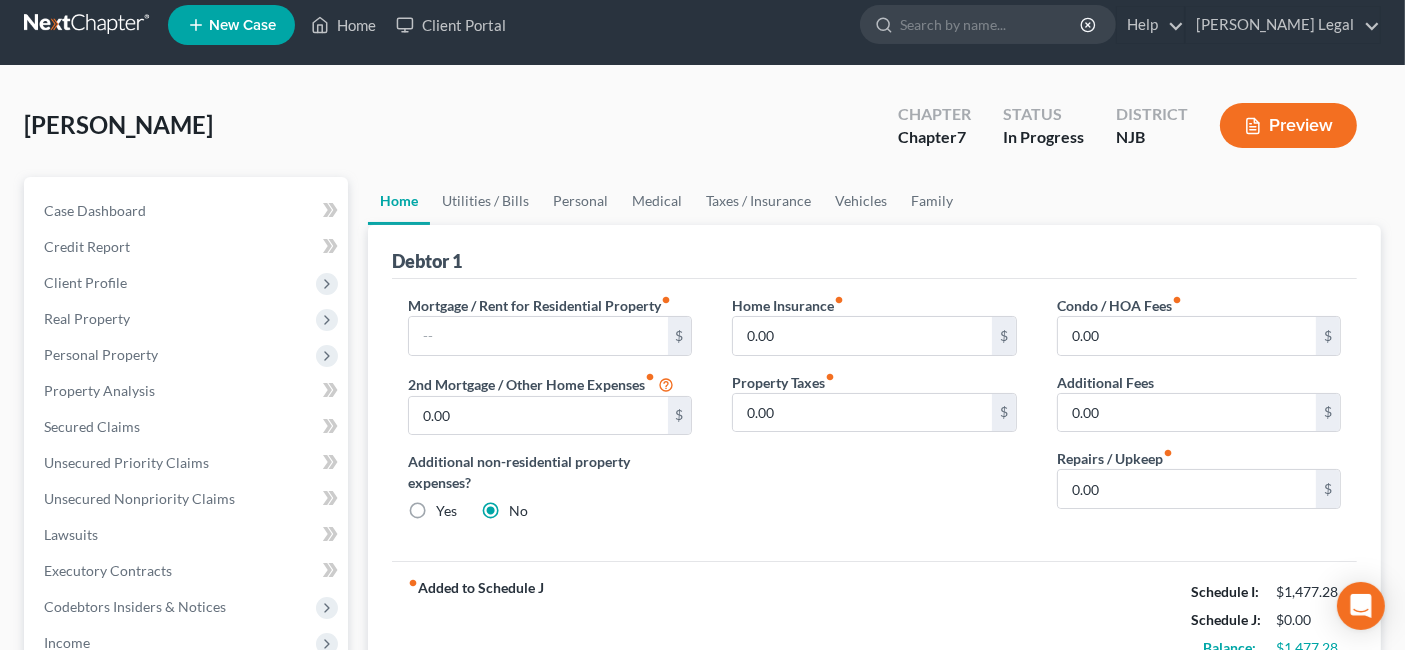 scroll, scrollTop: 0, scrollLeft: 0, axis: both 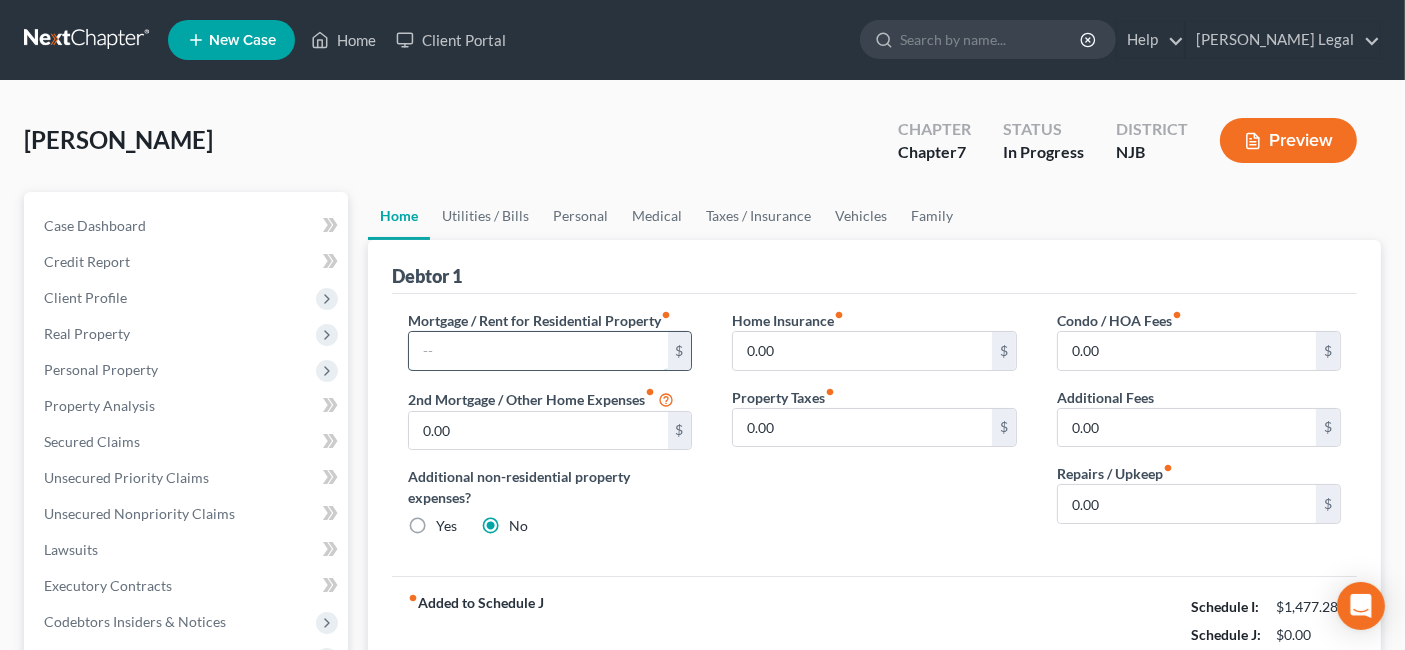 click at bounding box center [538, 351] 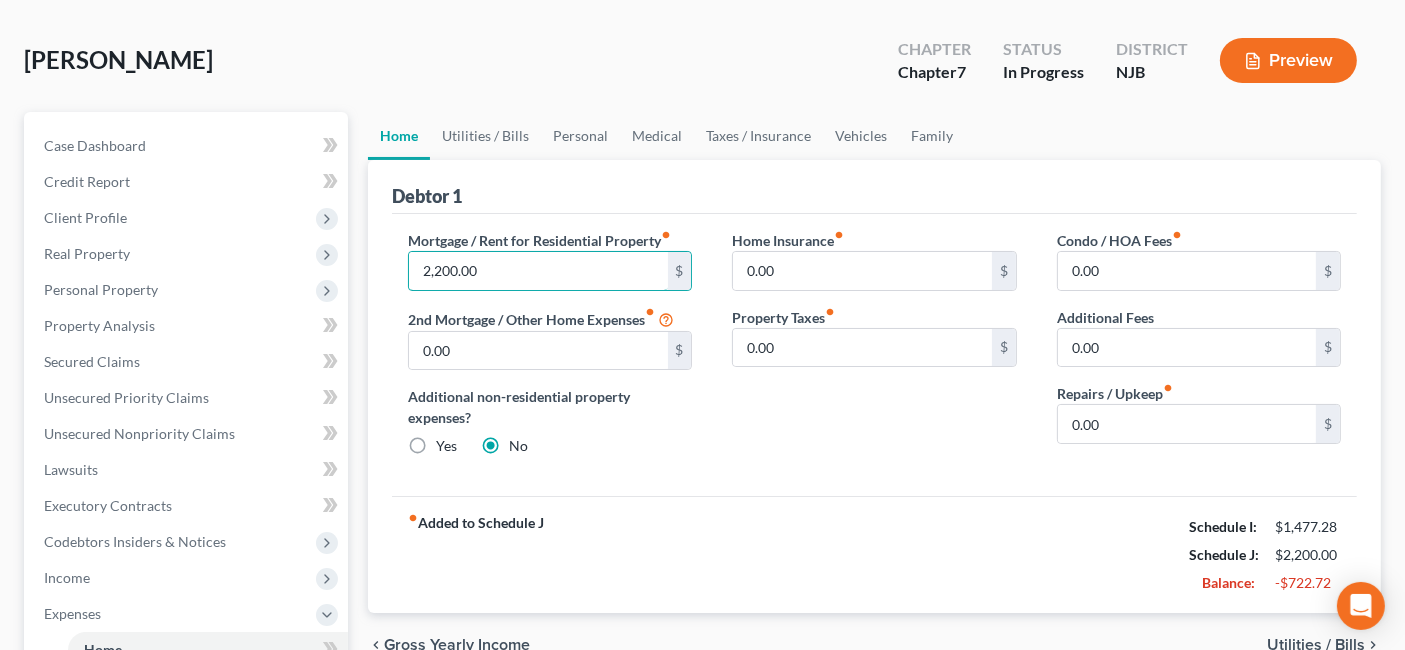 scroll, scrollTop: 111, scrollLeft: 0, axis: vertical 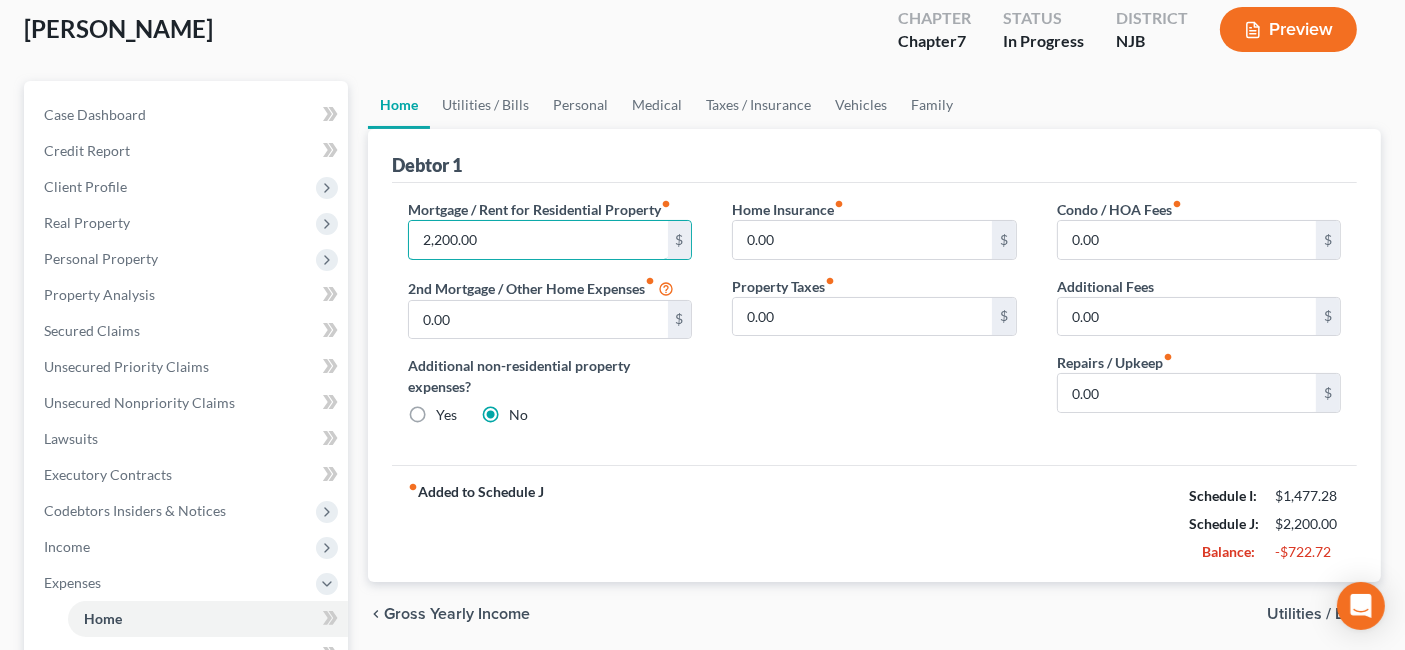 type on "2,200.00" 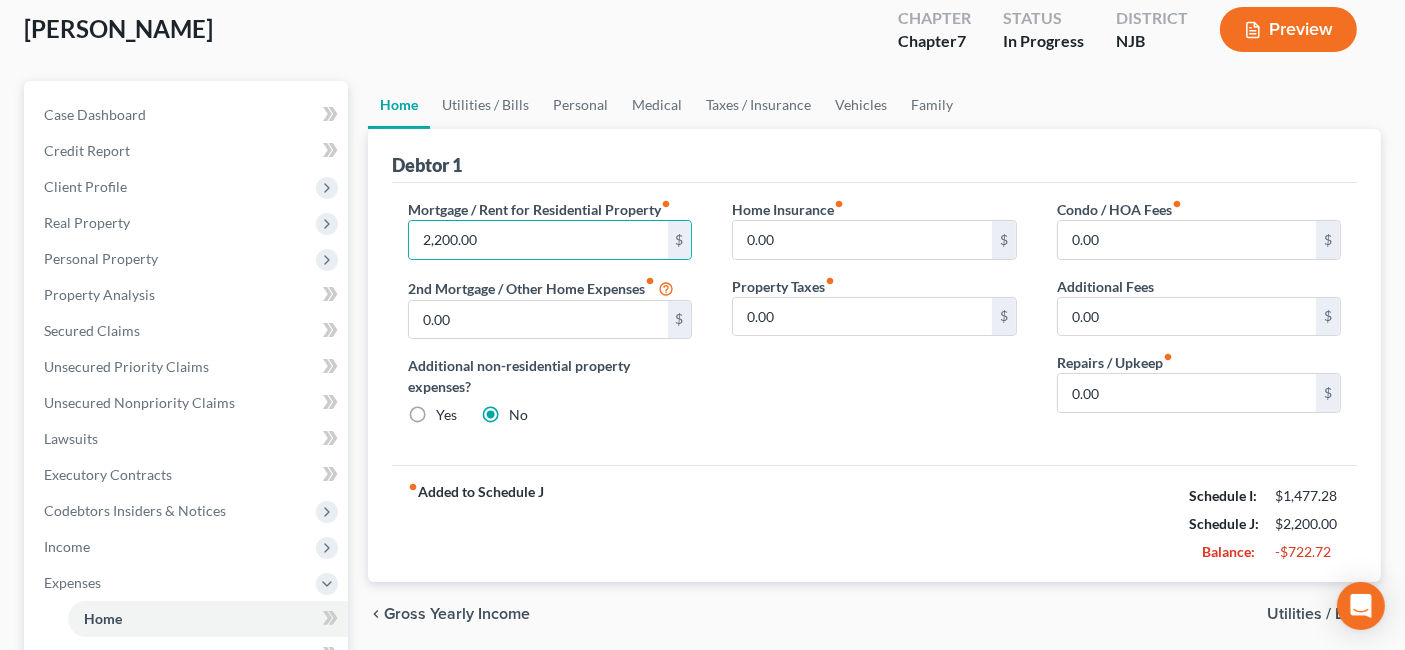 click on "Utilities / Bills" at bounding box center (1316, 614) 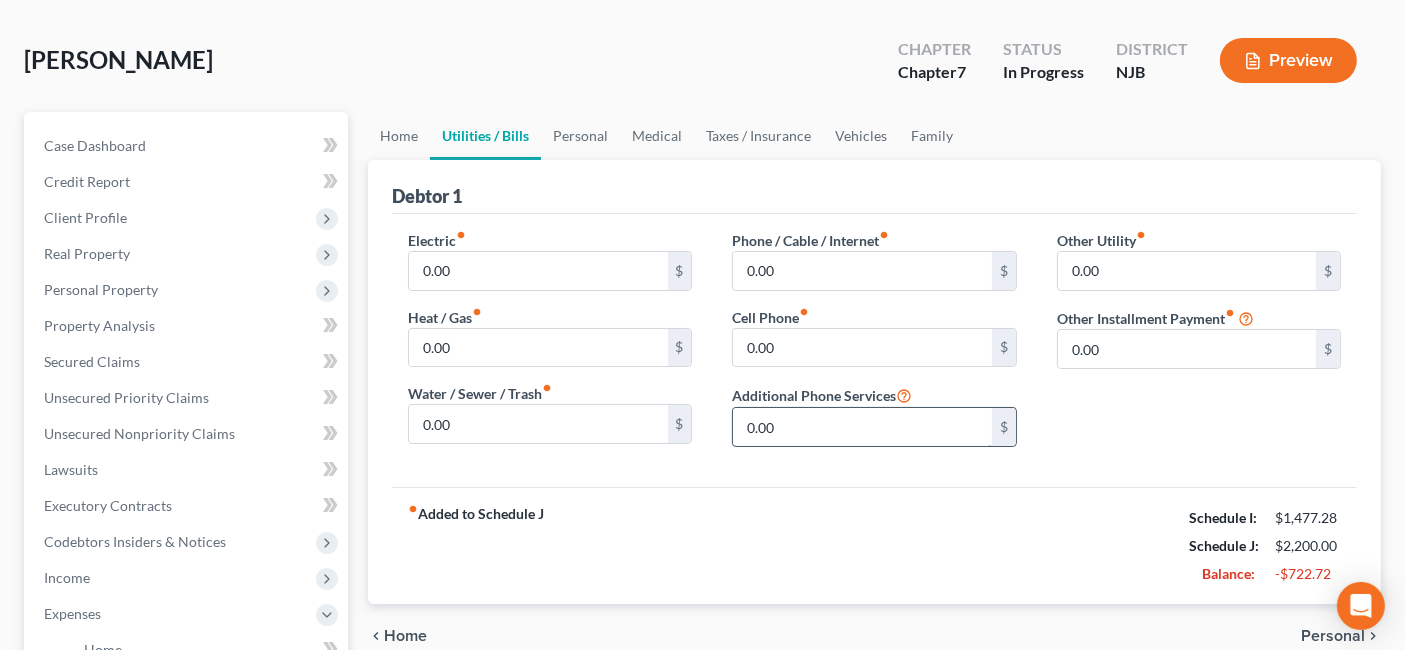 scroll, scrollTop: 111, scrollLeft: 0, axis: vertical 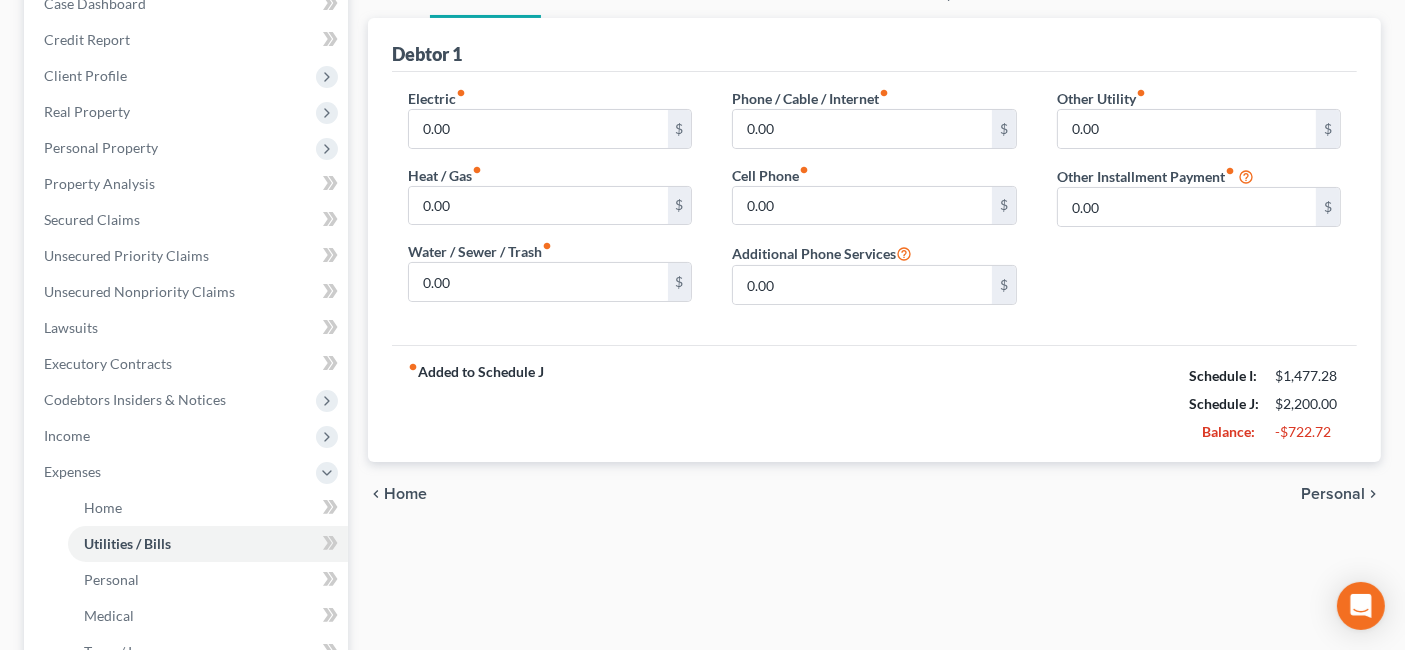 click on "Personal" at bounding box center (1333, 494) 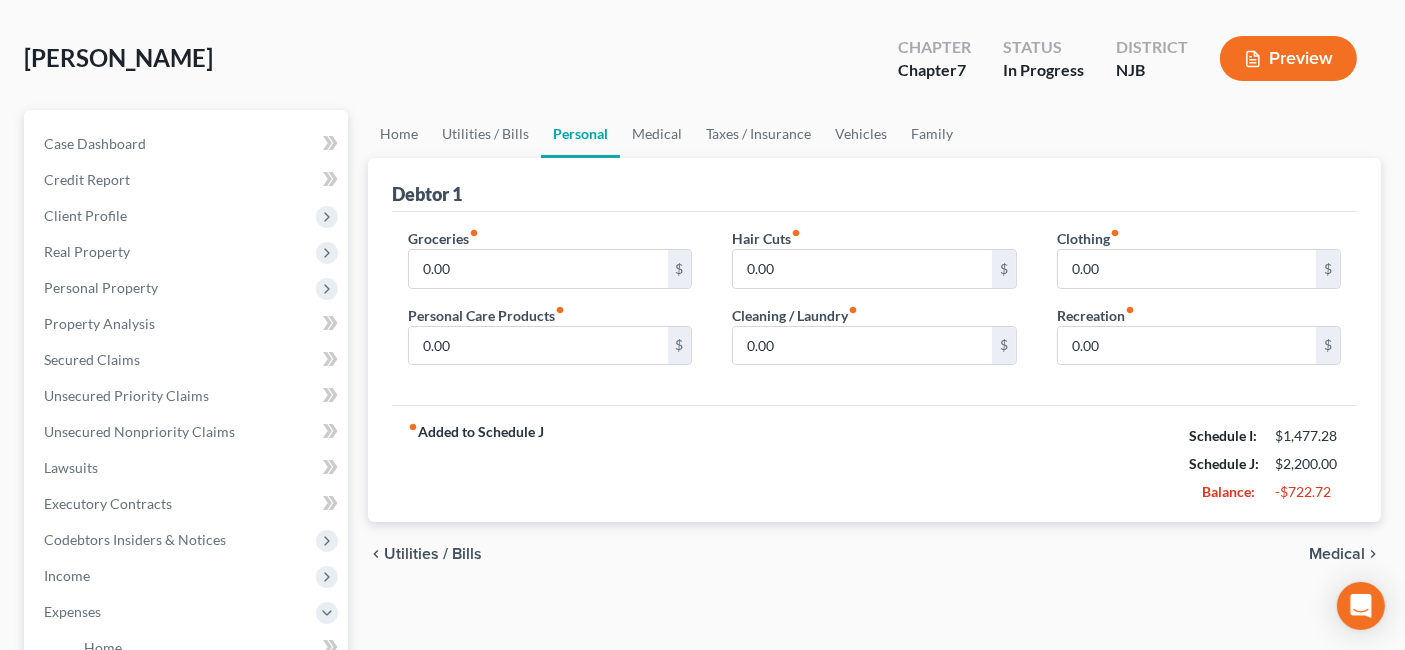 scroll, scrollTop: 0, scrollLeft: 0, axis: both 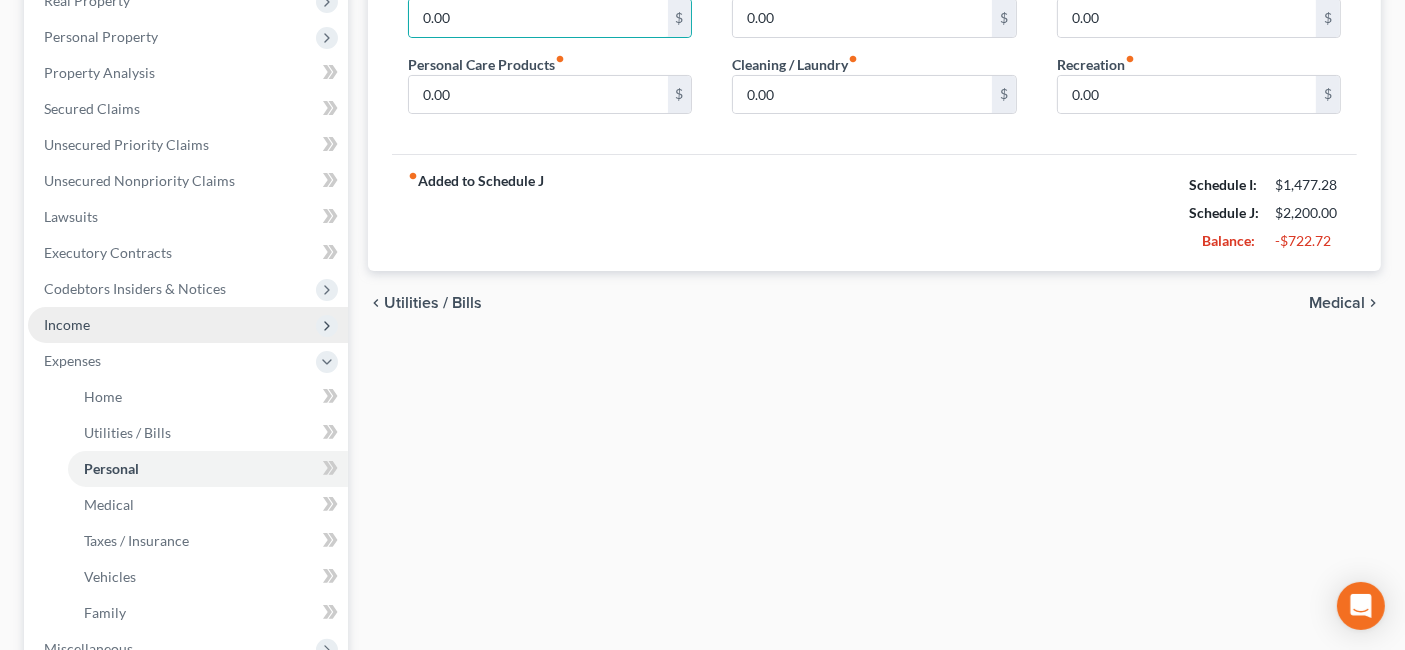 click on "Income" at bounding box center [188, 325] 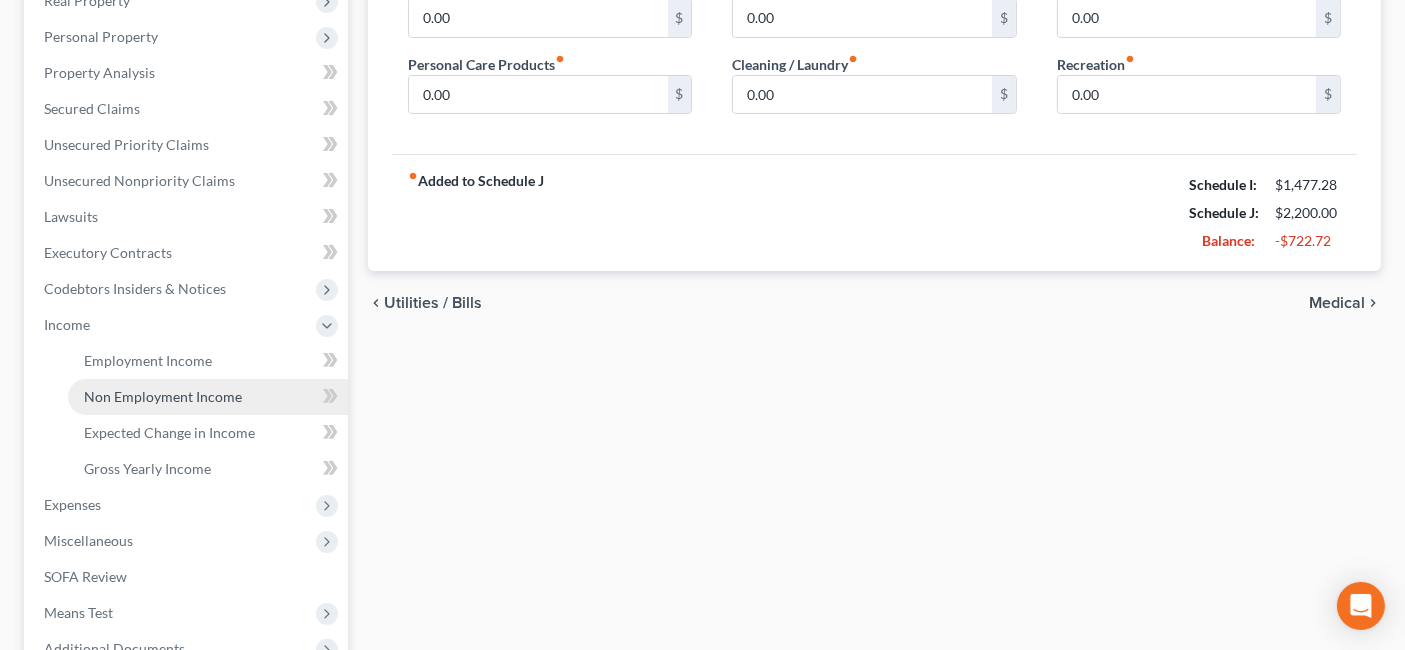 click on "Non Employment Income" at bounding box center [163, 396] 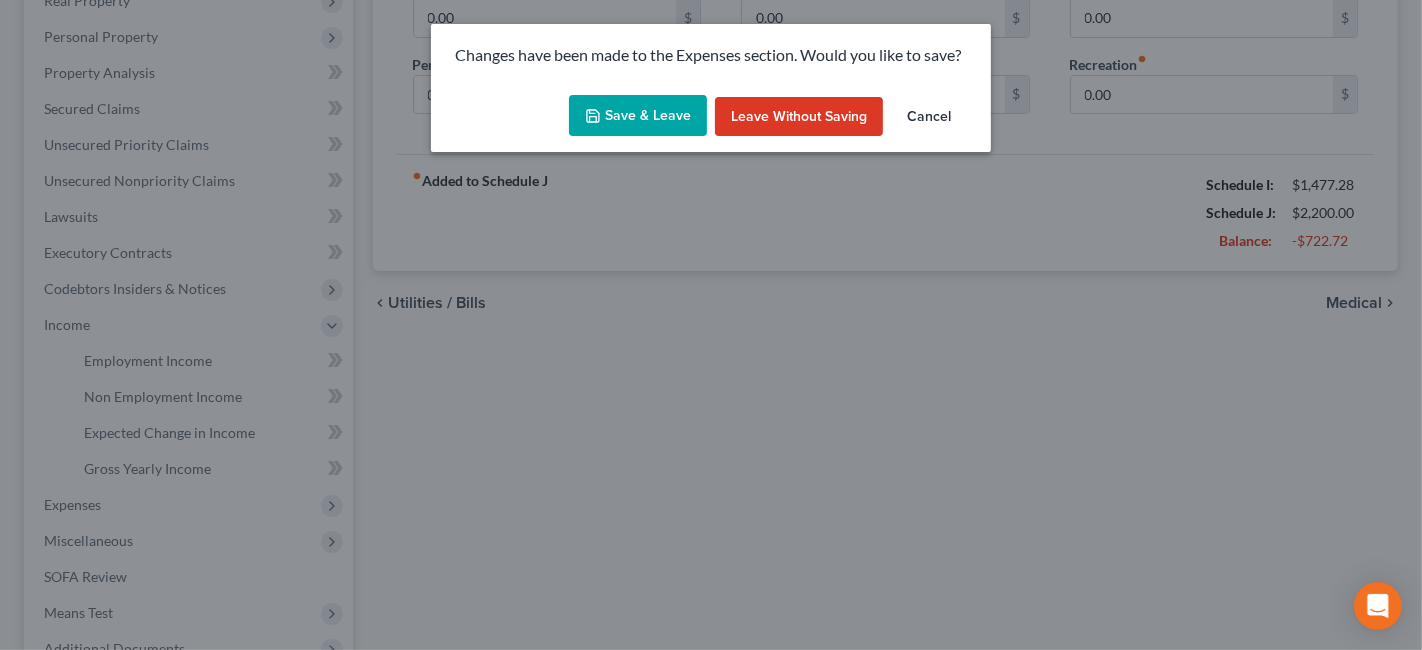 click on "Save & Leave" at bounding box center [638, 116] 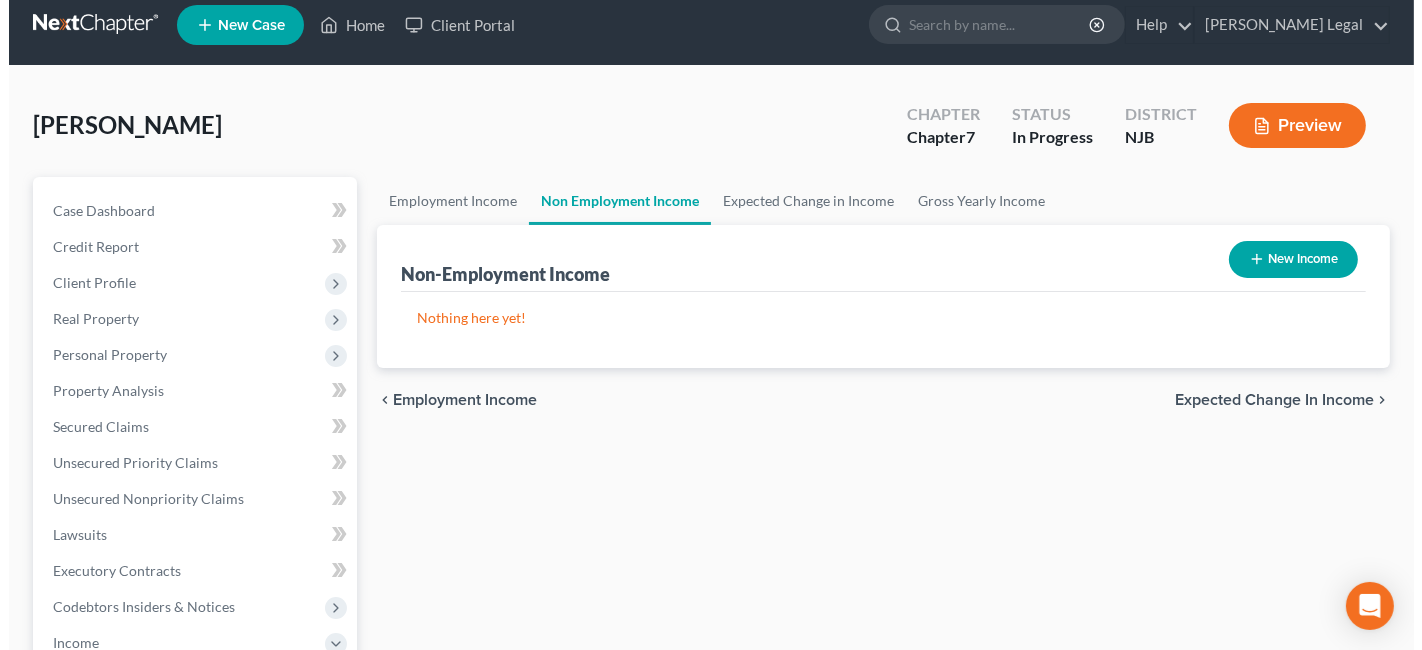 scroll, scrollTop: 0, scrollLeft: 0, axis: both 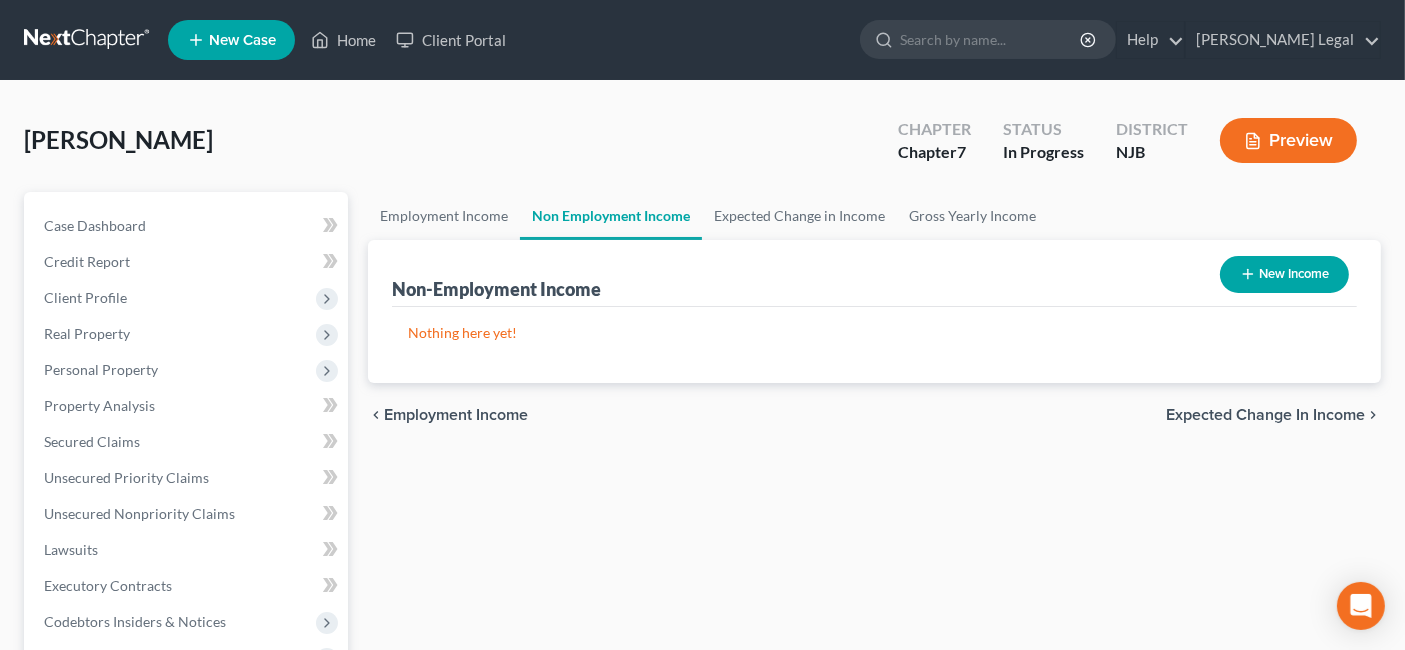 click on "New Income" at bounding box center (1284, 274) 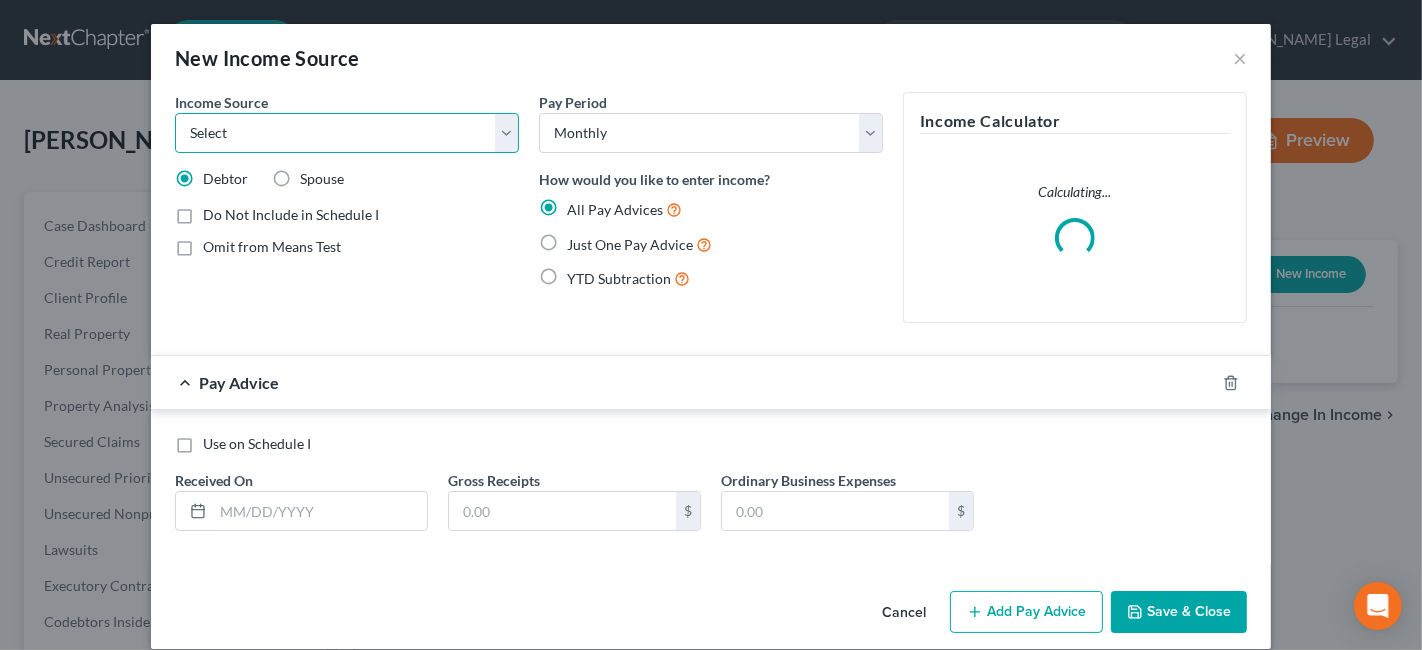 click on "Select Unemployment Disability (from employer) Pension Retirement Social Security / Social Security Disability Other Government Assistance Interests, Dividends or Royalties Child / Family Support Contributions to Household Property / Rental Business, Professional or Farm Alimony / Maintenance Payments Military Disability Benefits Other Monthly Income" at bounding box center [347, 133] 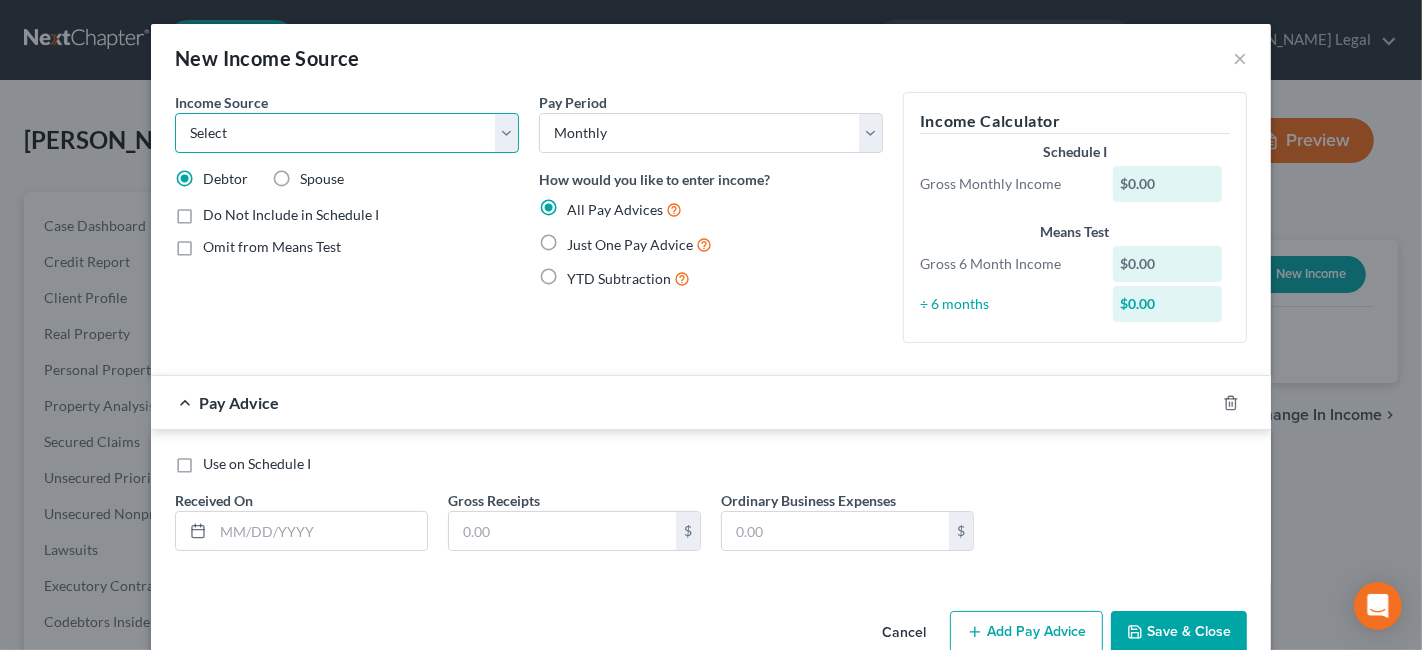 select on "5" 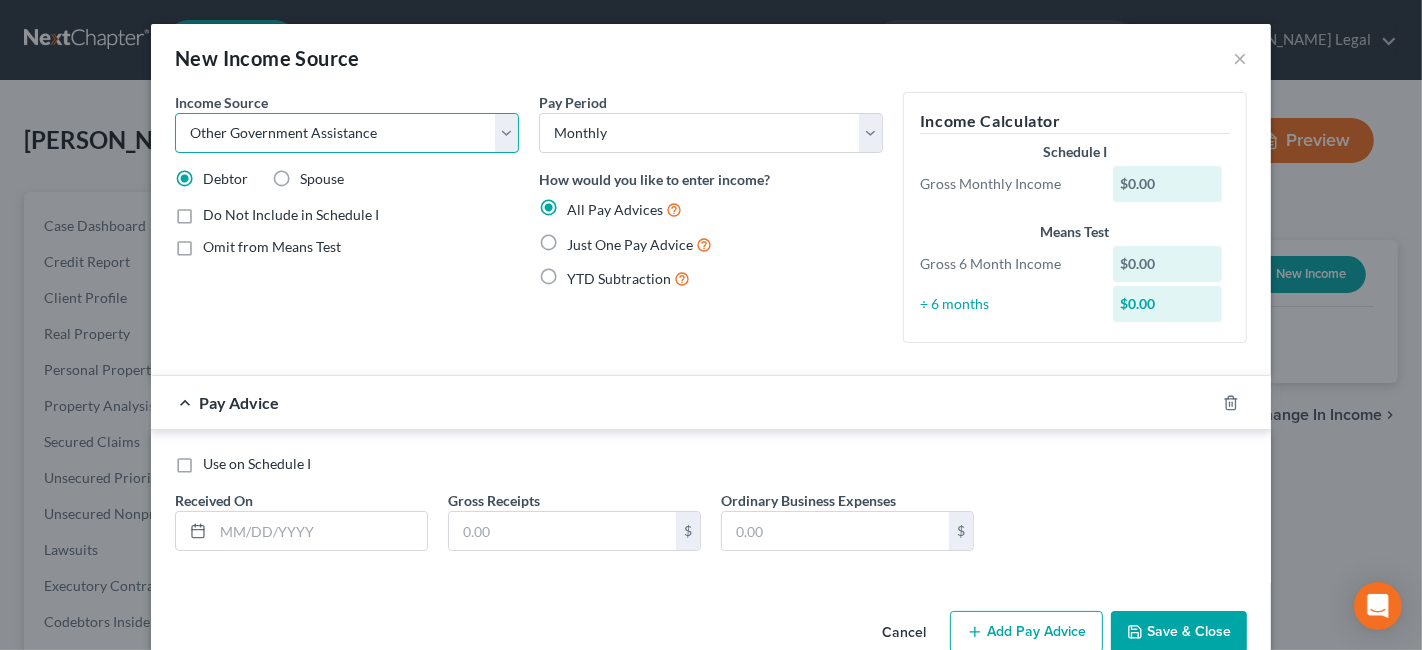 click on "Select Unemployment Disability (from employer) Pension Retirement Social Security / Social Security Disability Other Government Assistance Interests, Dividends or Royalties Child / Family Support Contributions to Household Property / Rental Business, Professional or Farm Alimony / Maintenance Payments Military Disability Benefits Other Monthly Income" at bounding box center (347, 133) 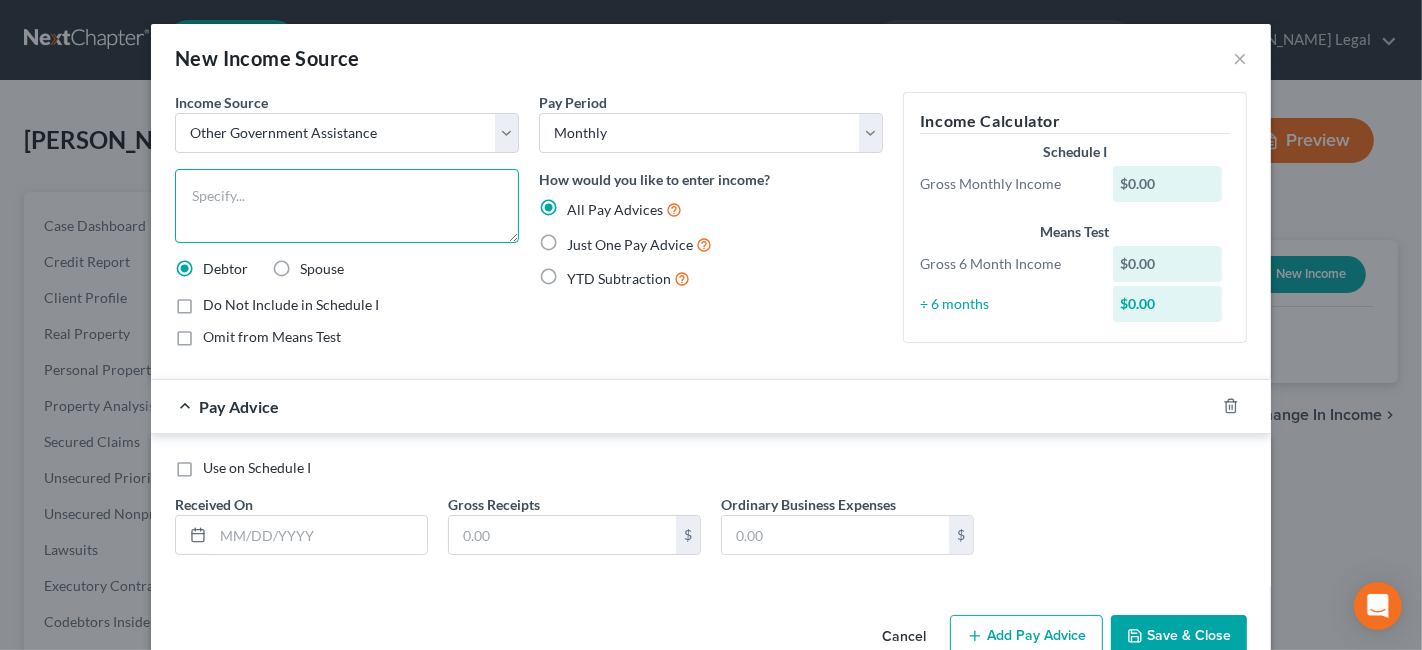 click at bounding box center [347, 206] 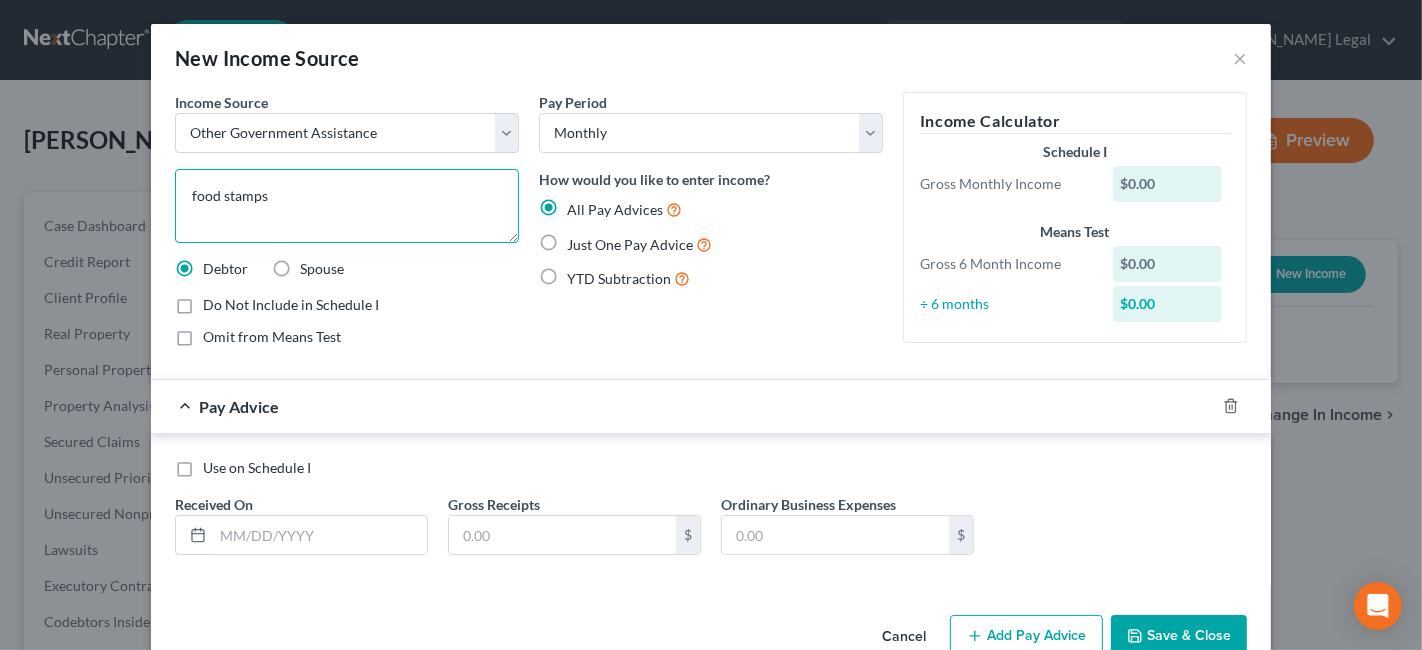 type on "food stamps" 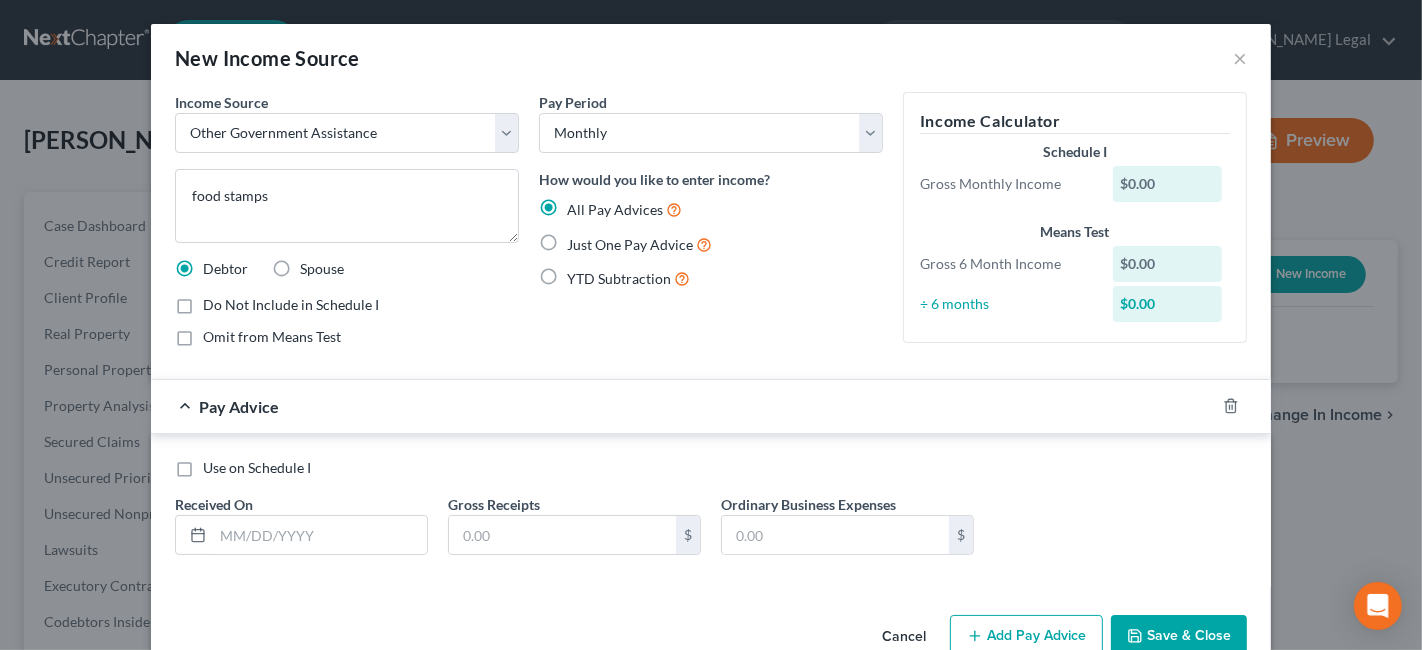 click on "Just One Pay Advice" at bounding box center (630, 244) 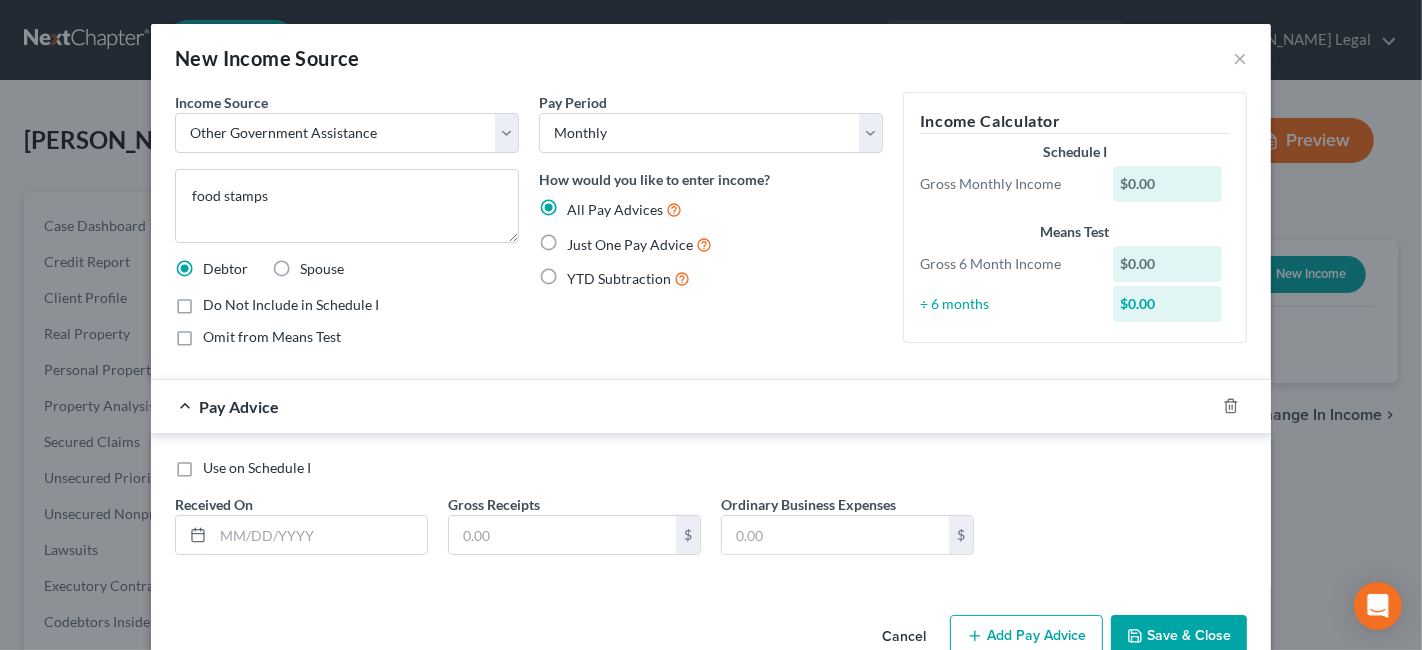 click on "Just One Pay Advice" at bounding box center (581, 239) 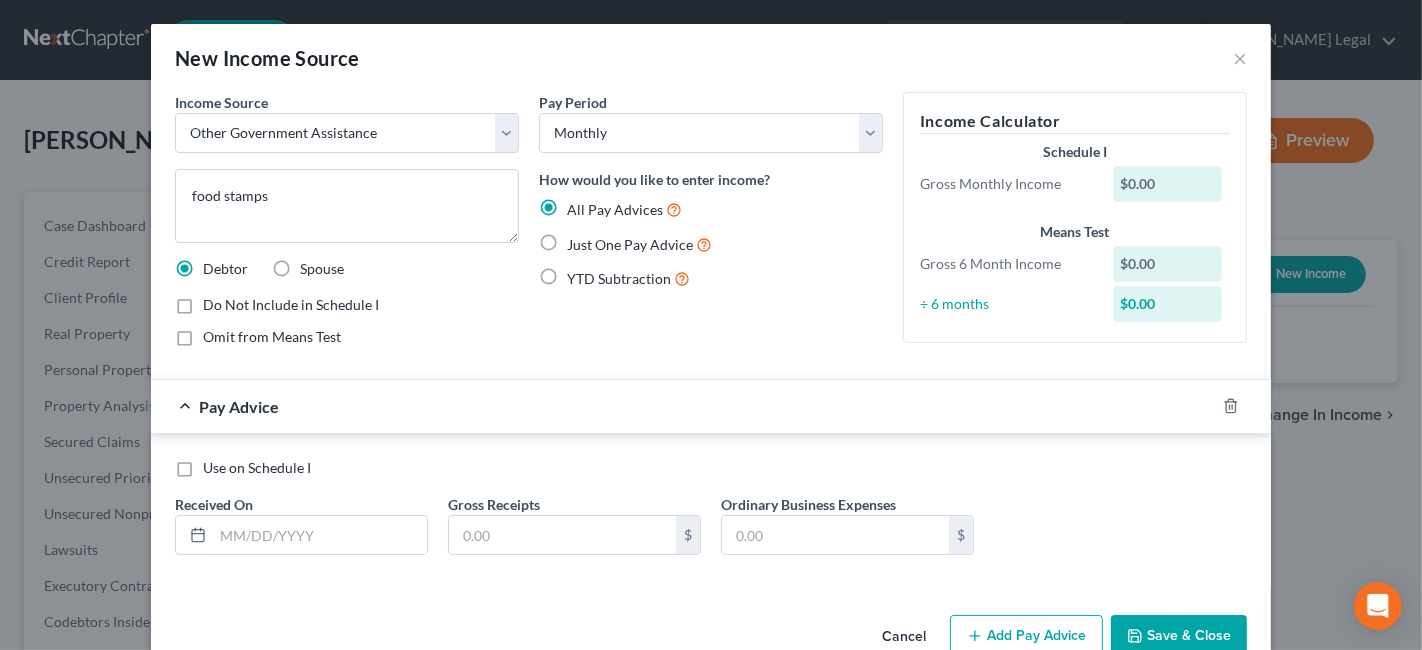 radio on "true" 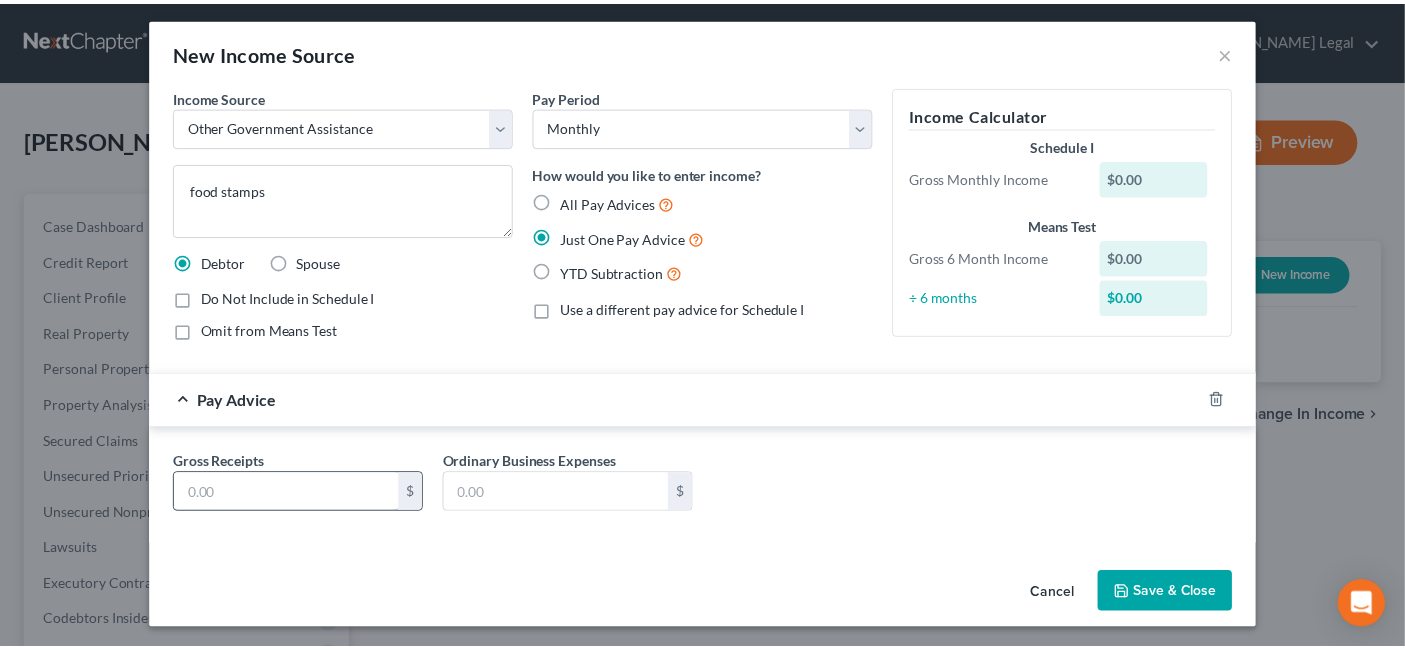 scroll, scrollTop: 8, scrollLeft: 0, axis: vertical 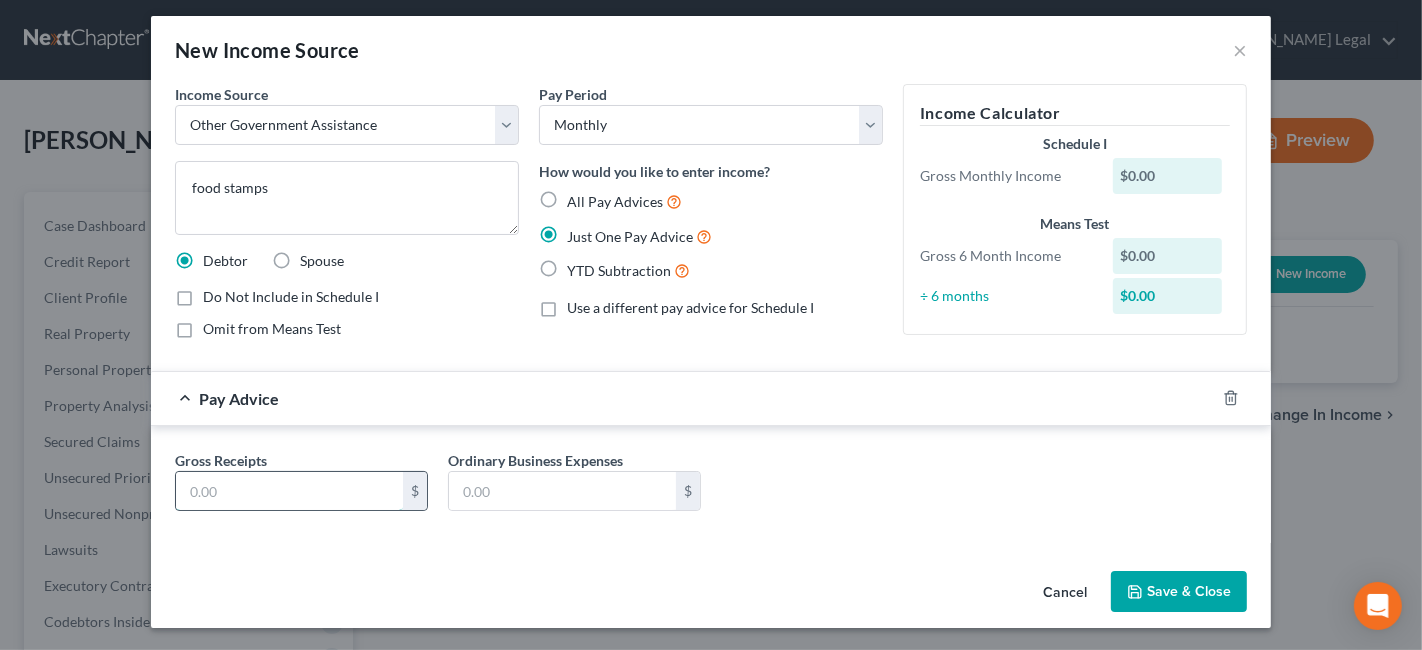 click at bounding box center [289, 491] 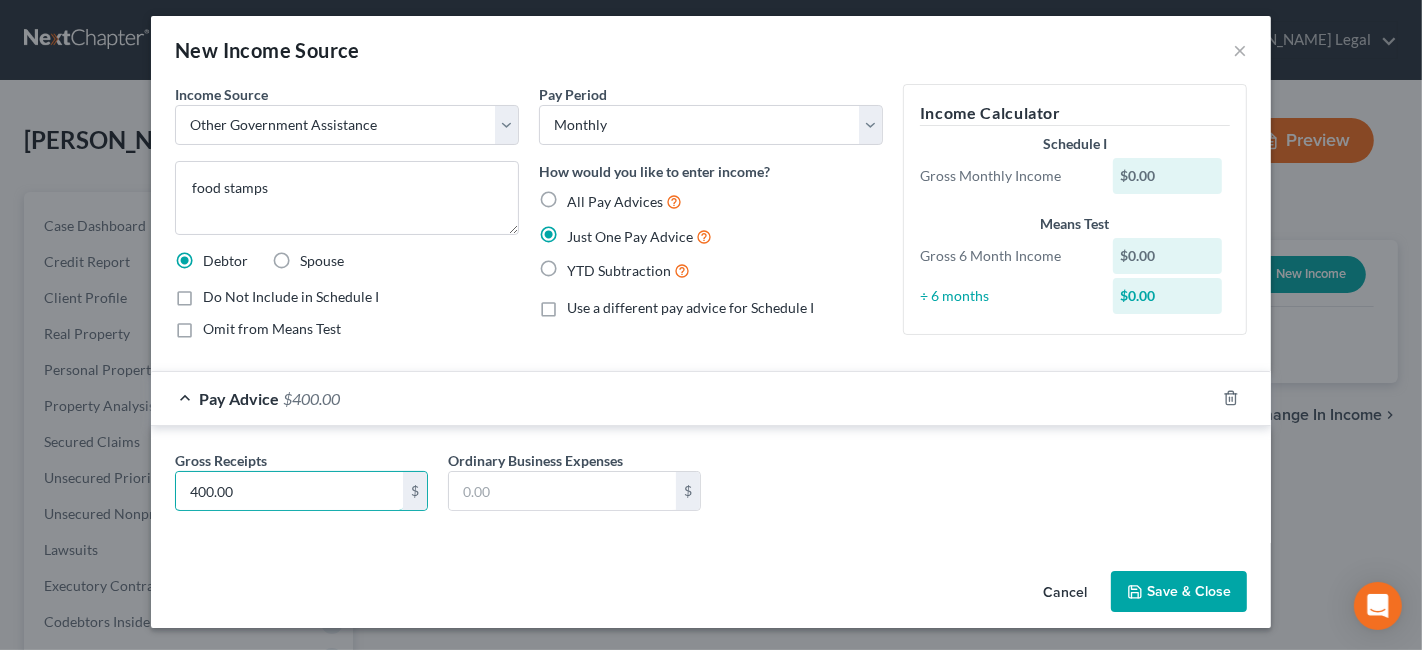type on "400.00" 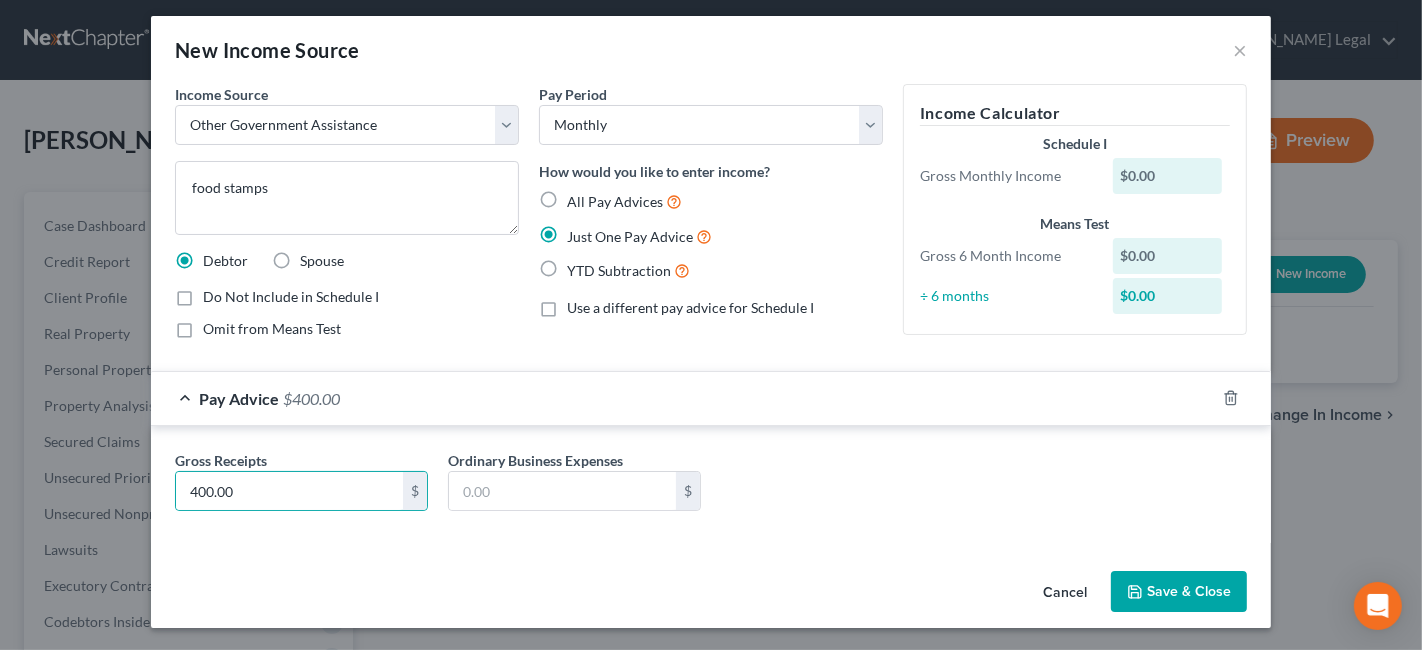 click 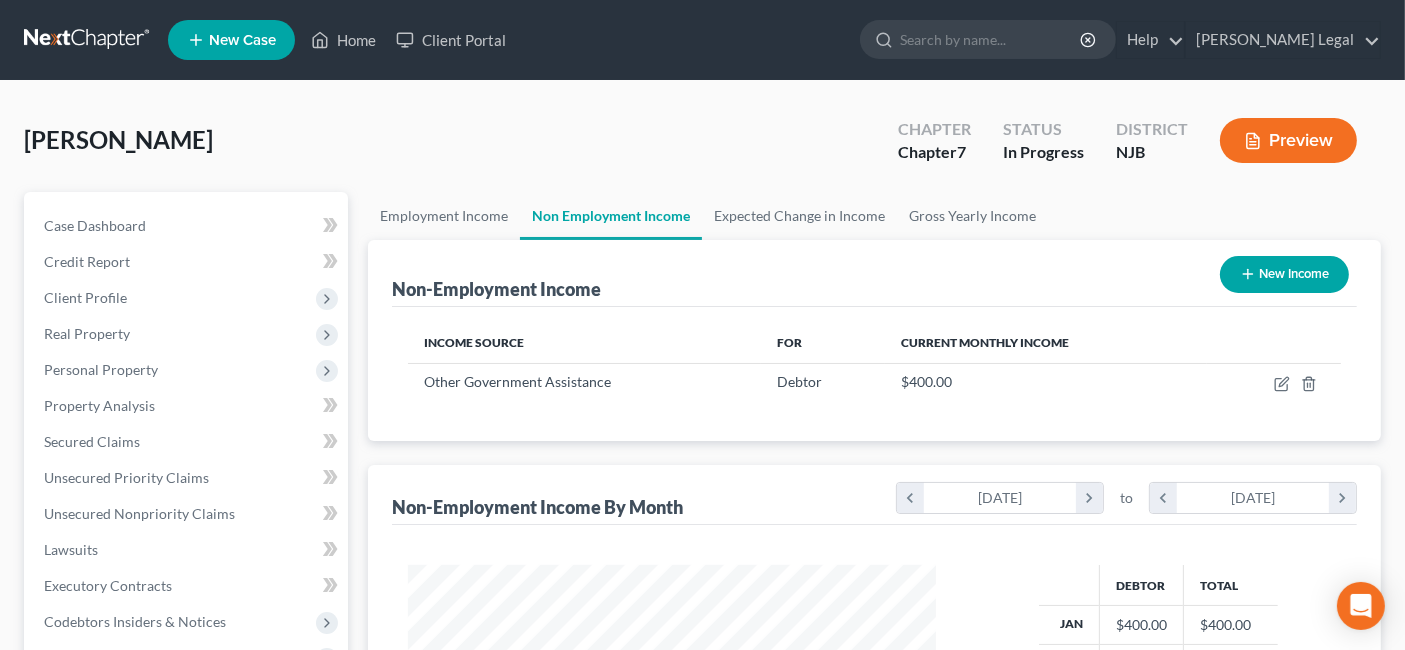 scroll, scrollTop: 999643, scrollLeft: 999432, axis: both 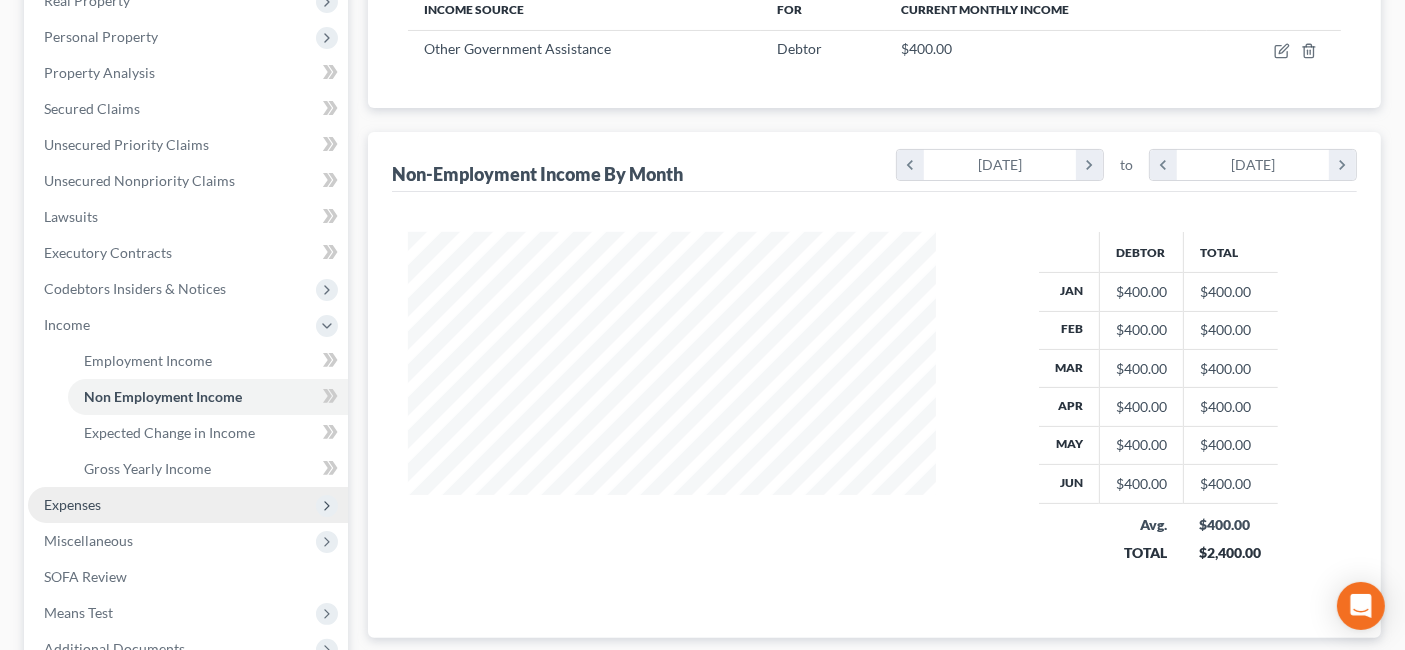click on "Expenses" at bounding box center [188, 505] 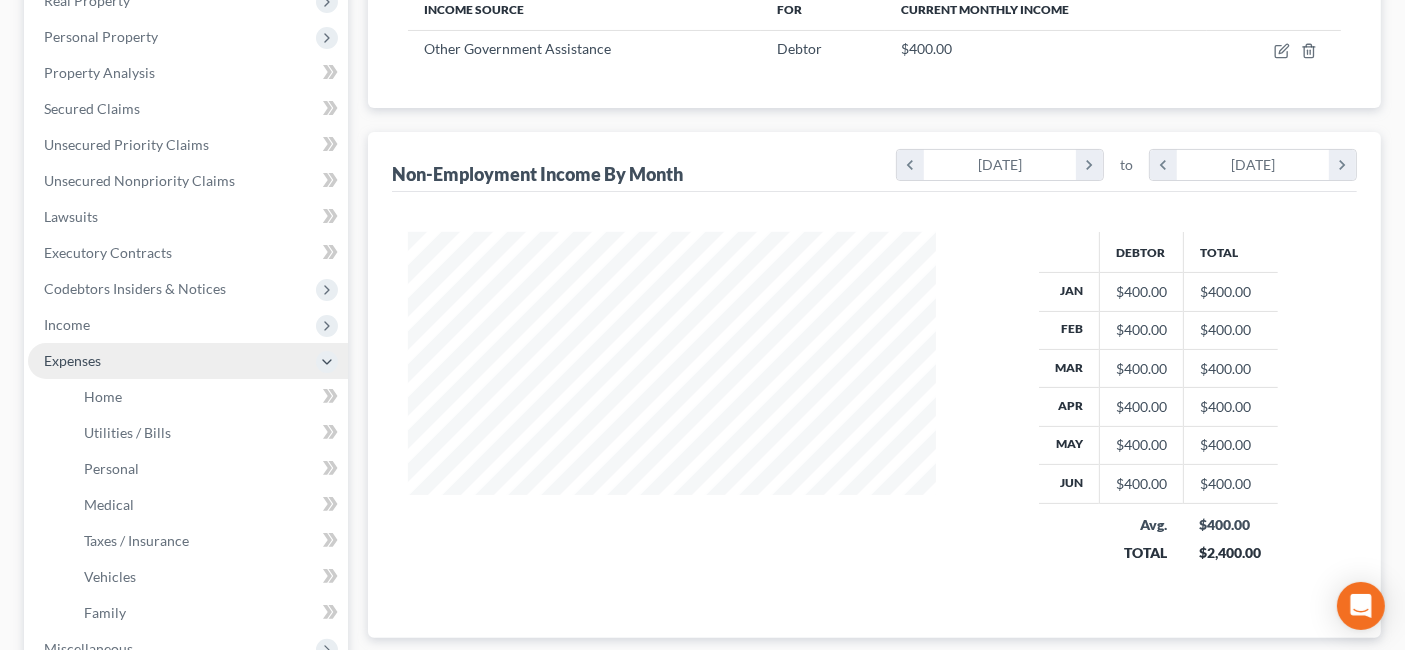 scroll, scrollTop: 444, scrollLeft: 0, axis: vertical 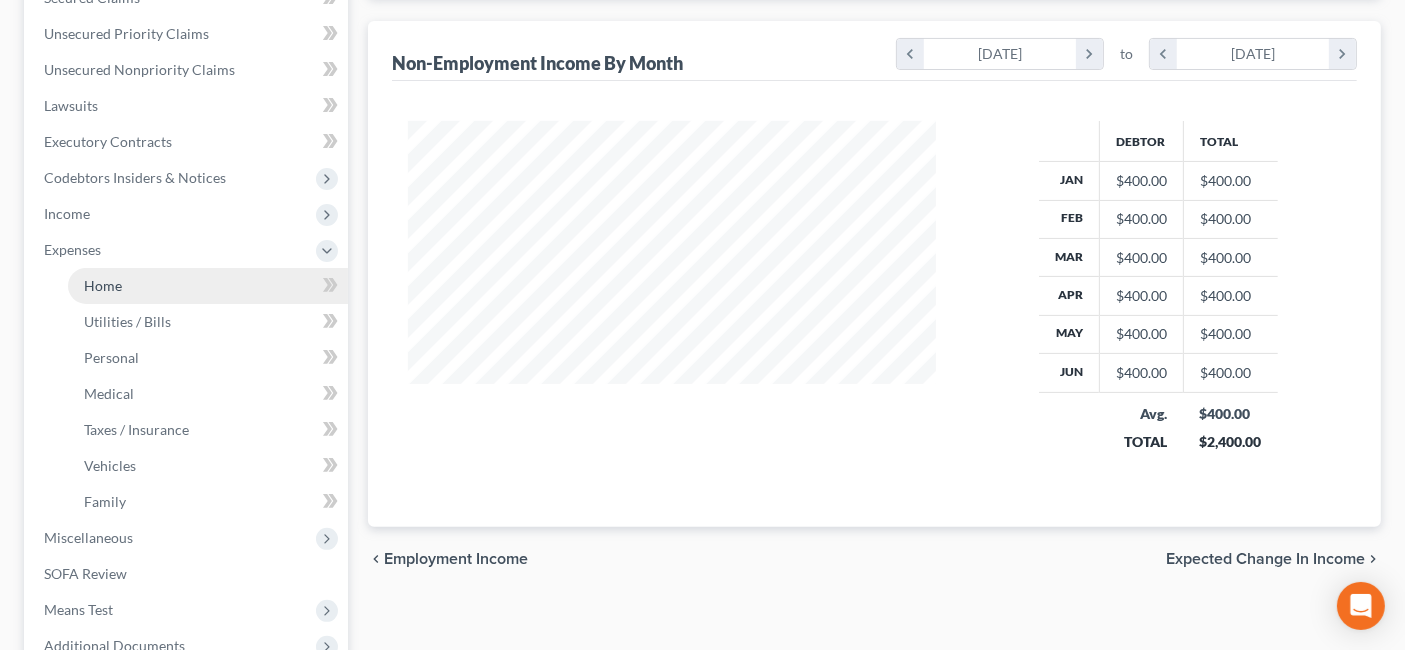 click on "Home" at bounding box center (208, 286) 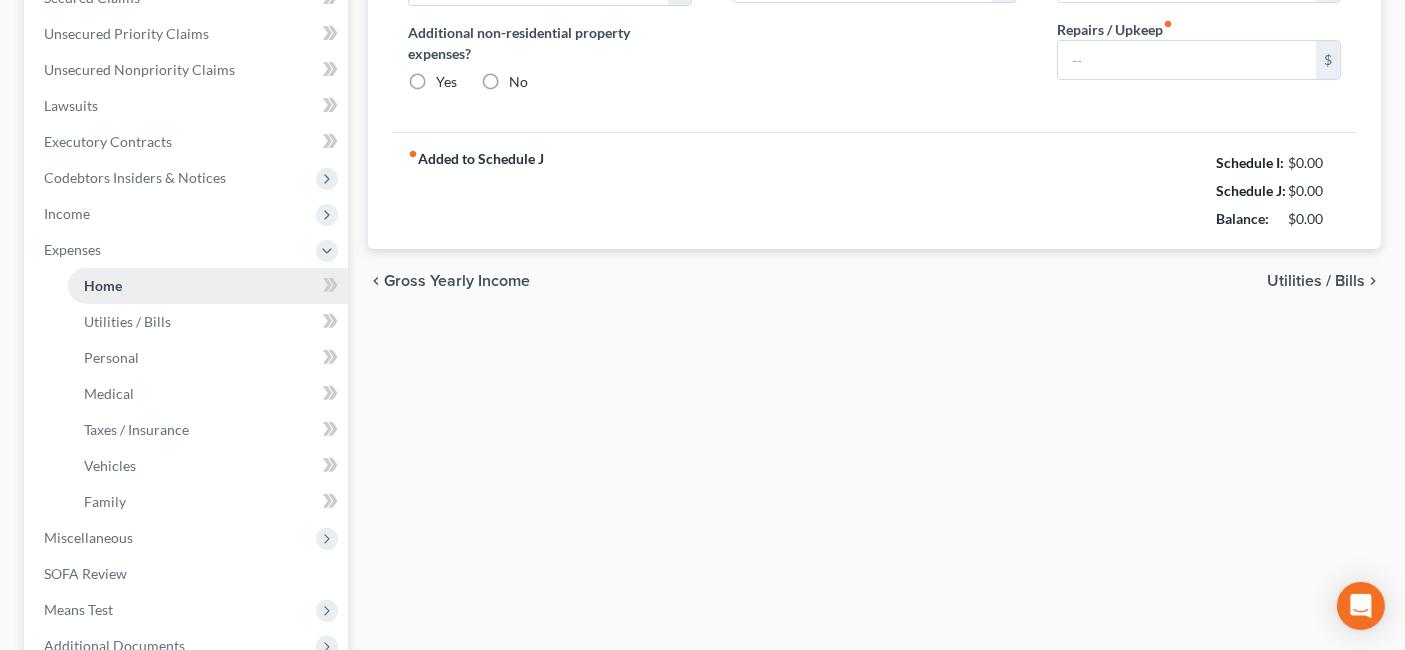 type on "2,200.00" 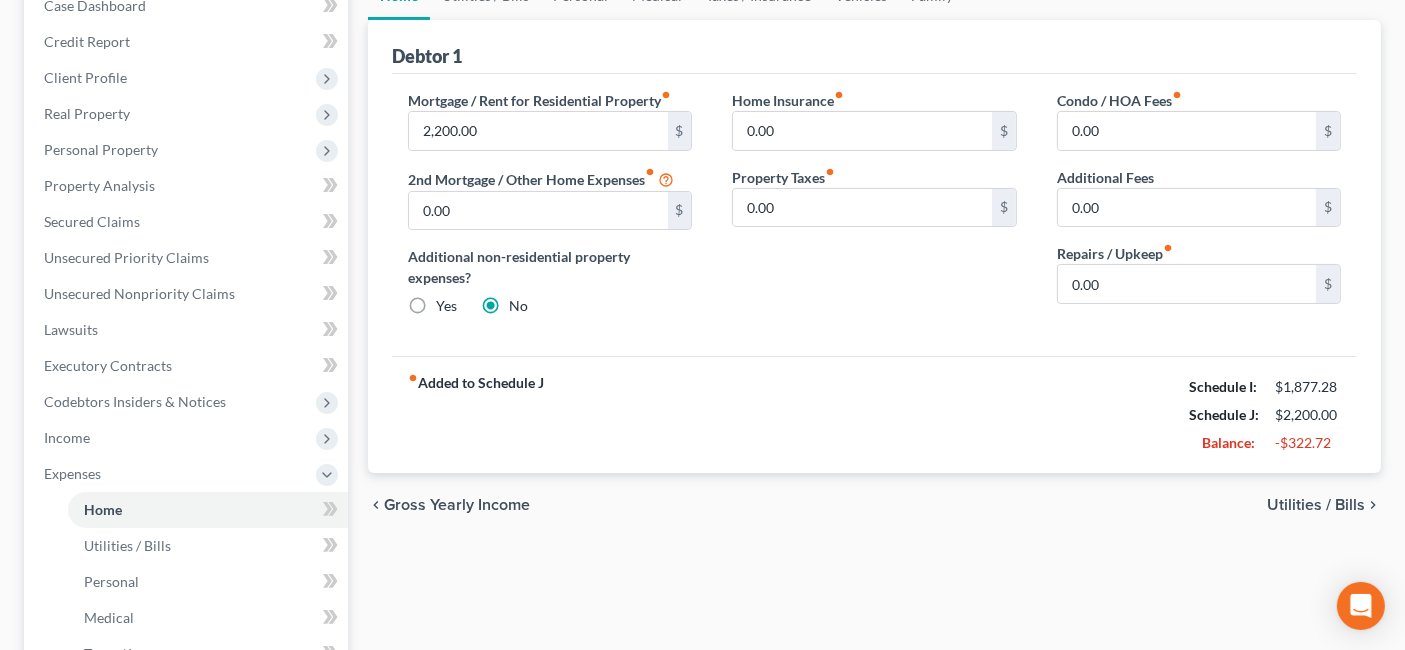 scroll, scrollTop: 222, scrollLeft: 0, axis: vertical 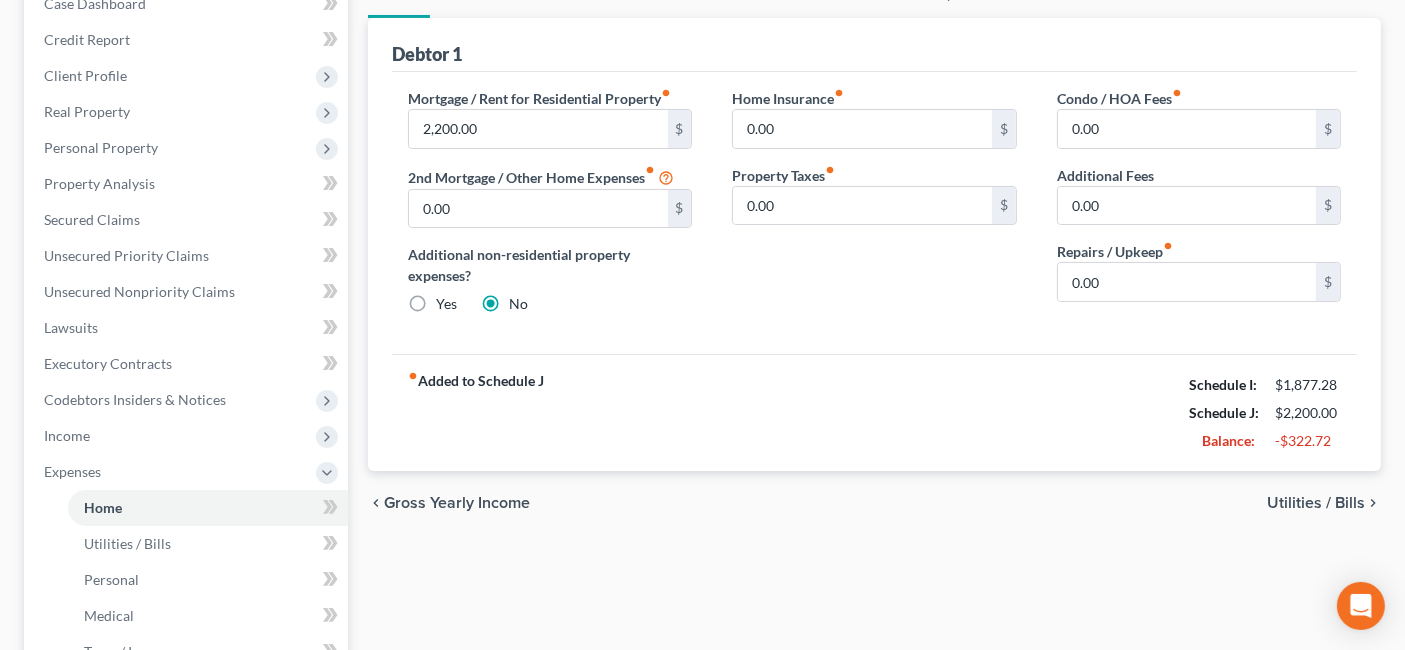 click on "chevron_left
Gross Yearly Income
Utilities / Bills
chevron_right" at bounding box center (874, 503) 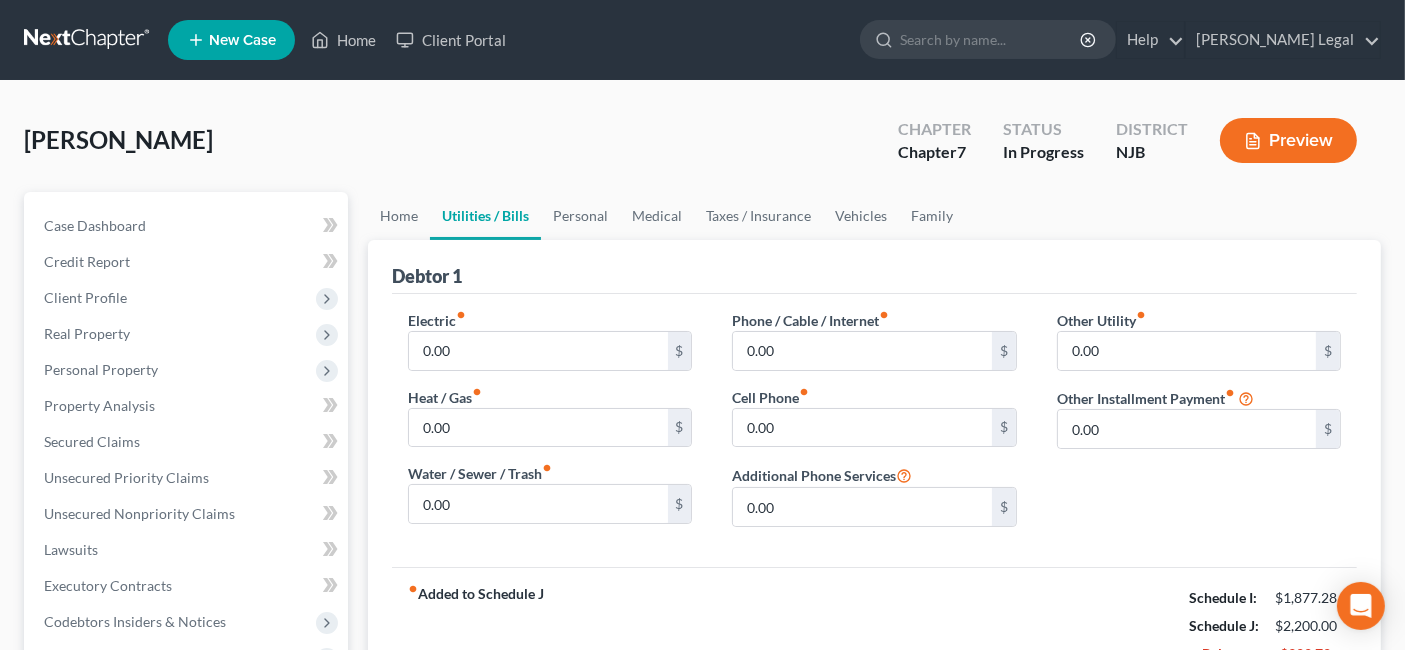 scroll, scrollTop: 111, scrollLeft: 0, axis: vertical 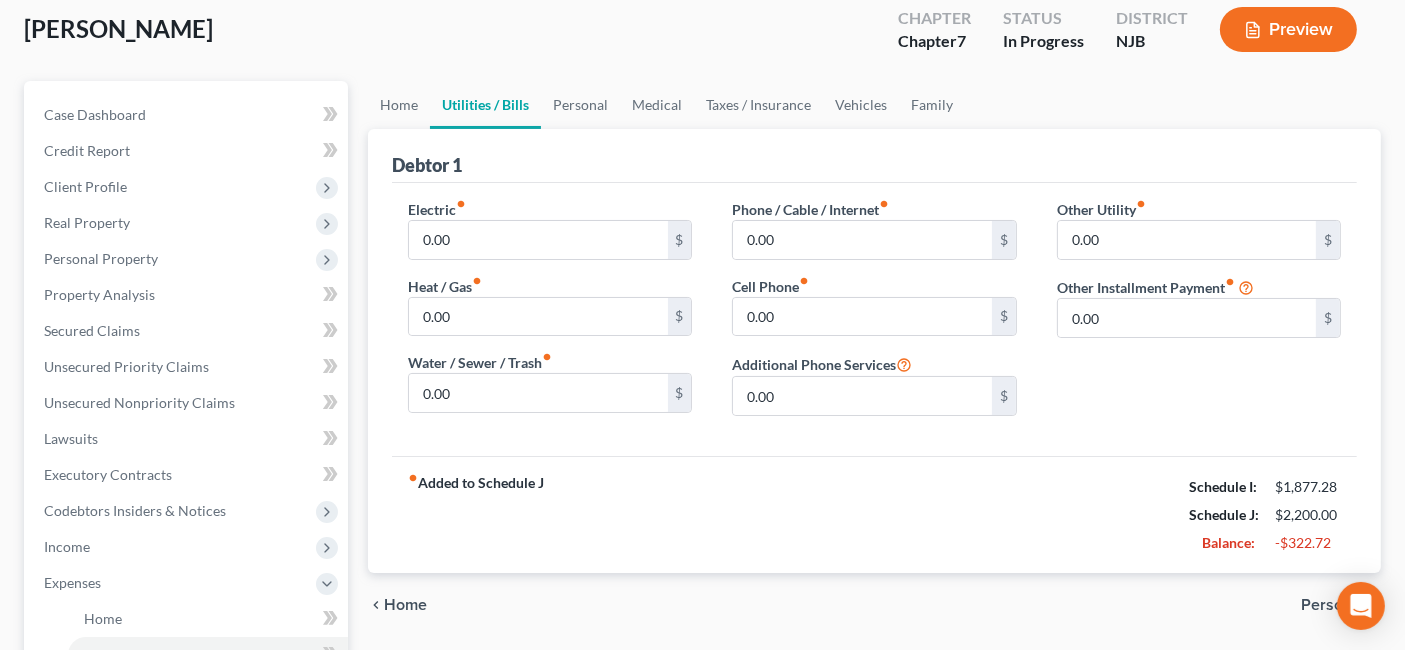 click on "Personal" at bounding box center (1333, 605) 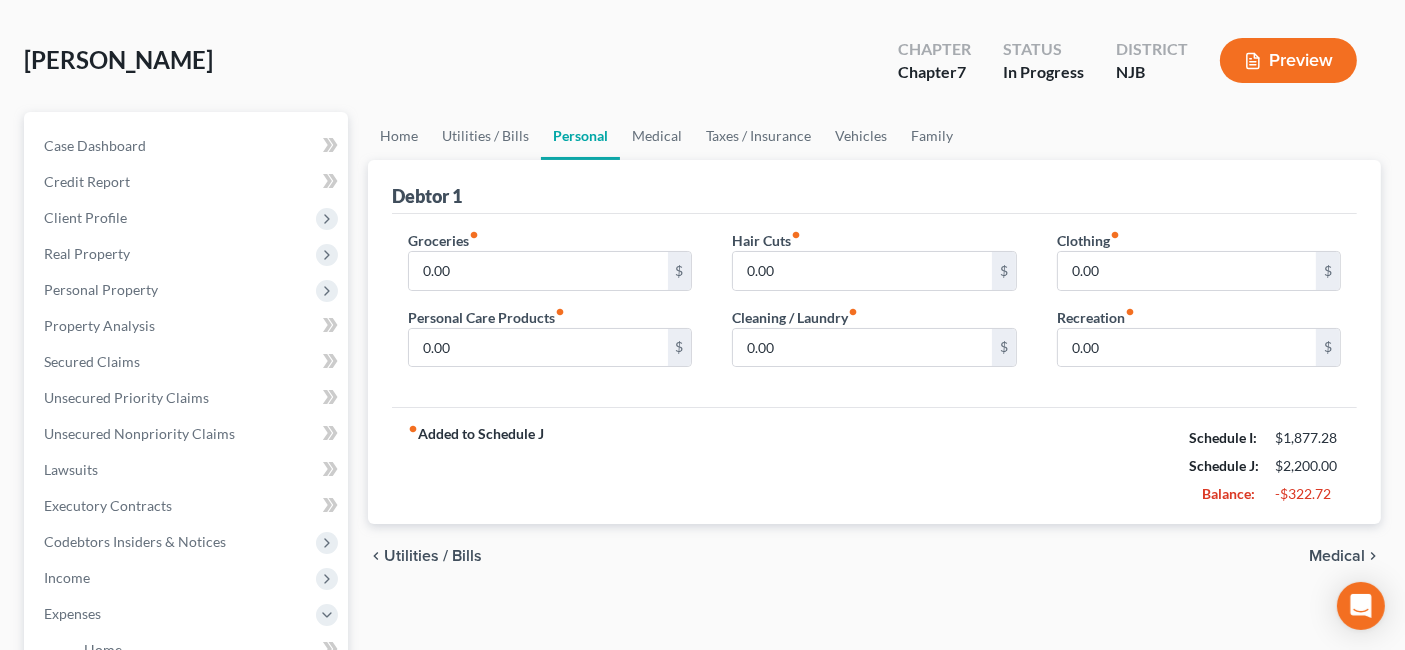 scroll, scrollTop: 111, scrollLeft: 0, axis: vertical 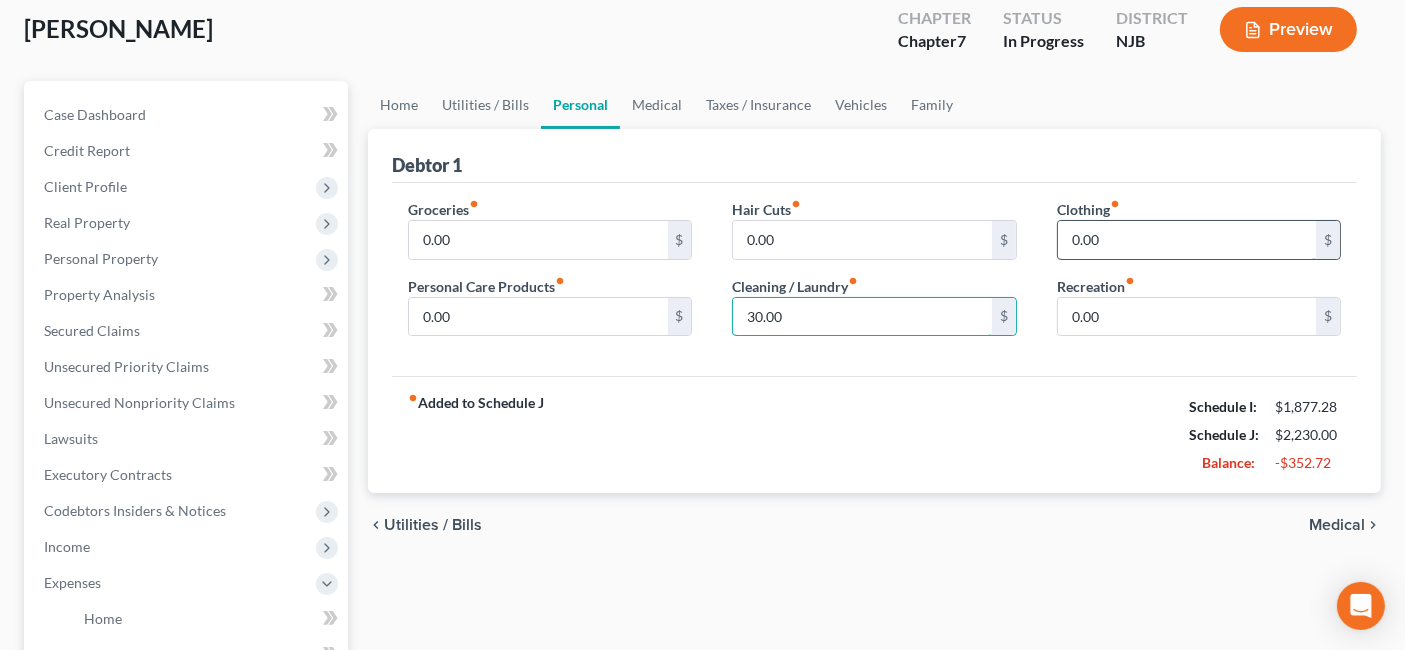 type on "30.00" 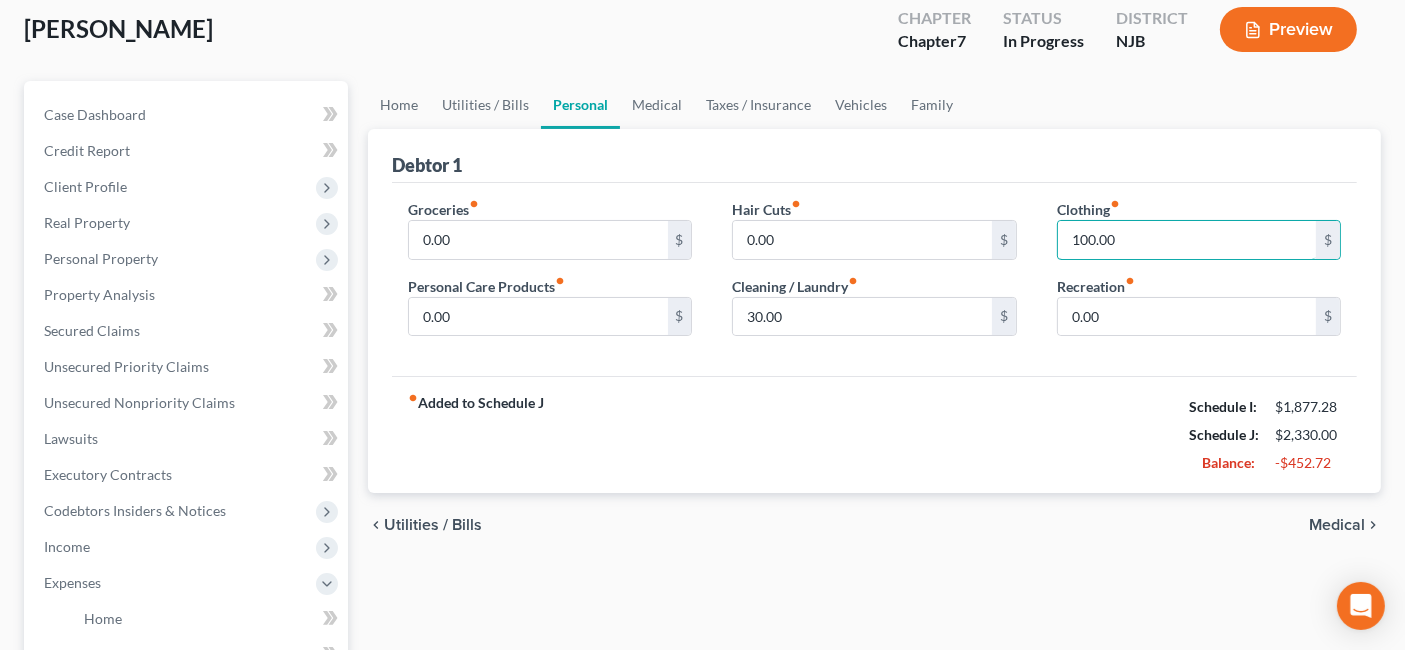 type on "100.00" 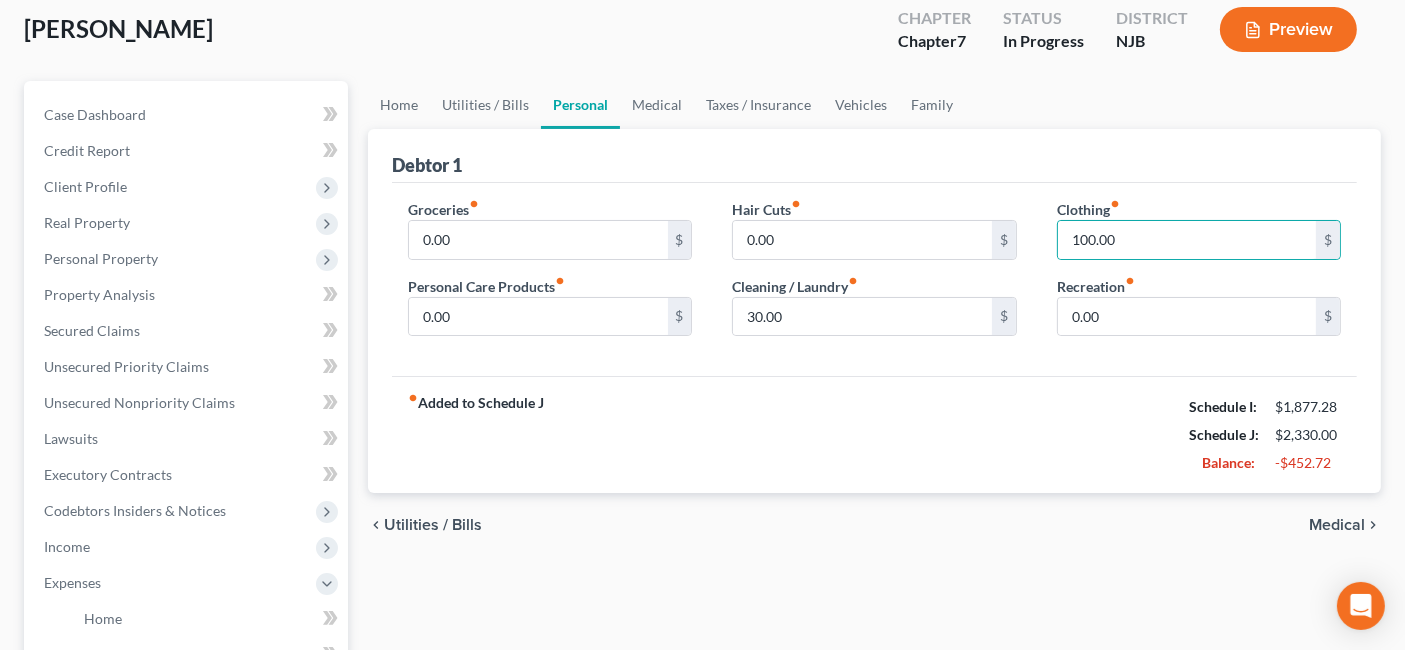 click on "Medical" at bounding box center (1337, 525) 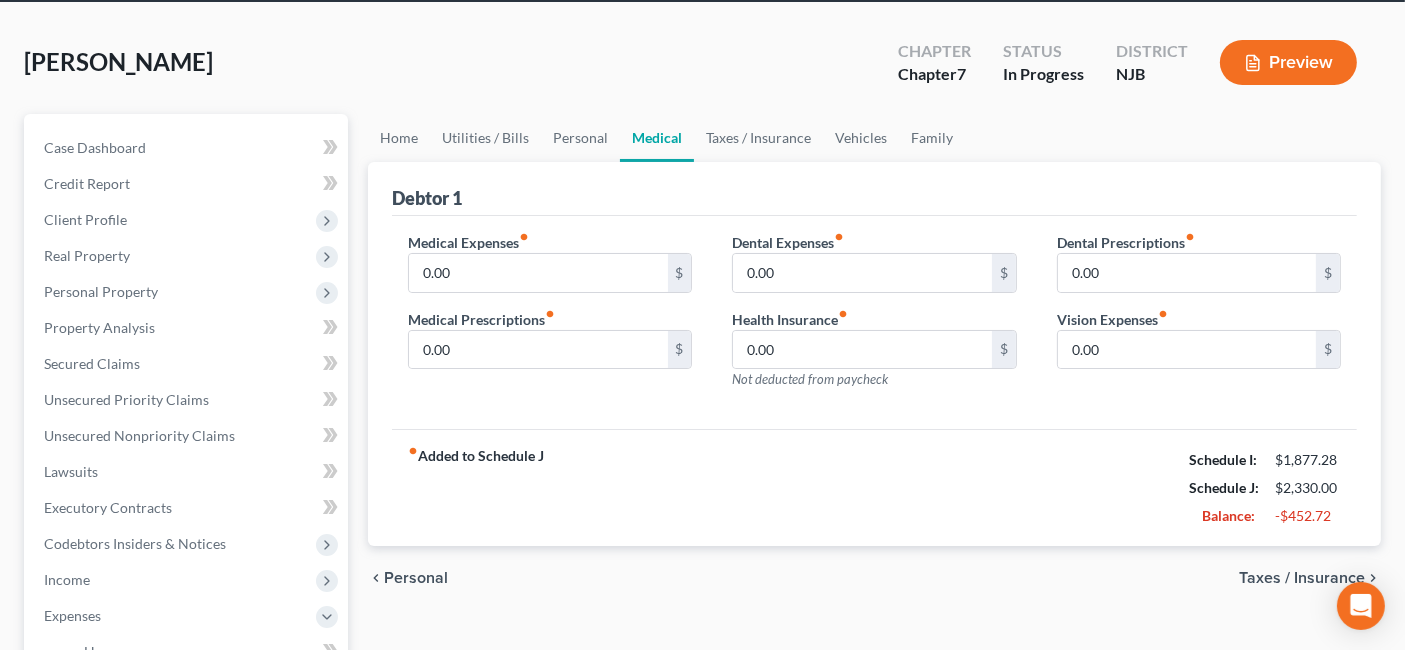 scroll, scrollTop: 111, scrollLeft: 0, axis: vertical 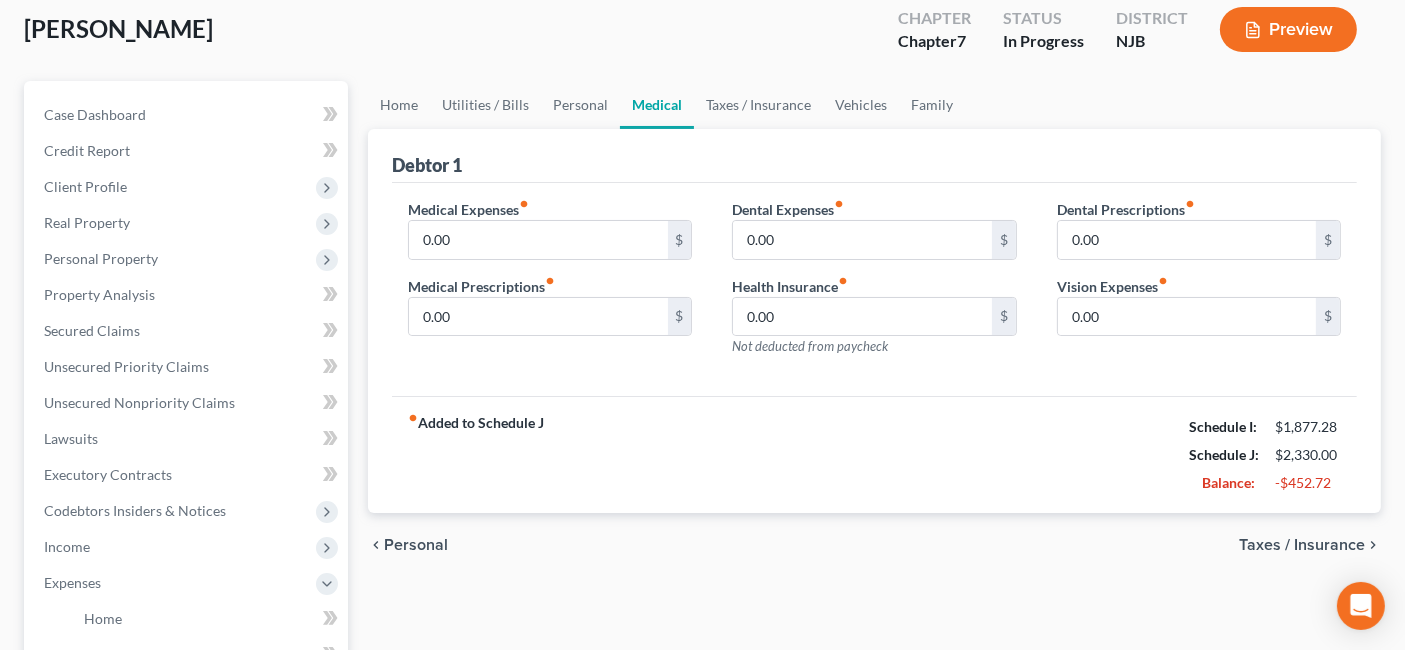 drag, startPoint x: 1322, startPoint y: 549, endPoint x: 1305, endPoint y: 545, distance: 17.464249 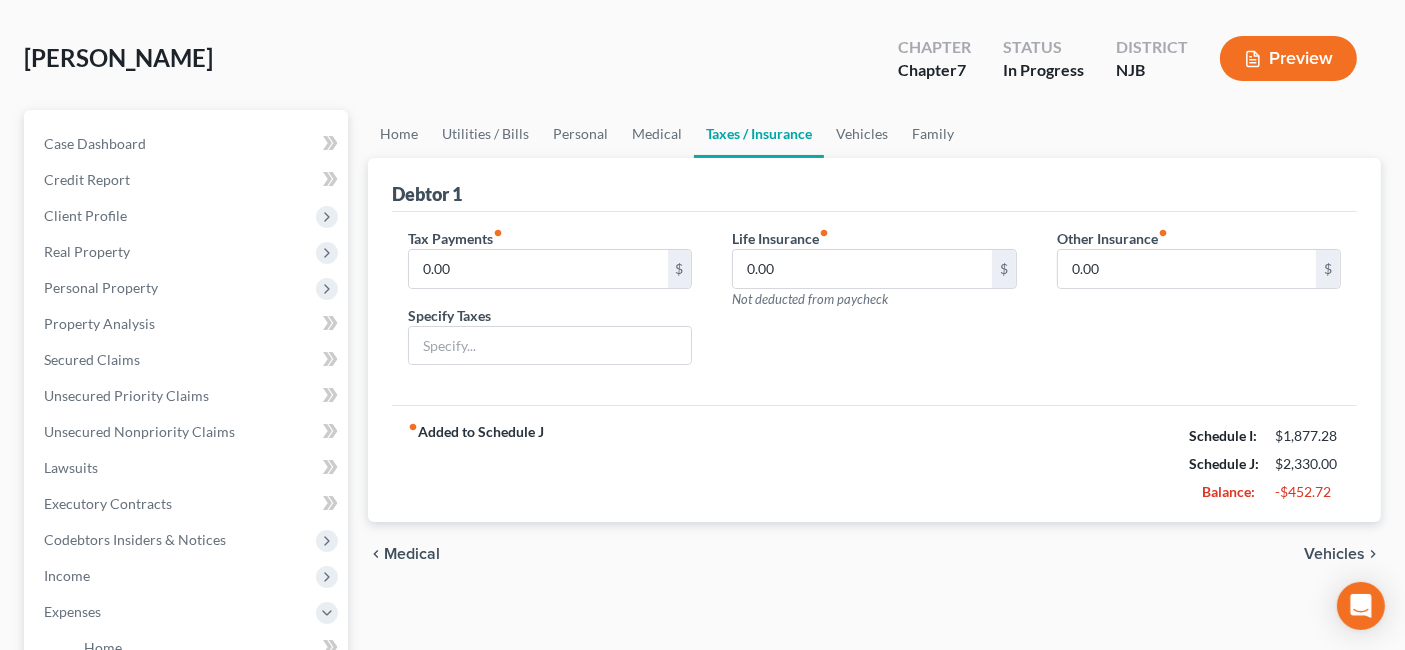 scroll, scrollTop: 111, scrollLeft: 0, axis: vertical 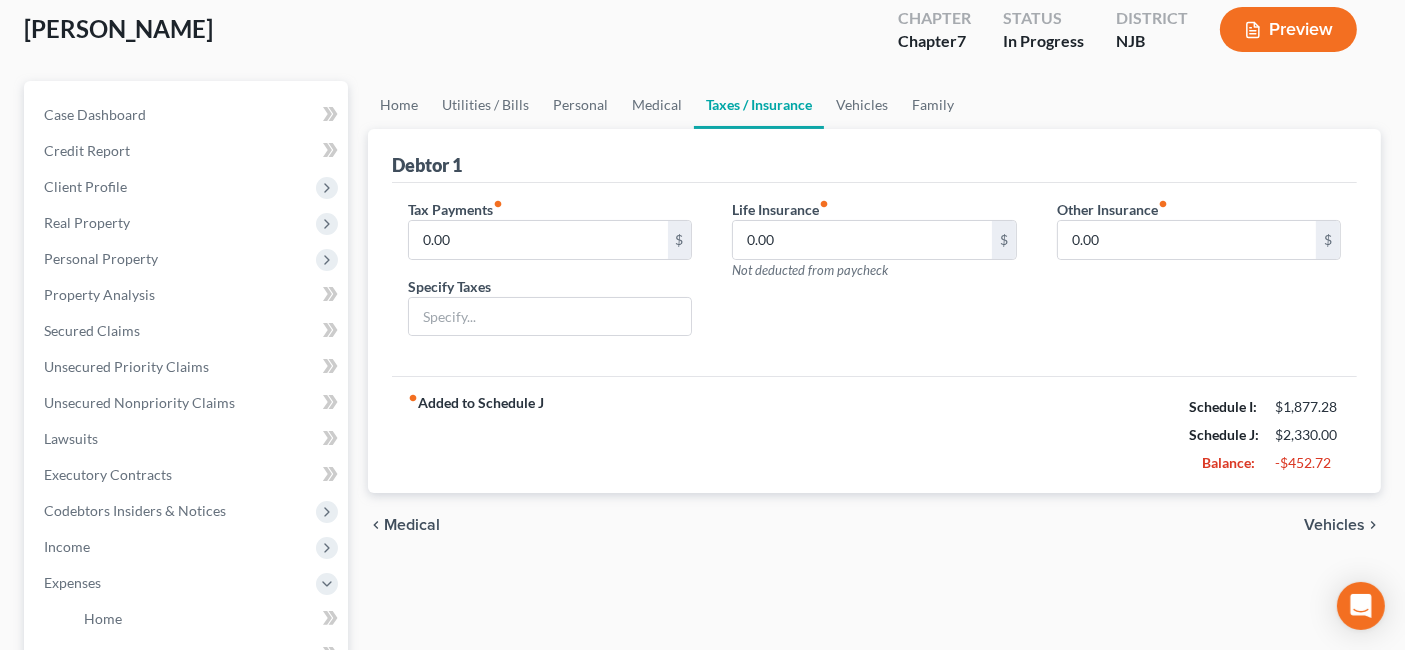 click on "Vehicles" at bounding box center [1334, 525] 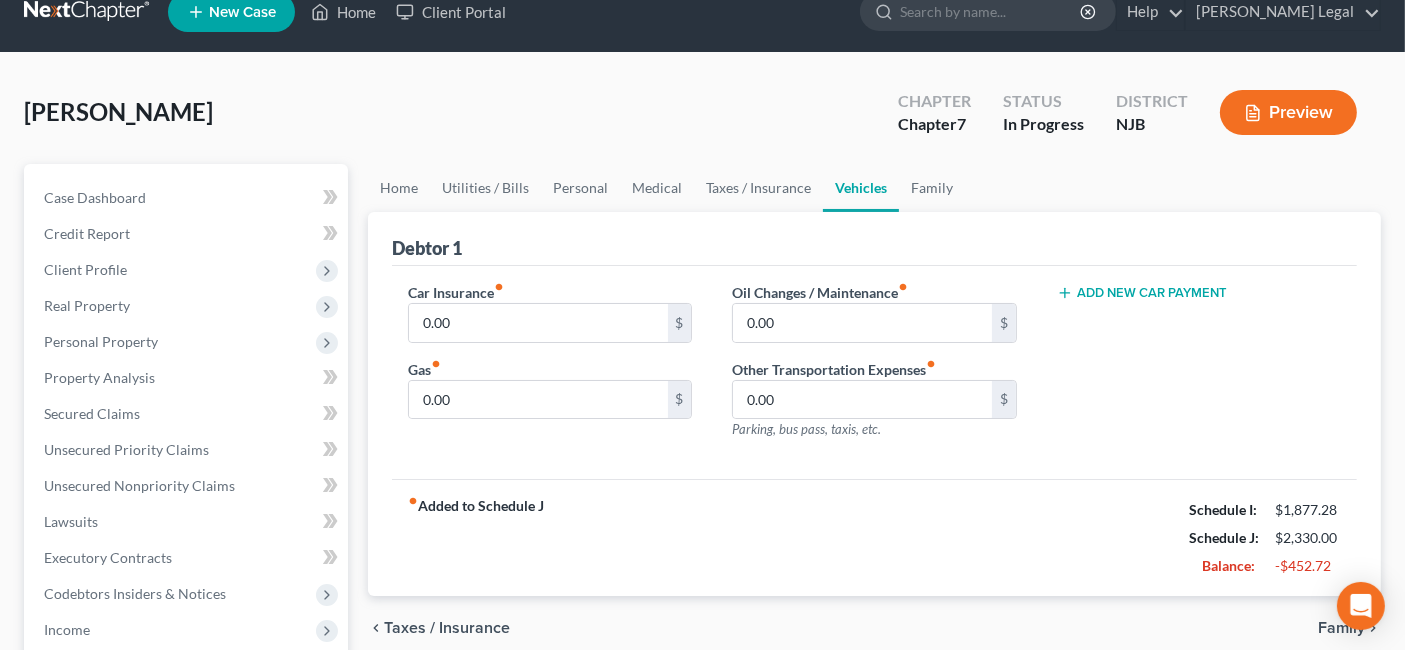 scroll, scrollTop: 0, scrollLeft: 0, axis: both 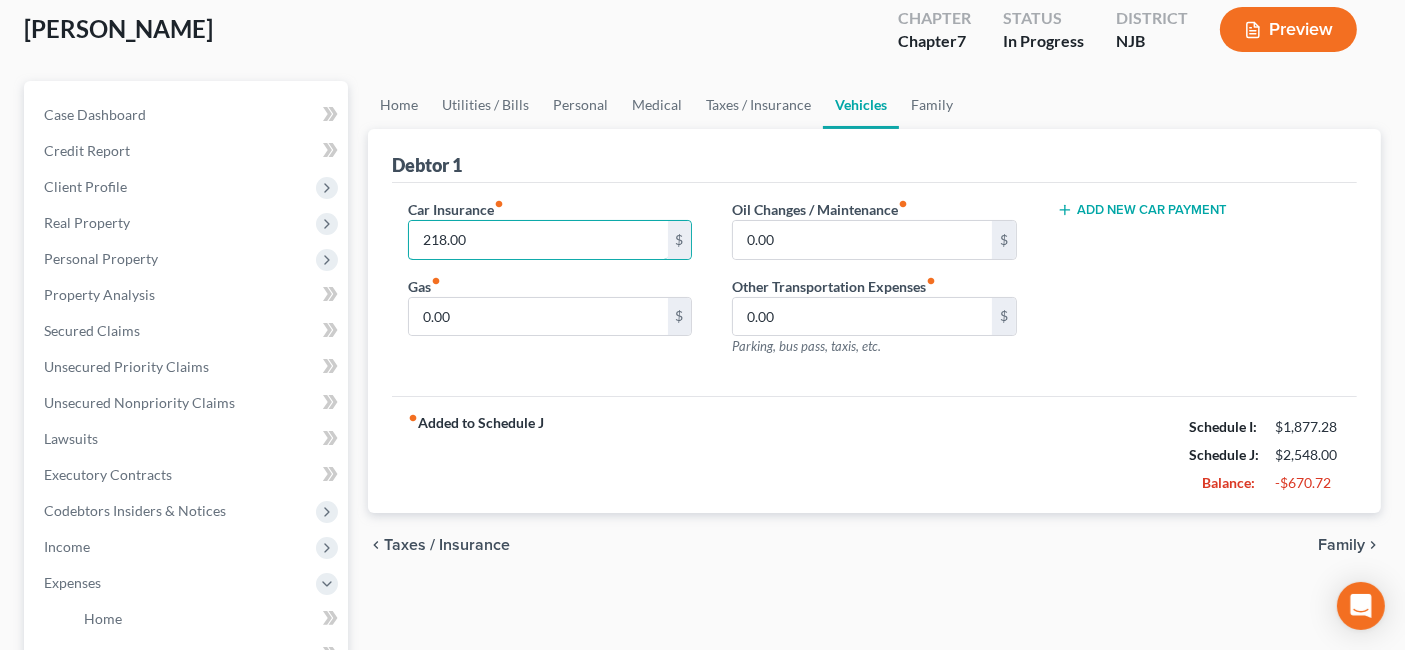 type on "218.00" 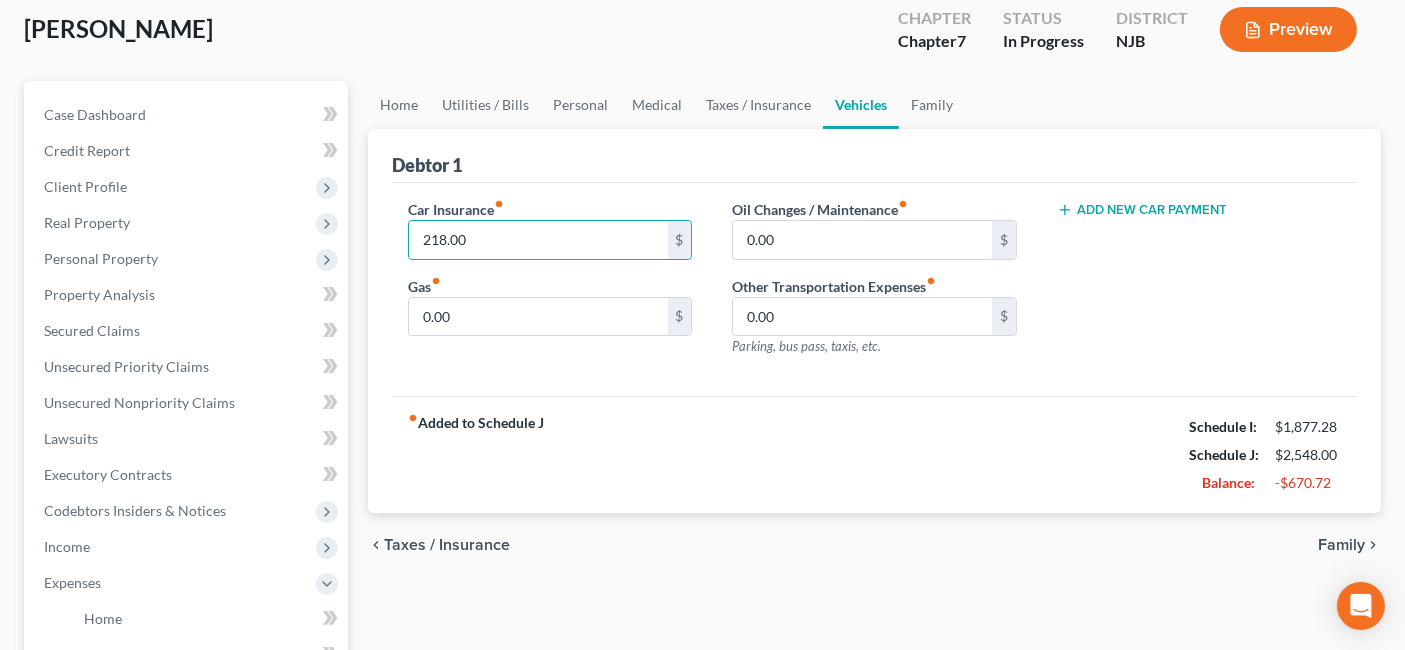 click on "Family" at bounding box center [1341, 545] 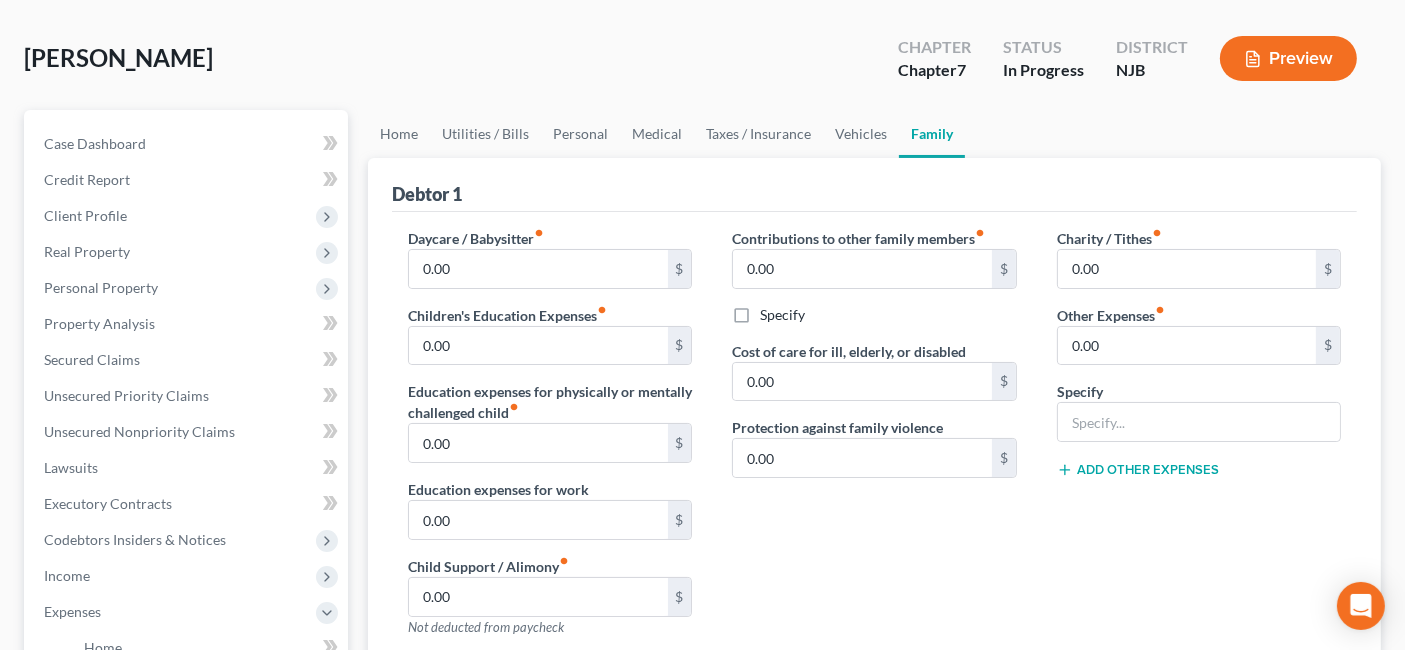 scroll, scrollTop: 111, scrollLeft: 0, axis: vertical 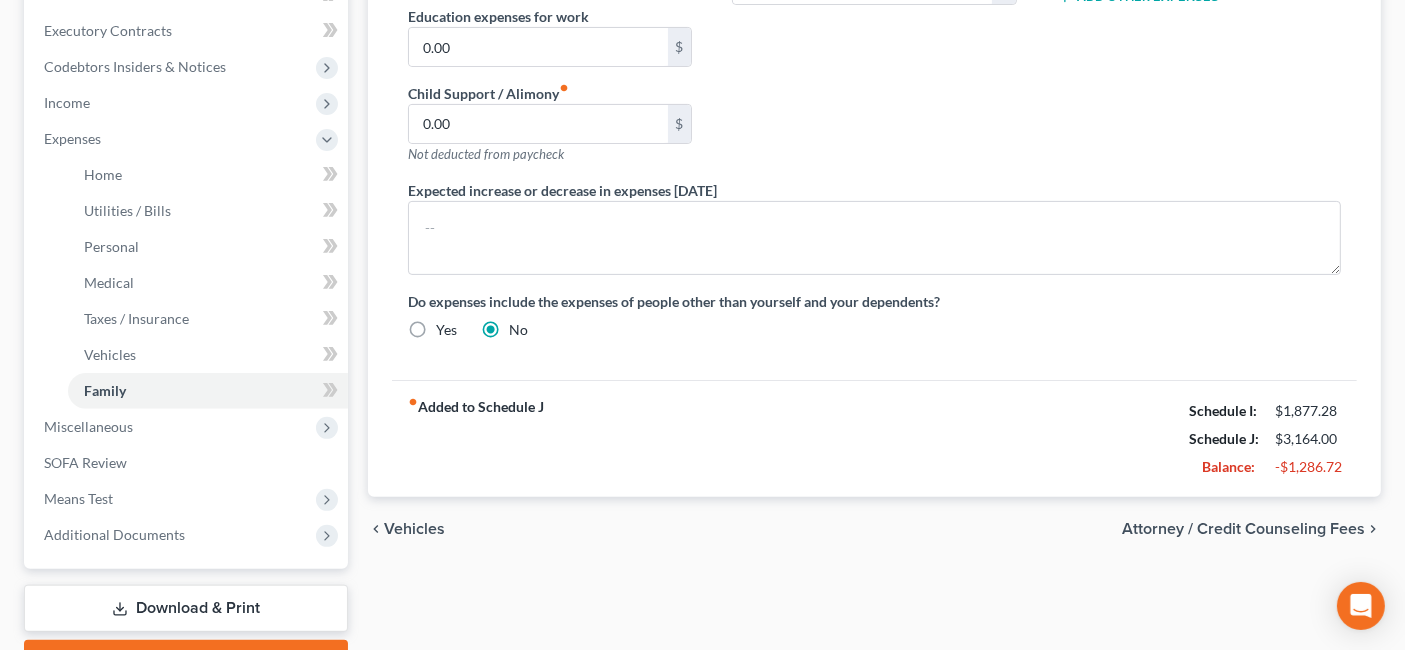 type on "616.00" 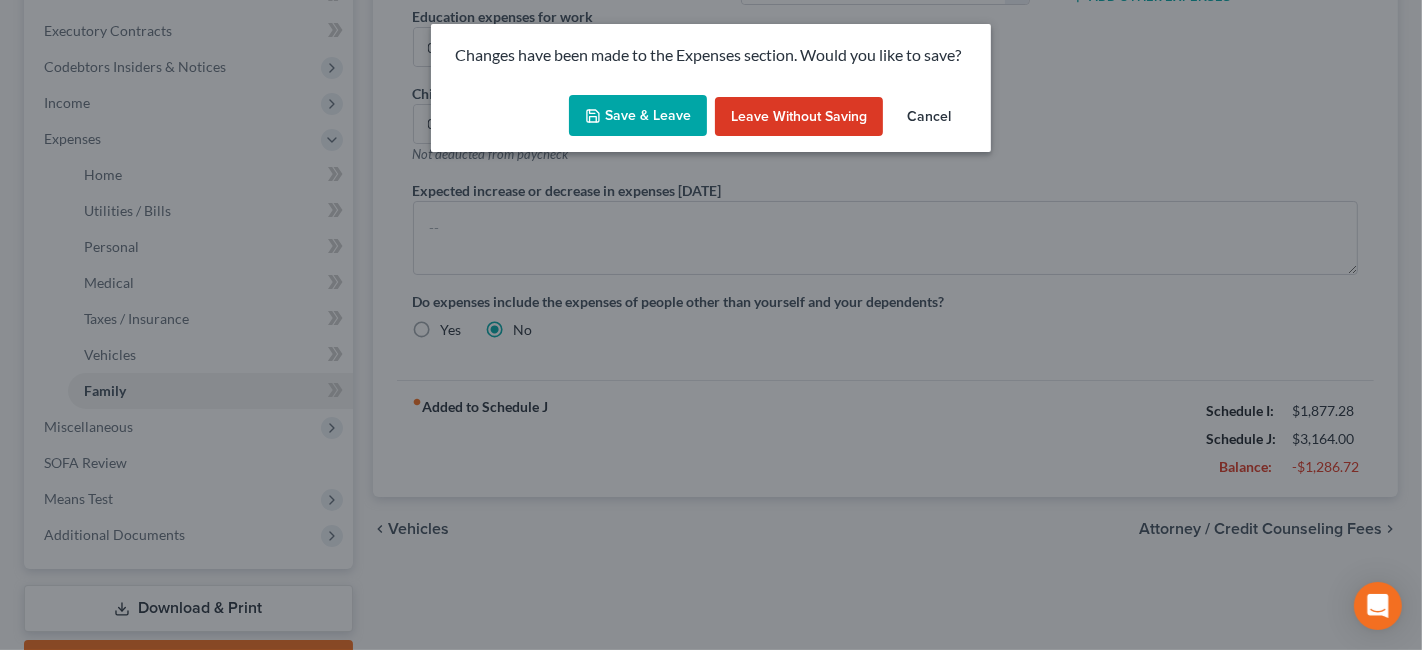 click on "Save & Leave" at bounding box center [638, 116] 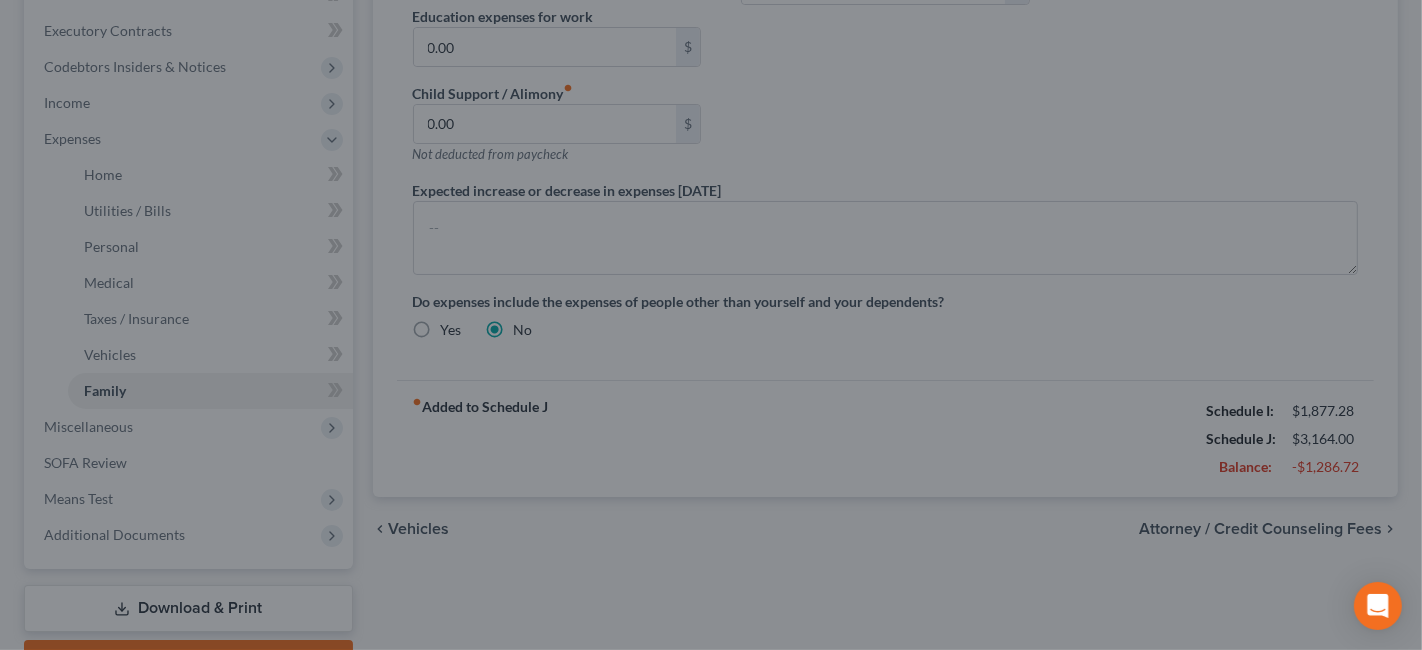 select on "0" 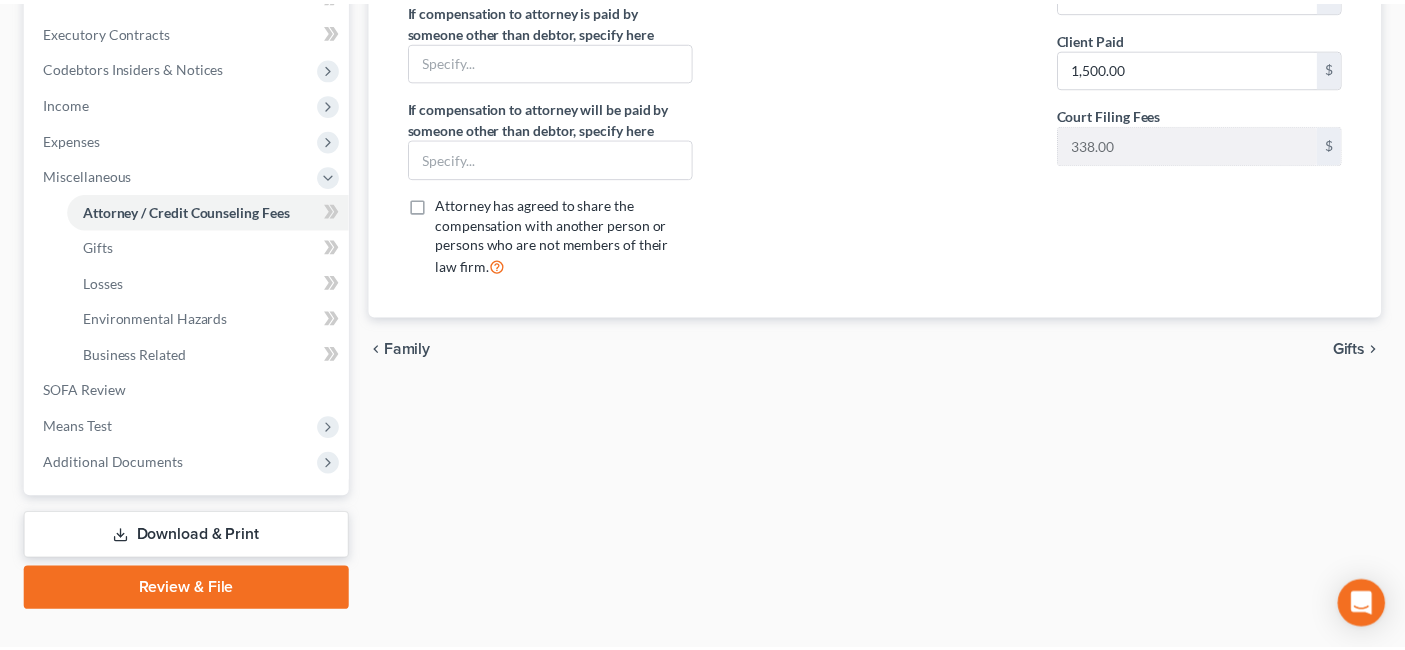 scroll, scrollTop: 108, scrollLeft: 0, axis: vertical 